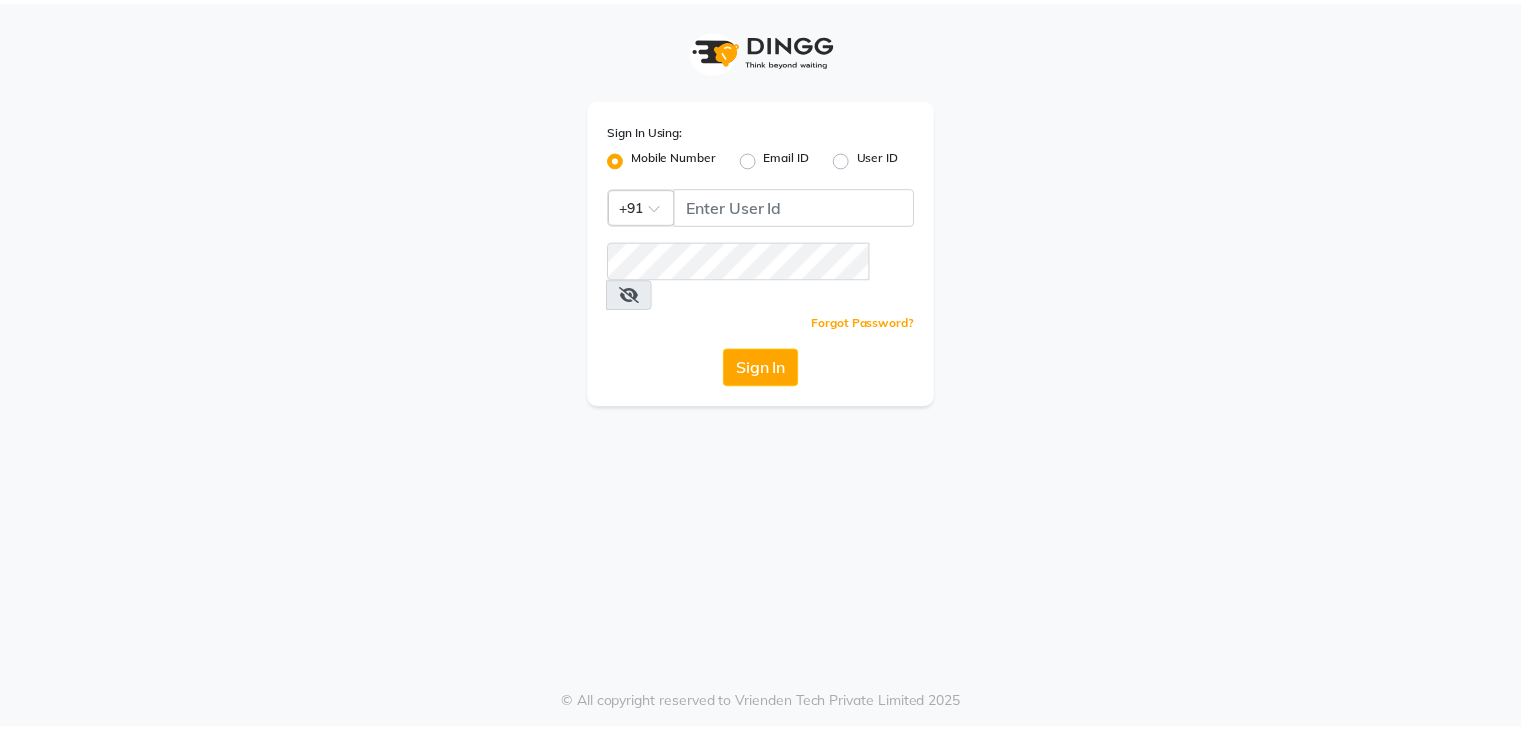scroll, scrollTop: 0, scrollLeft: 0, axis: both 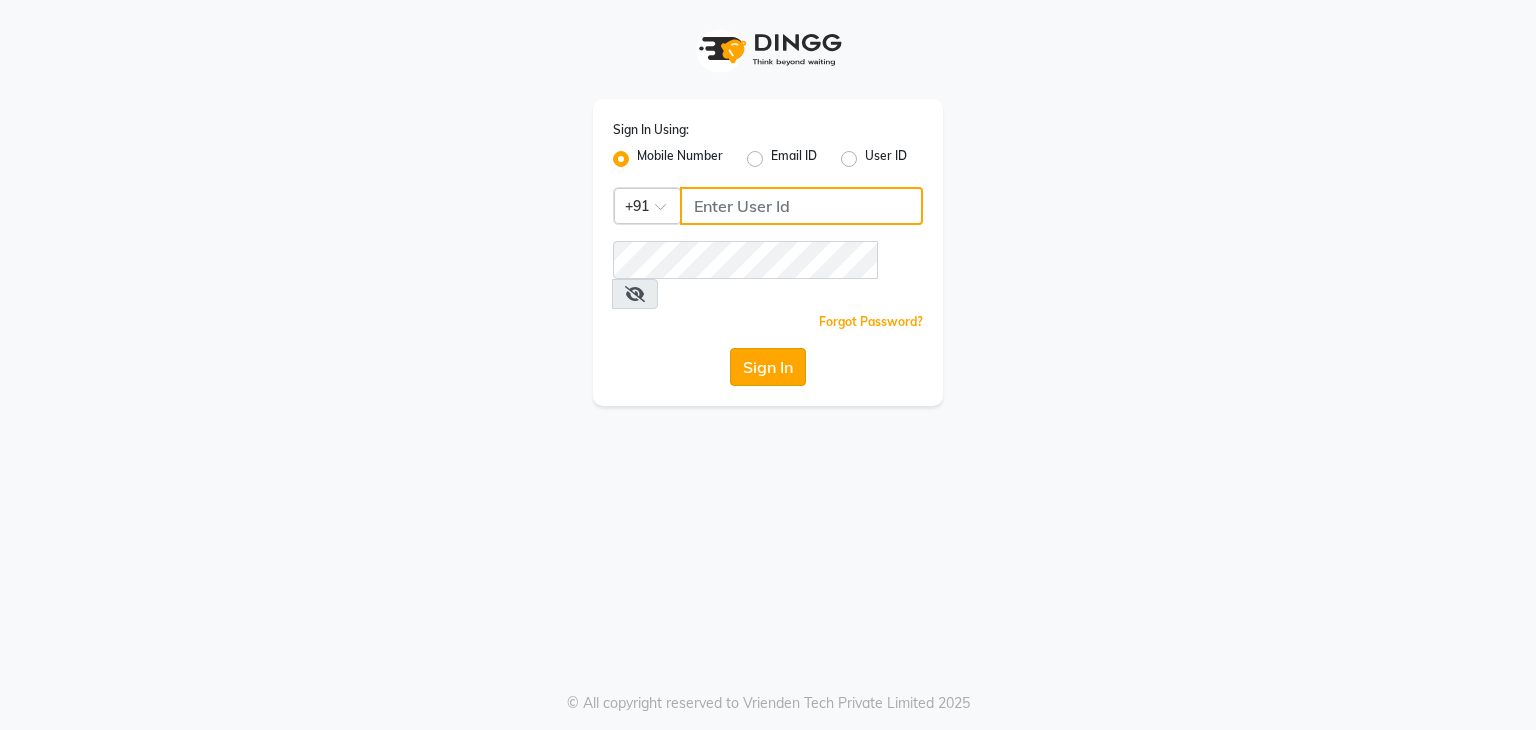type on "[PHONE]" 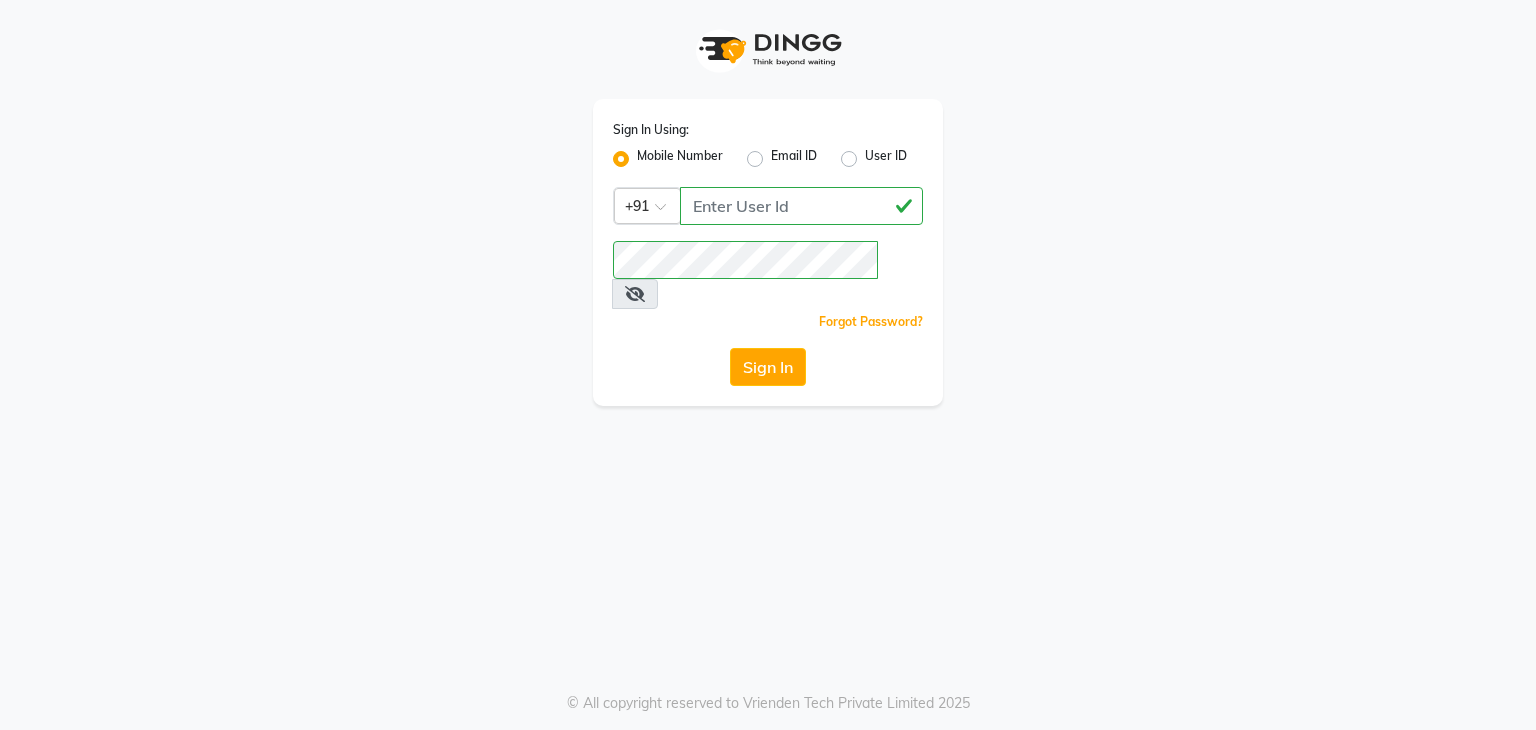 click on "Sign In" 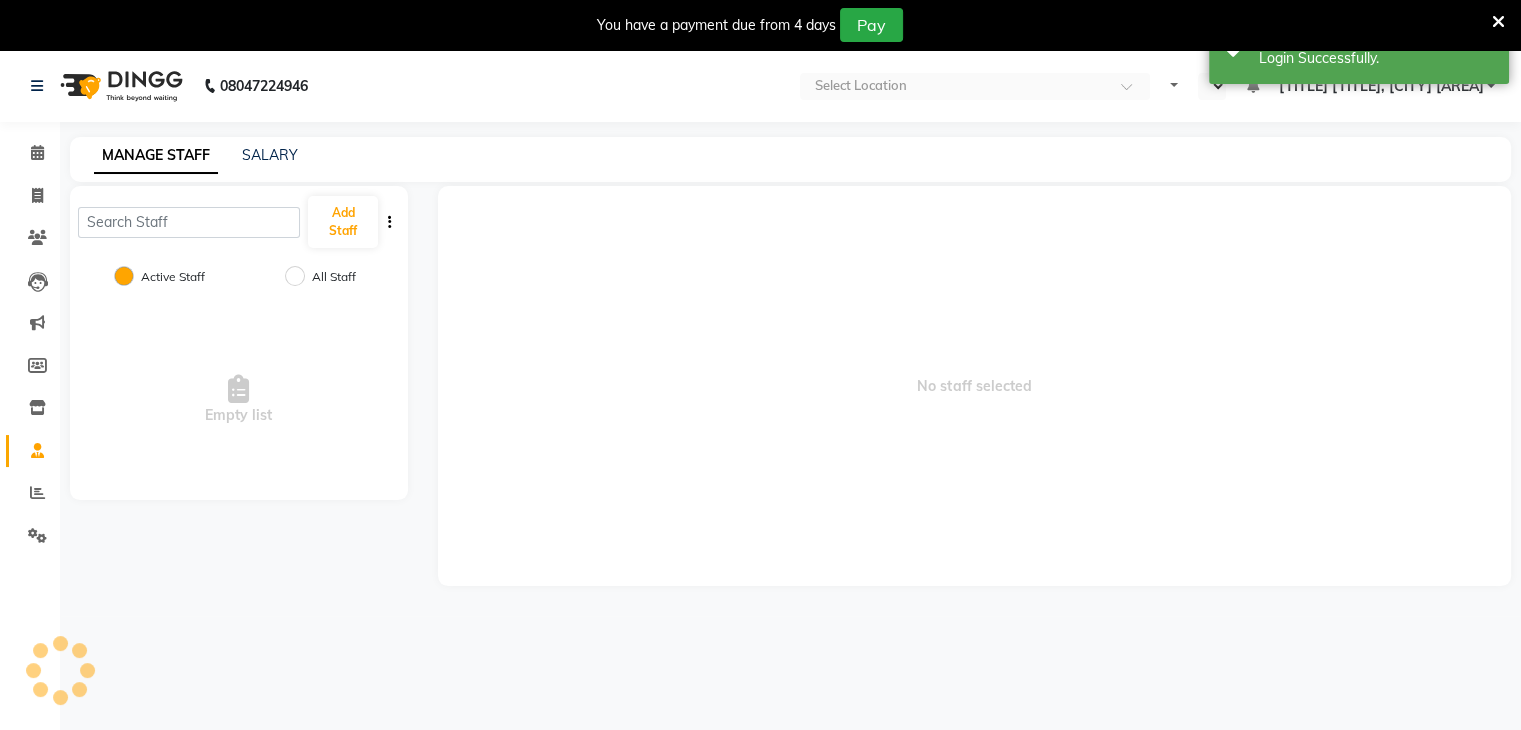 select on "en" 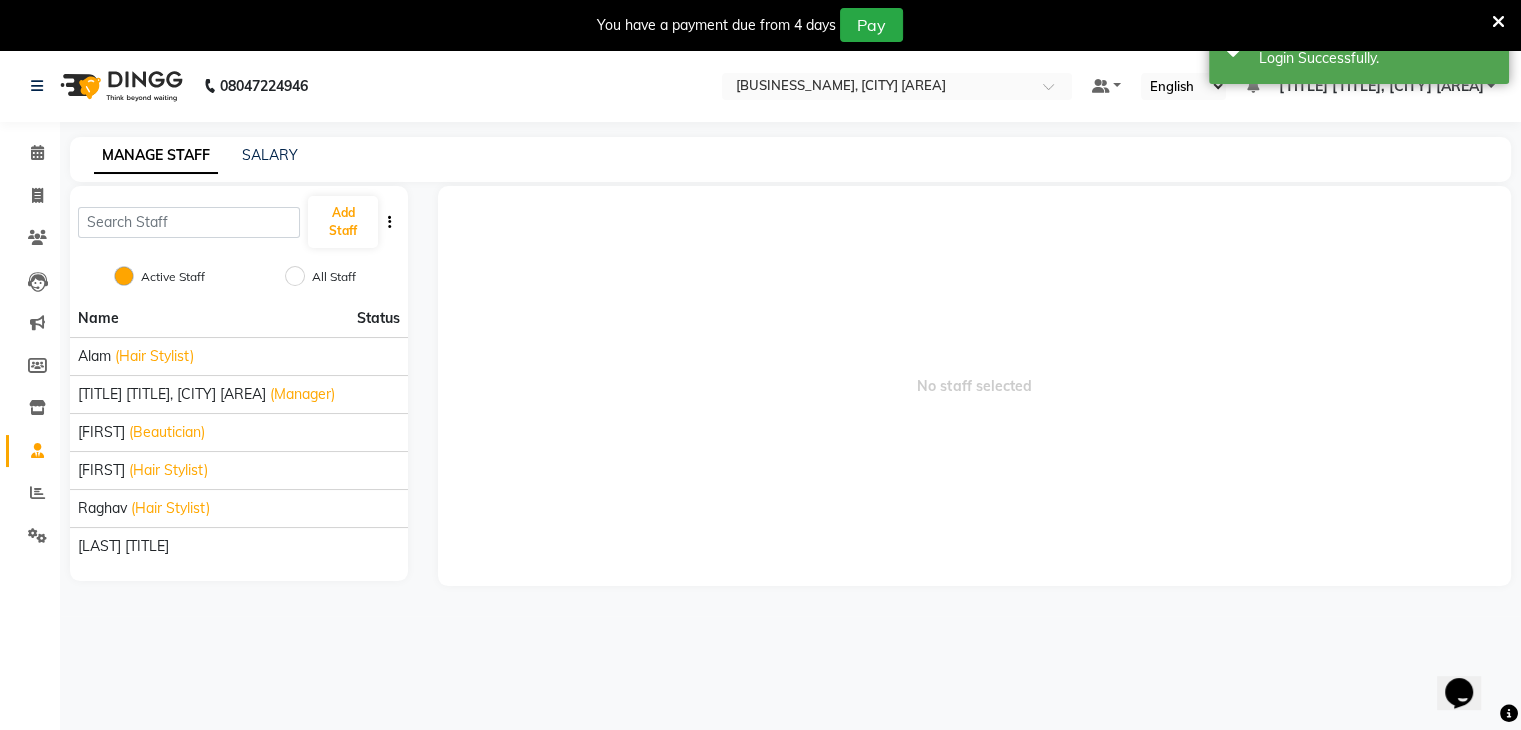 scroll, scrollTop: 0, scrollLeft: 0, axis: both 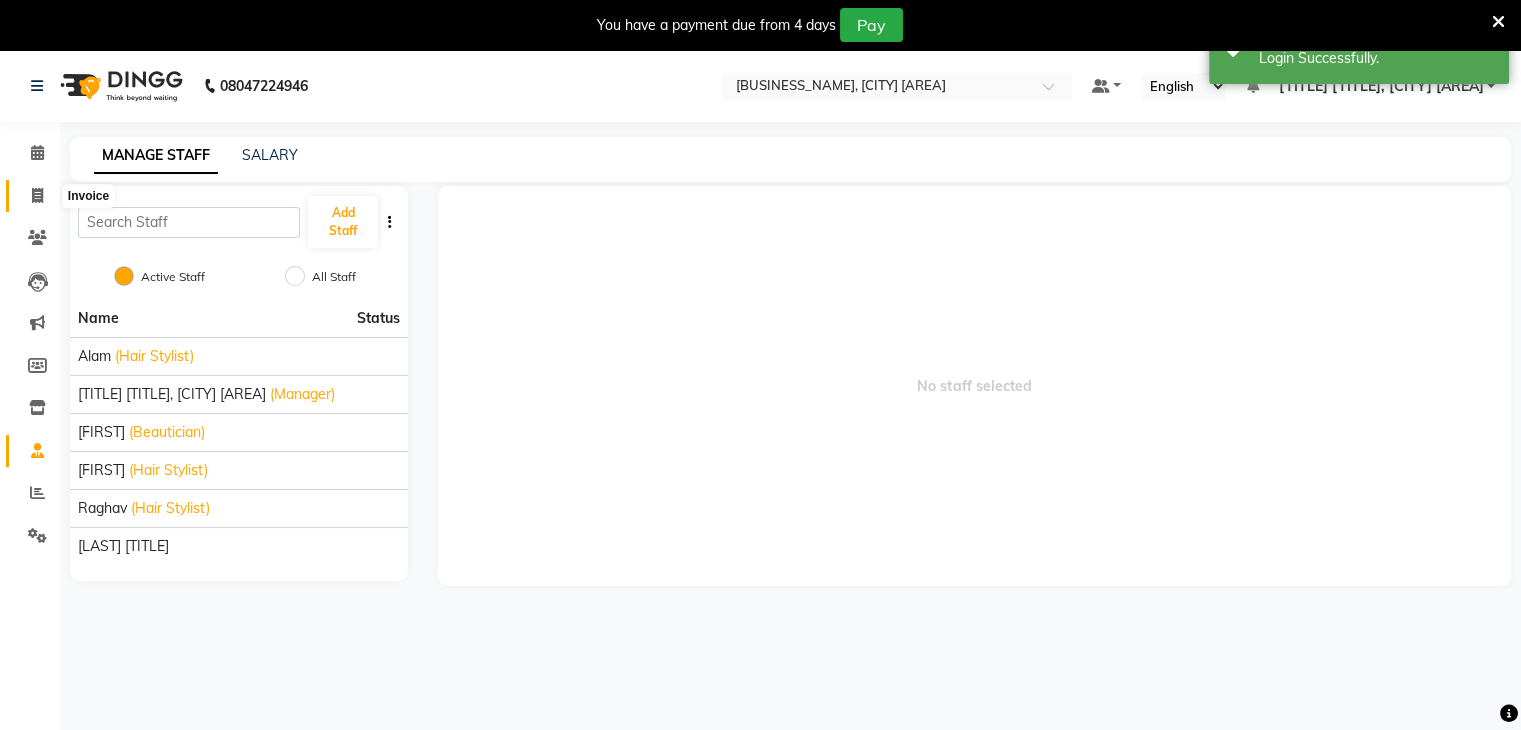 click 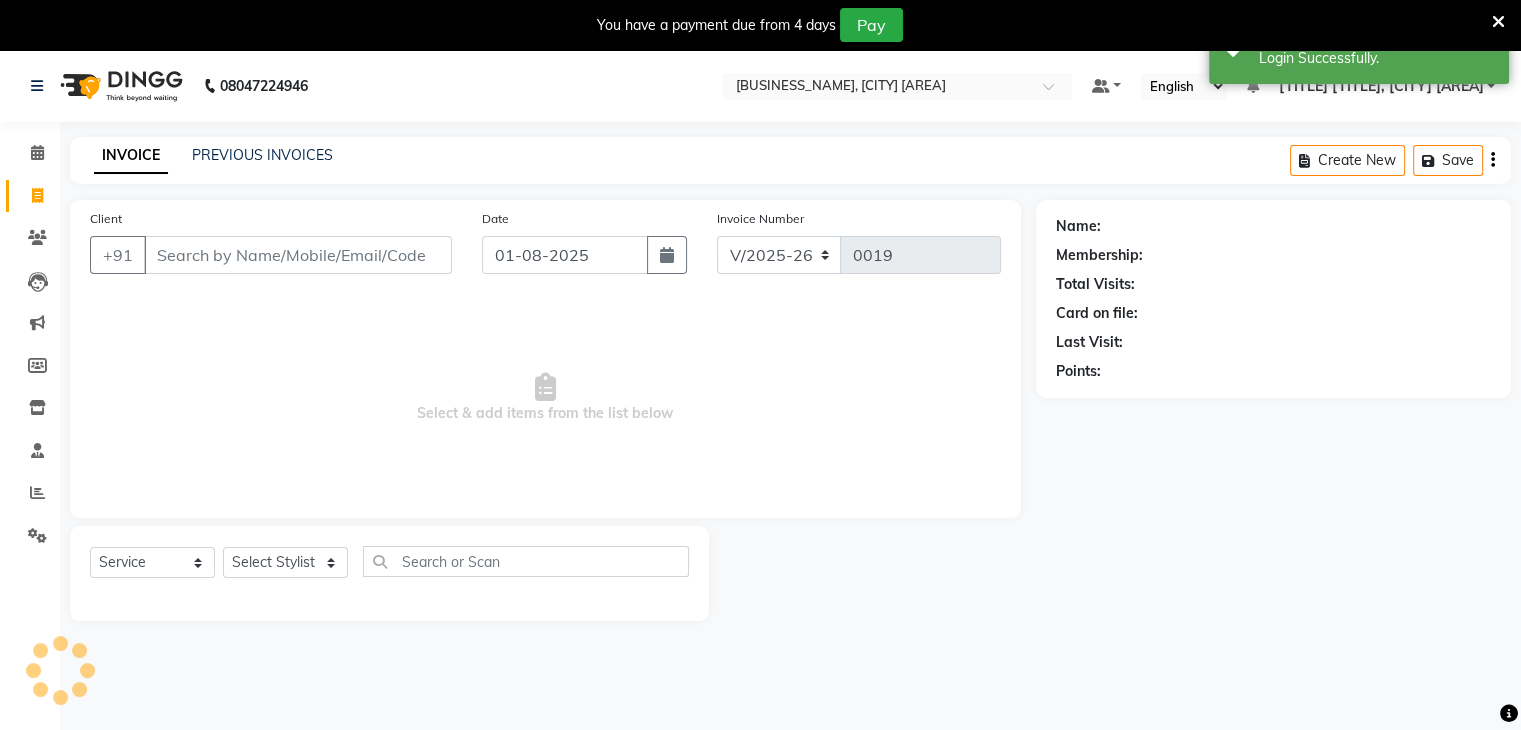 scroll, scrollTop: 50, scrollLeft: 0, axis: vertical 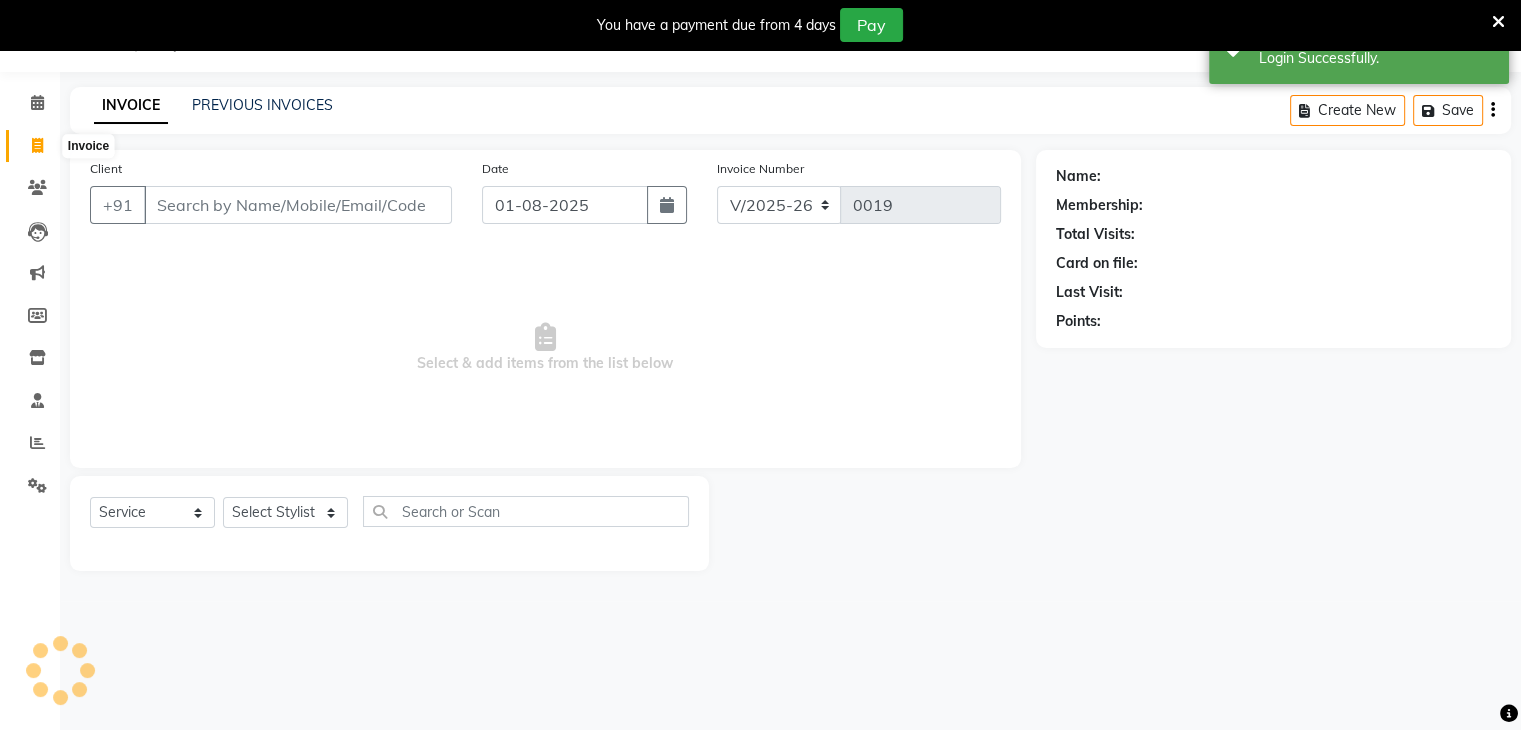 click 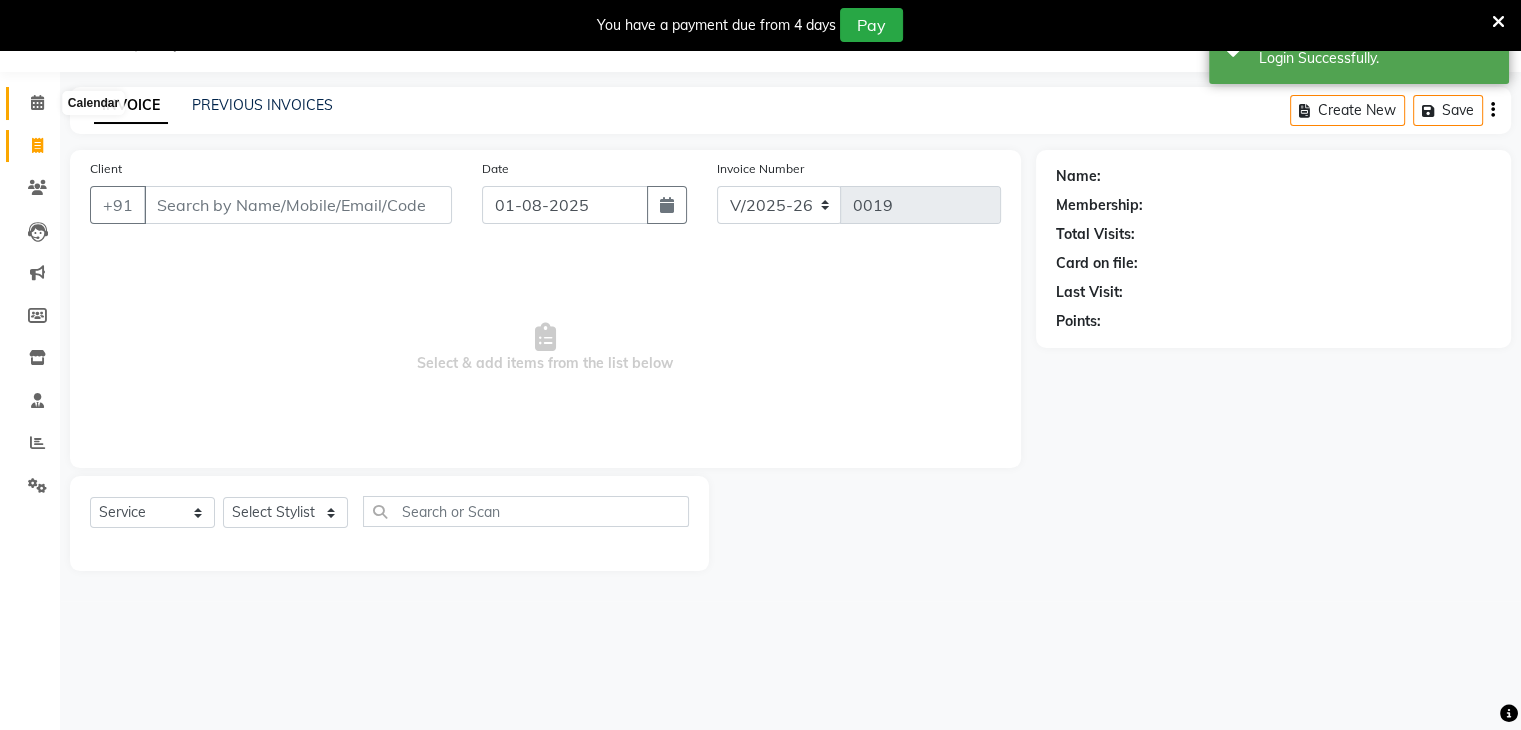click 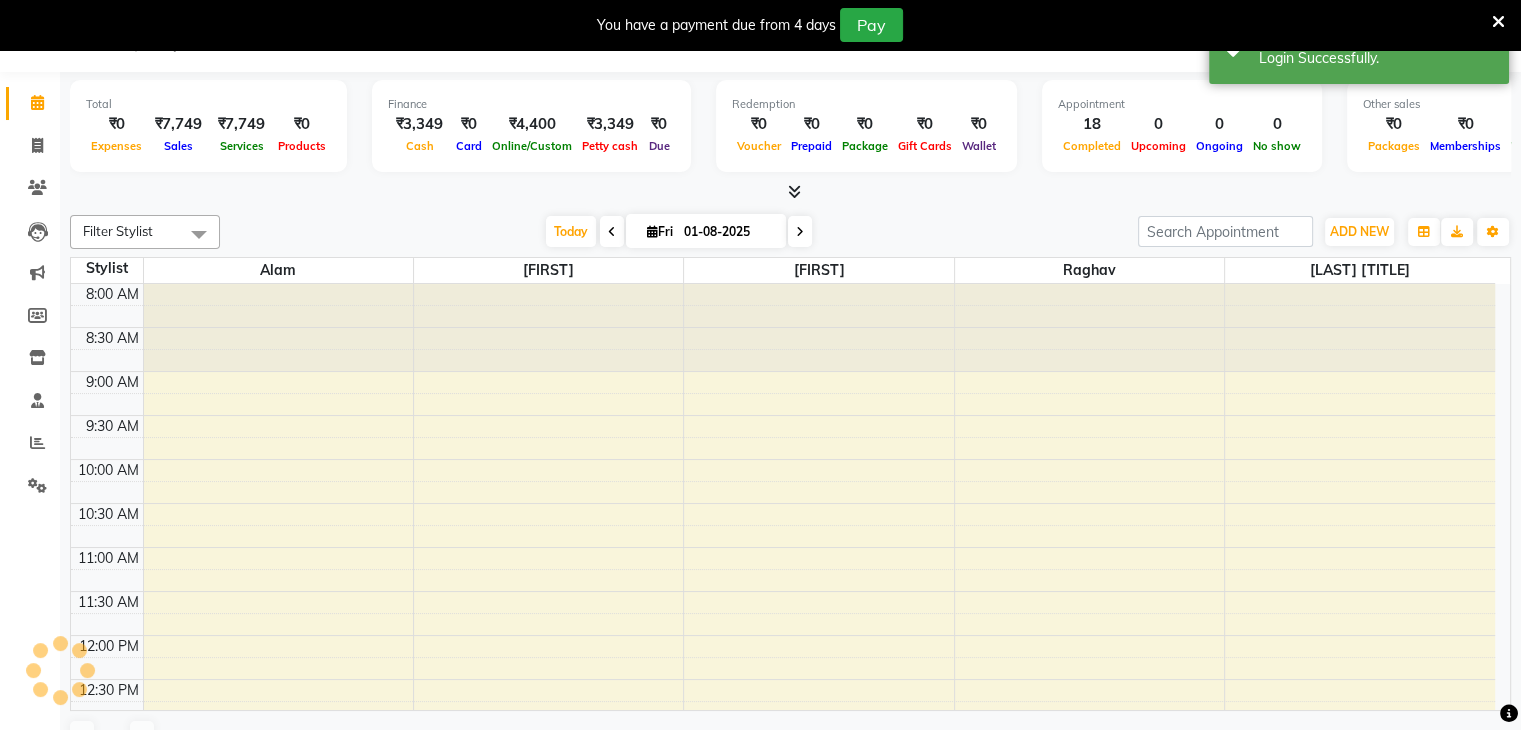 scroll, scrollTop: 0, scrollLeft: 0, axis: both 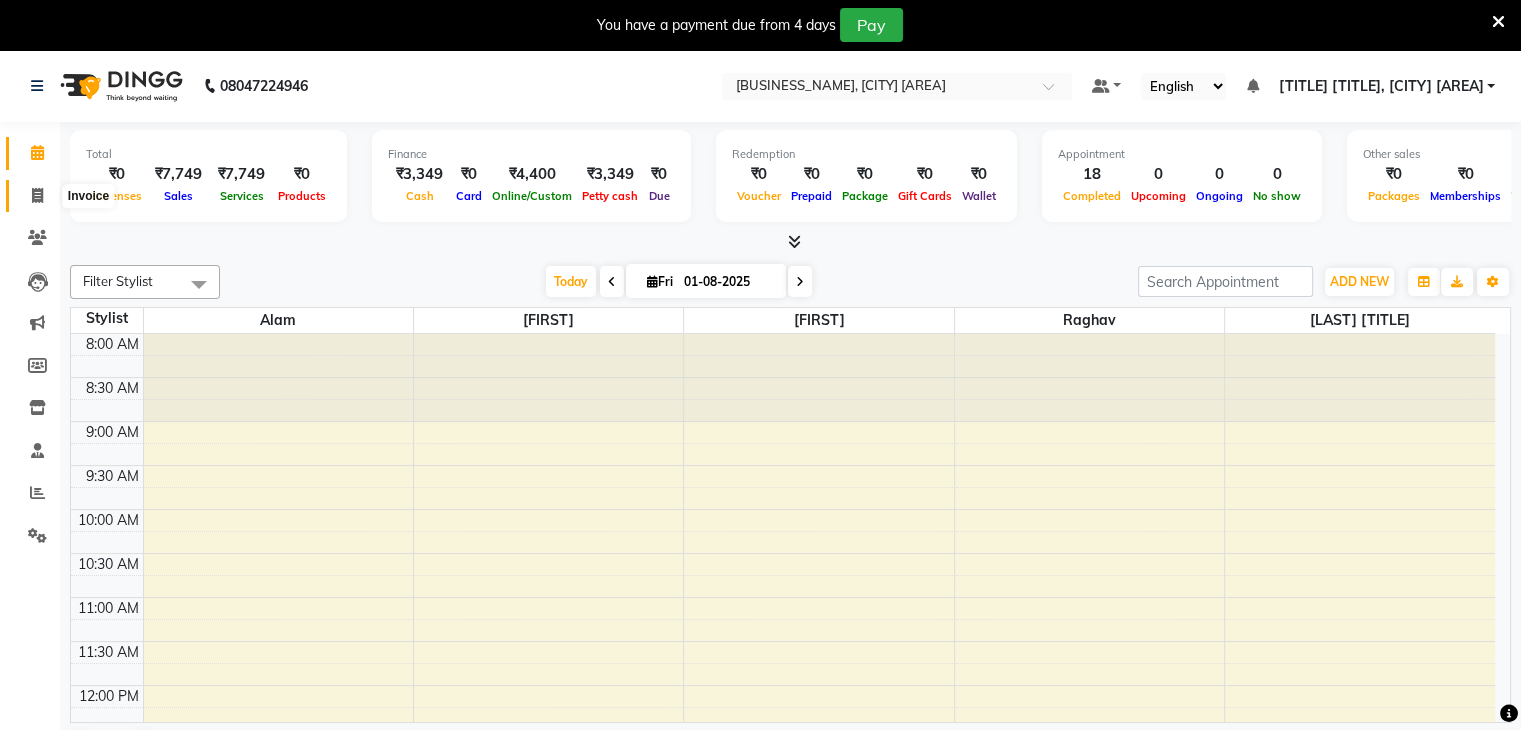 click 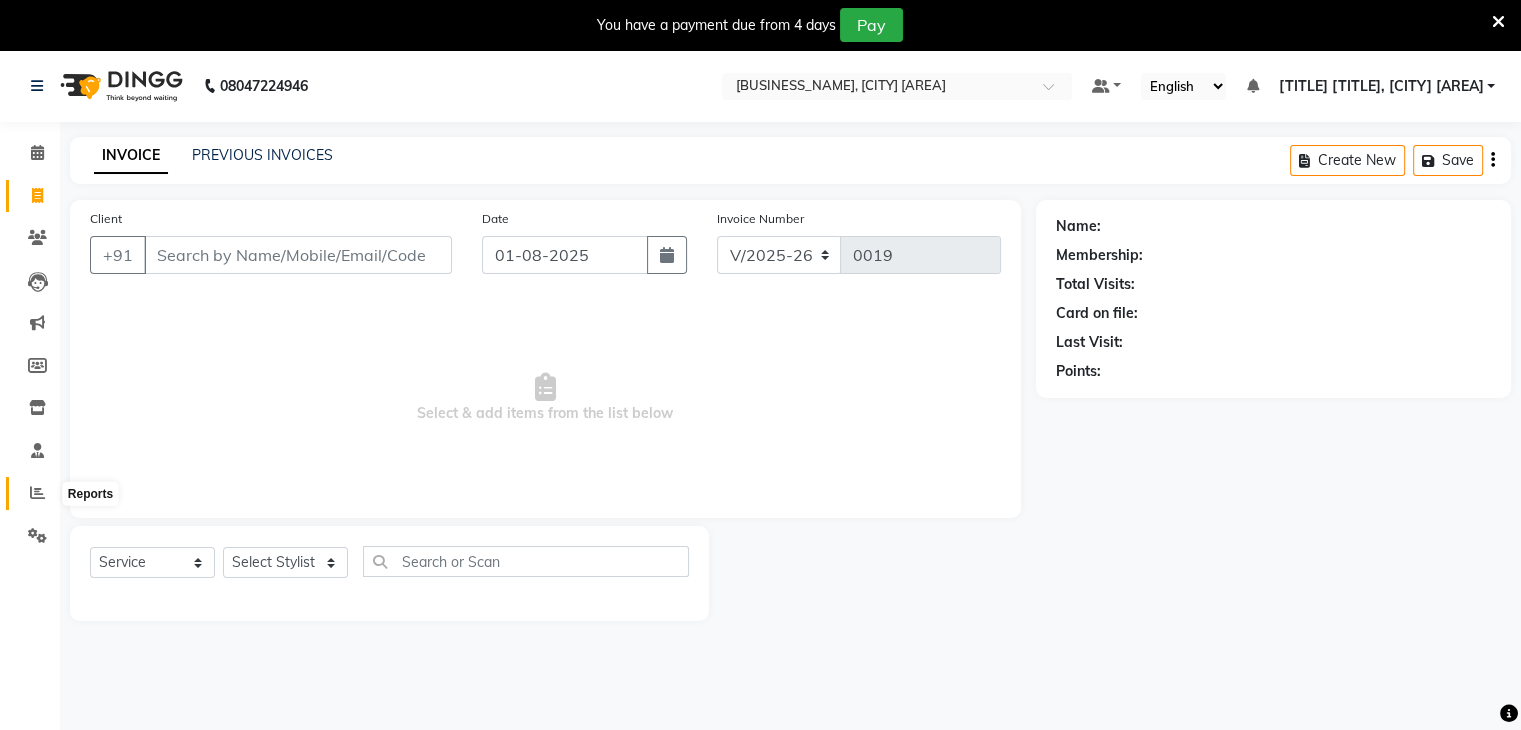 click 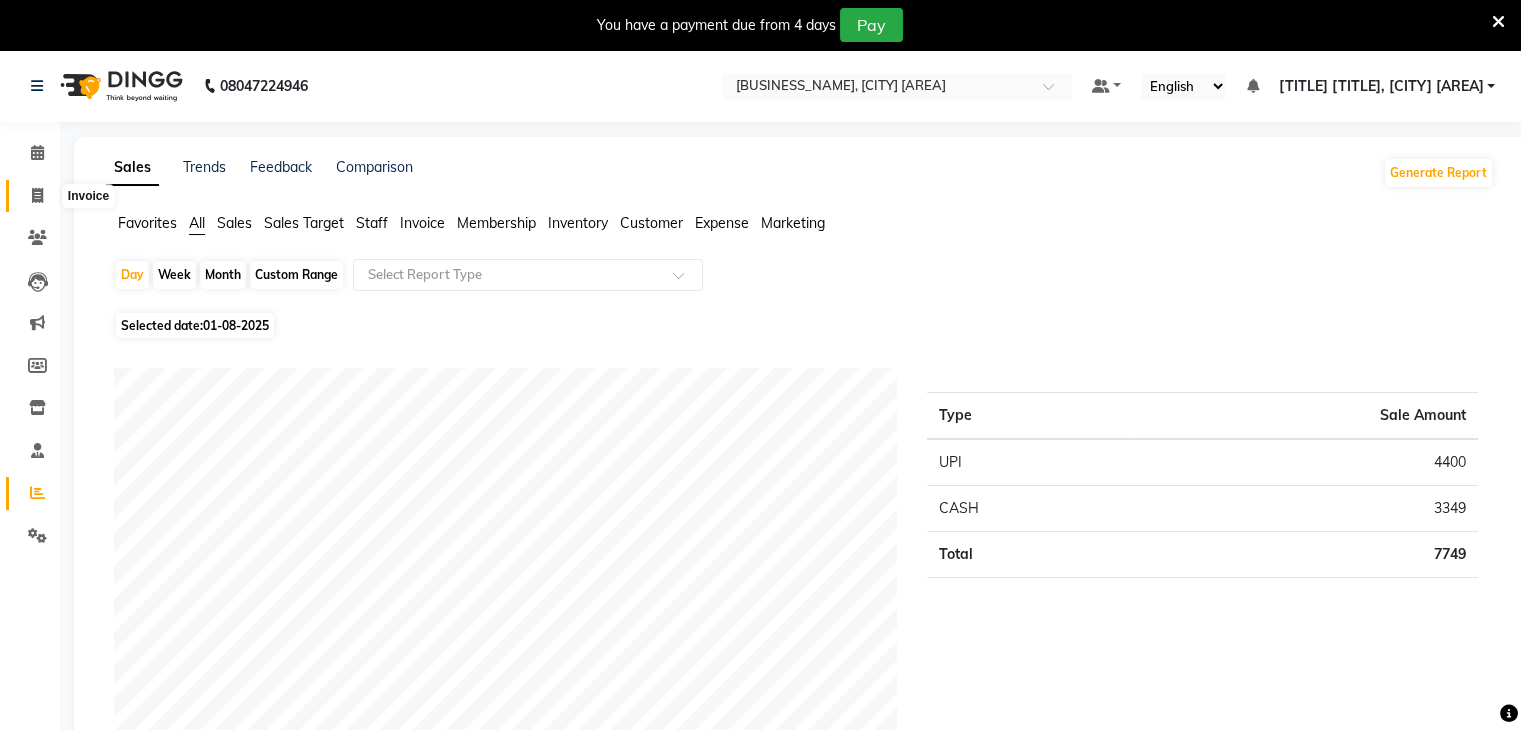 click 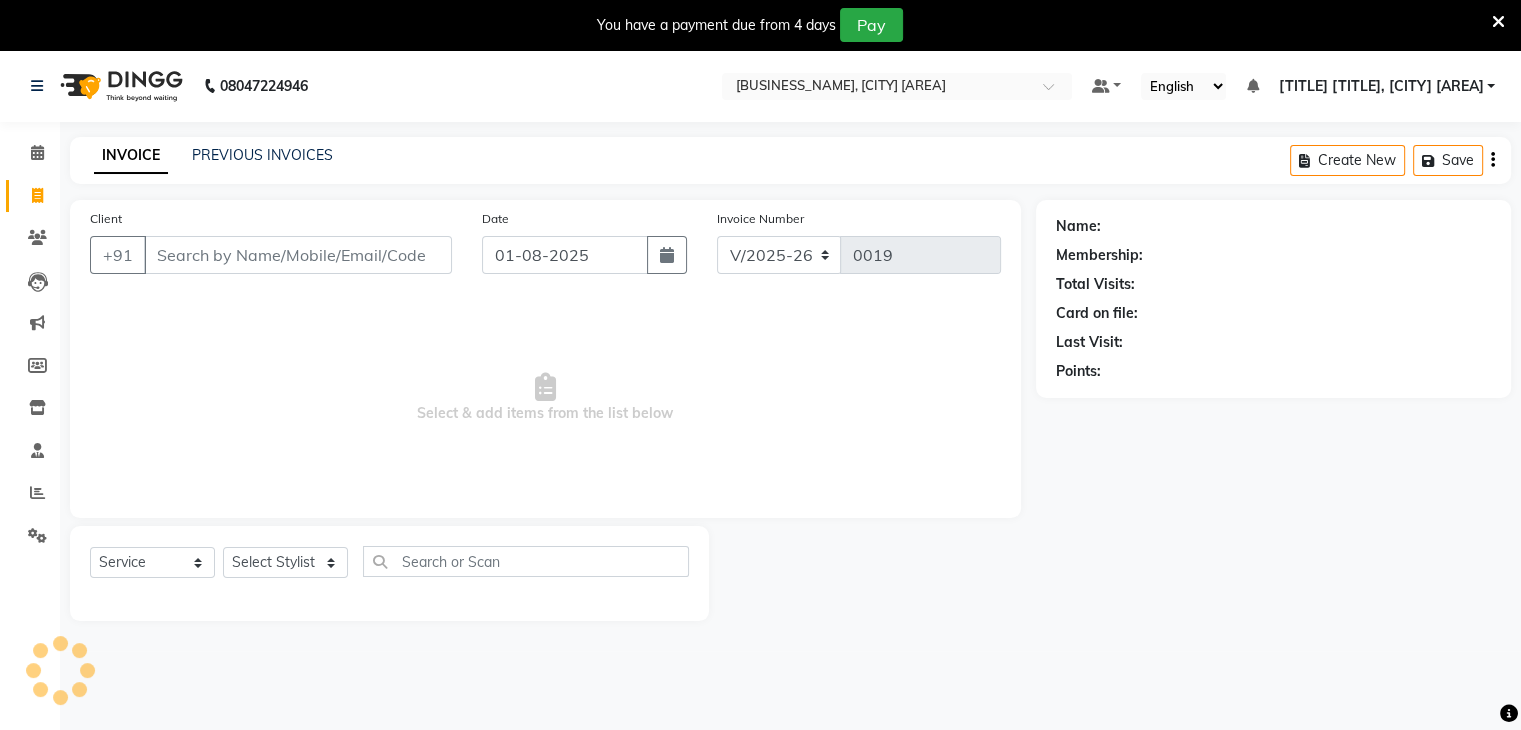 scroll, scrollTop: 50, scrollLeft: 0, axis: vertical 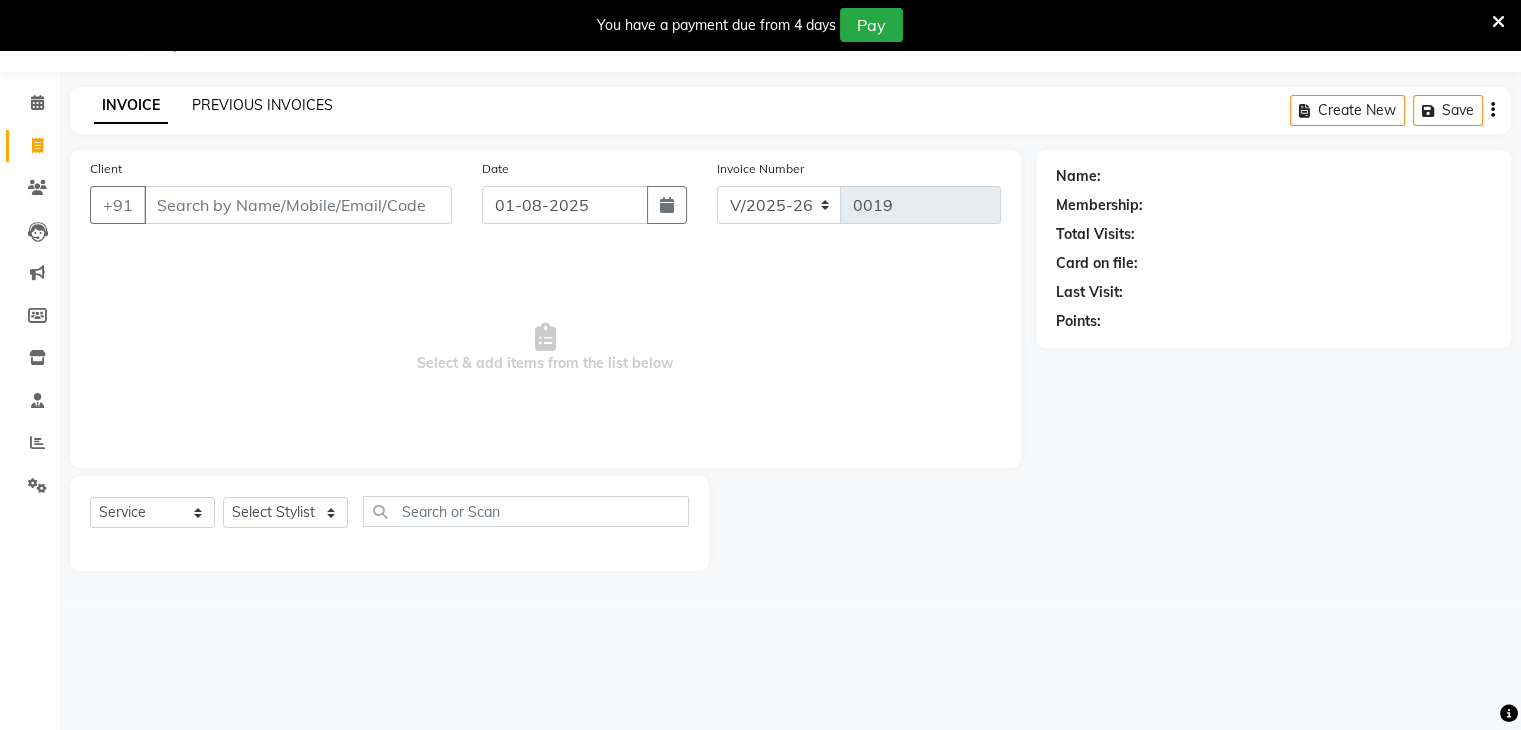 click on "PREVIOUS INVOICES" 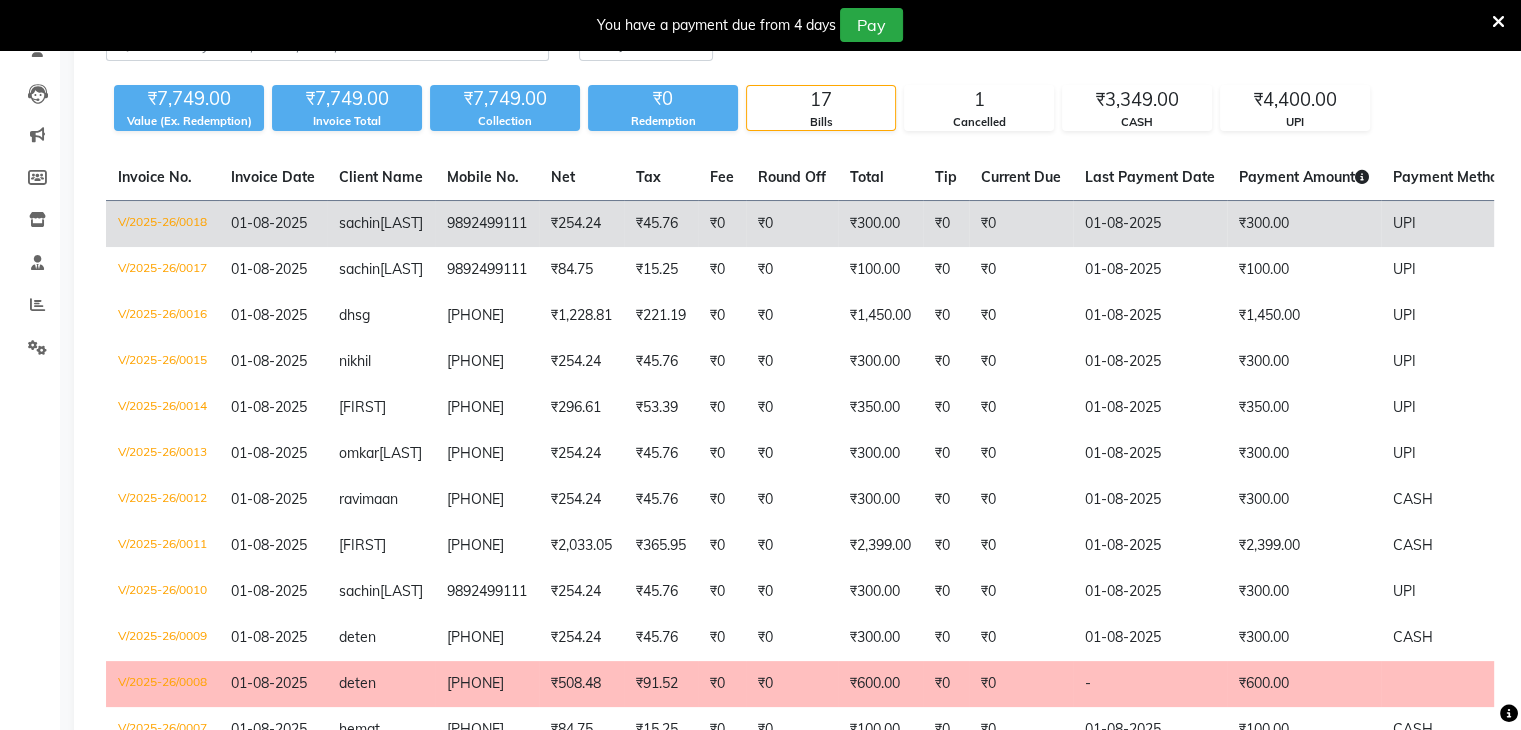 scroll, scrollTop: 154, scrollLeft: 0, axis: vertical 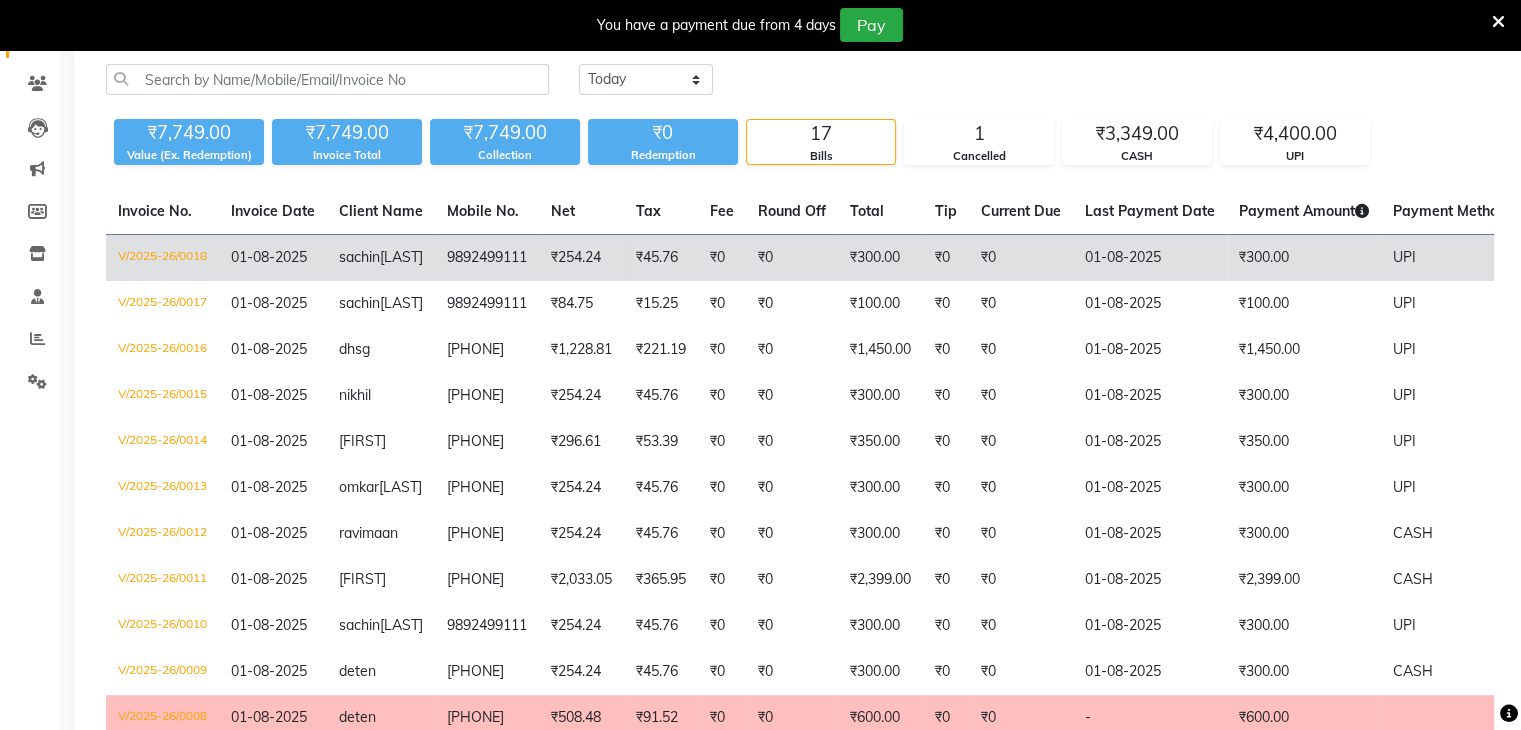 click on "₹300.00" 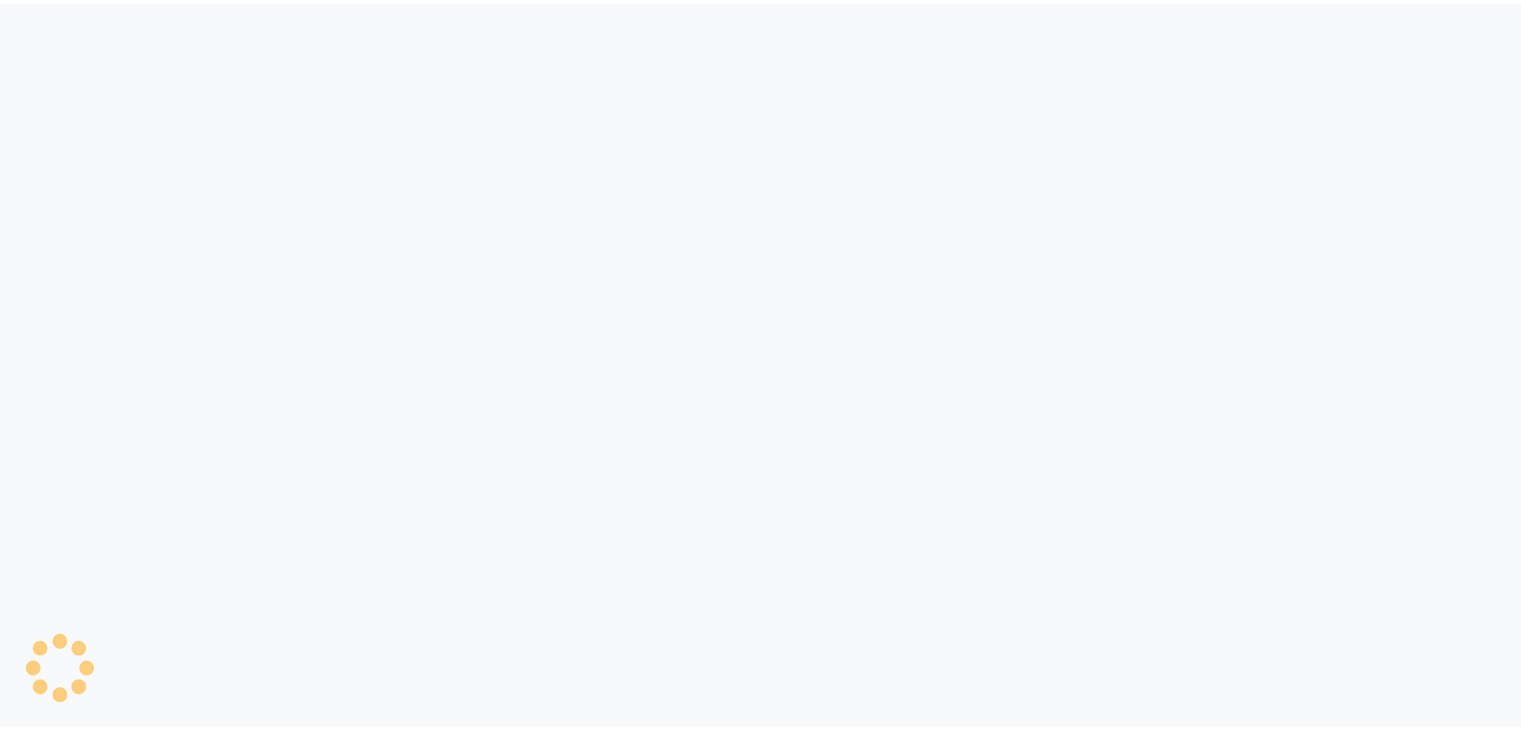 scroll, scrollTop: 0, scrollLeft: 0, axis: both 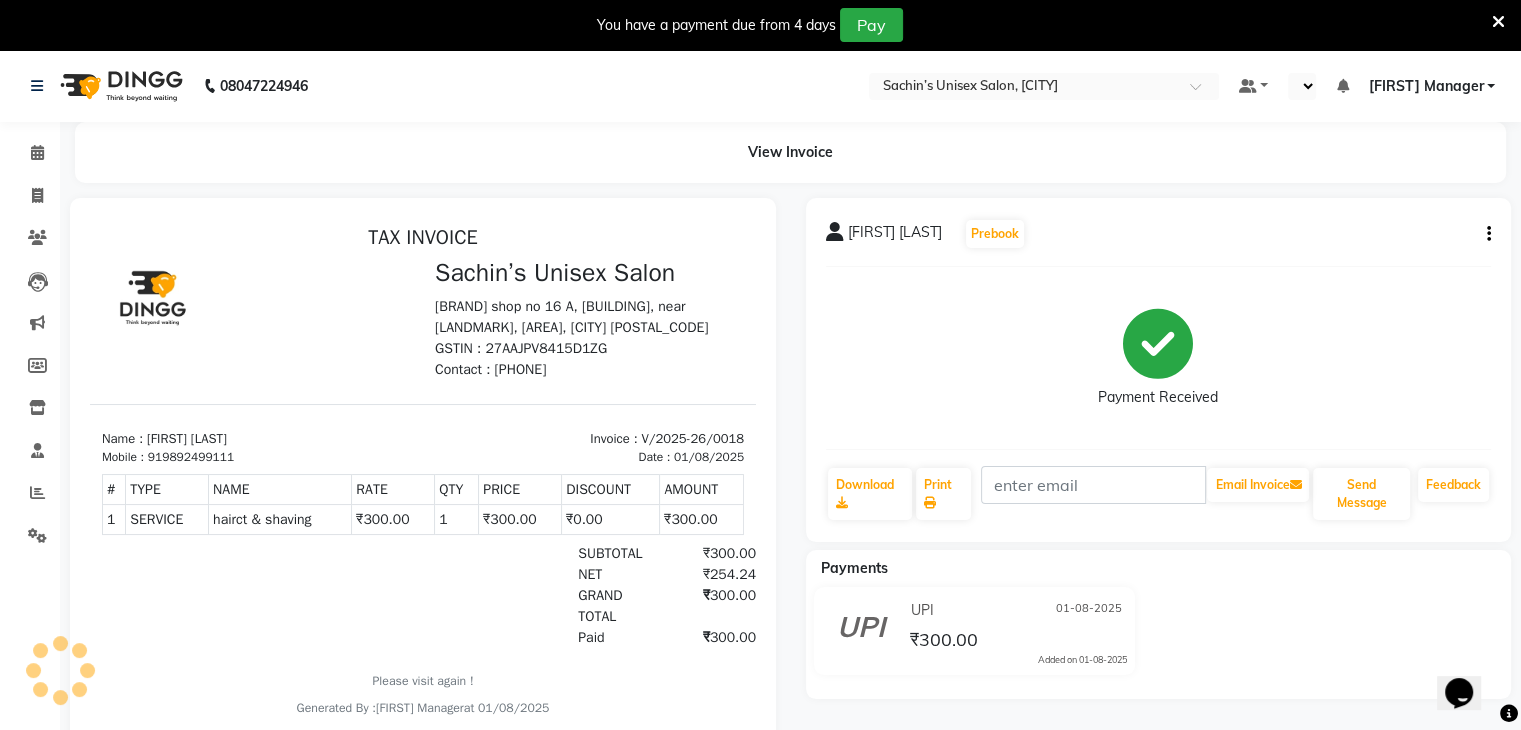 select on "en" 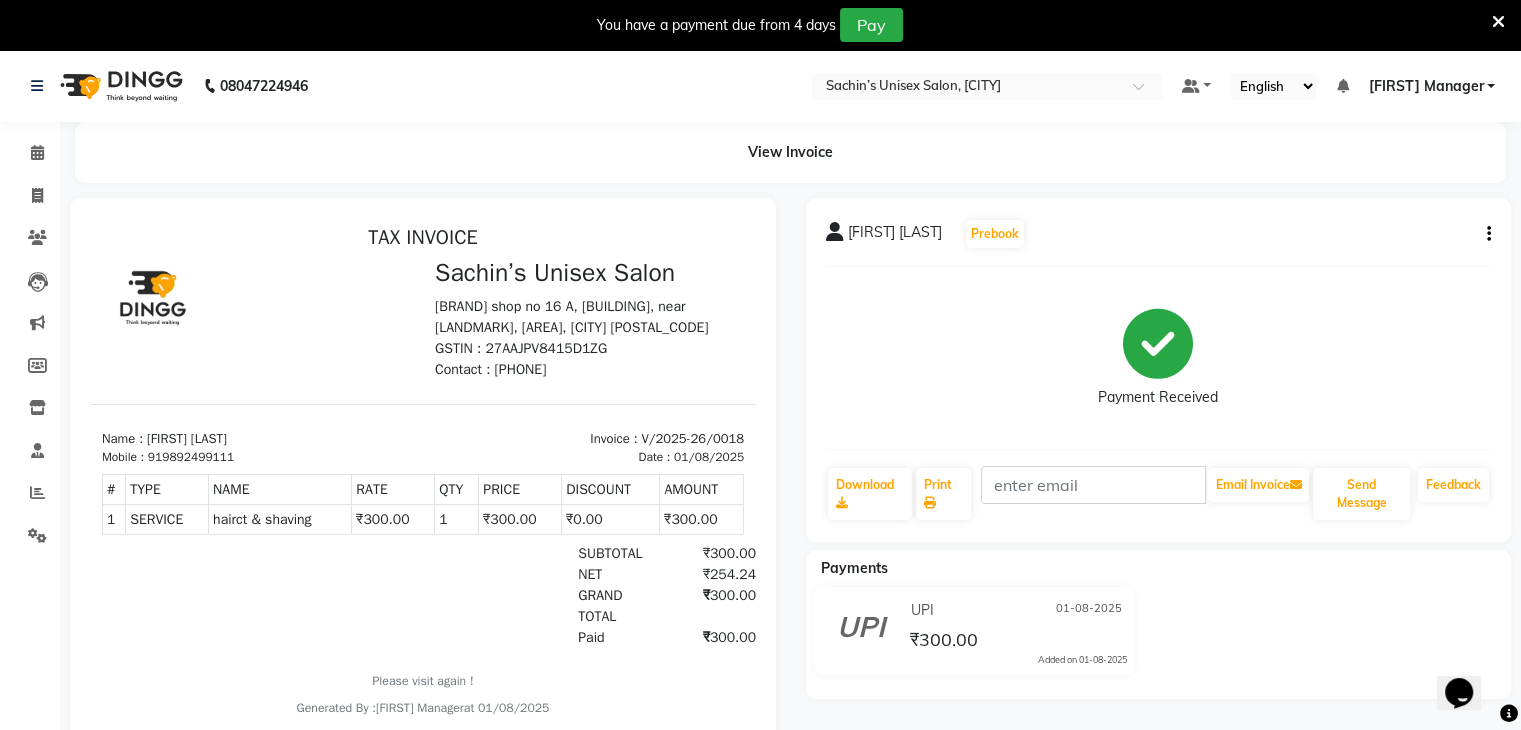 click 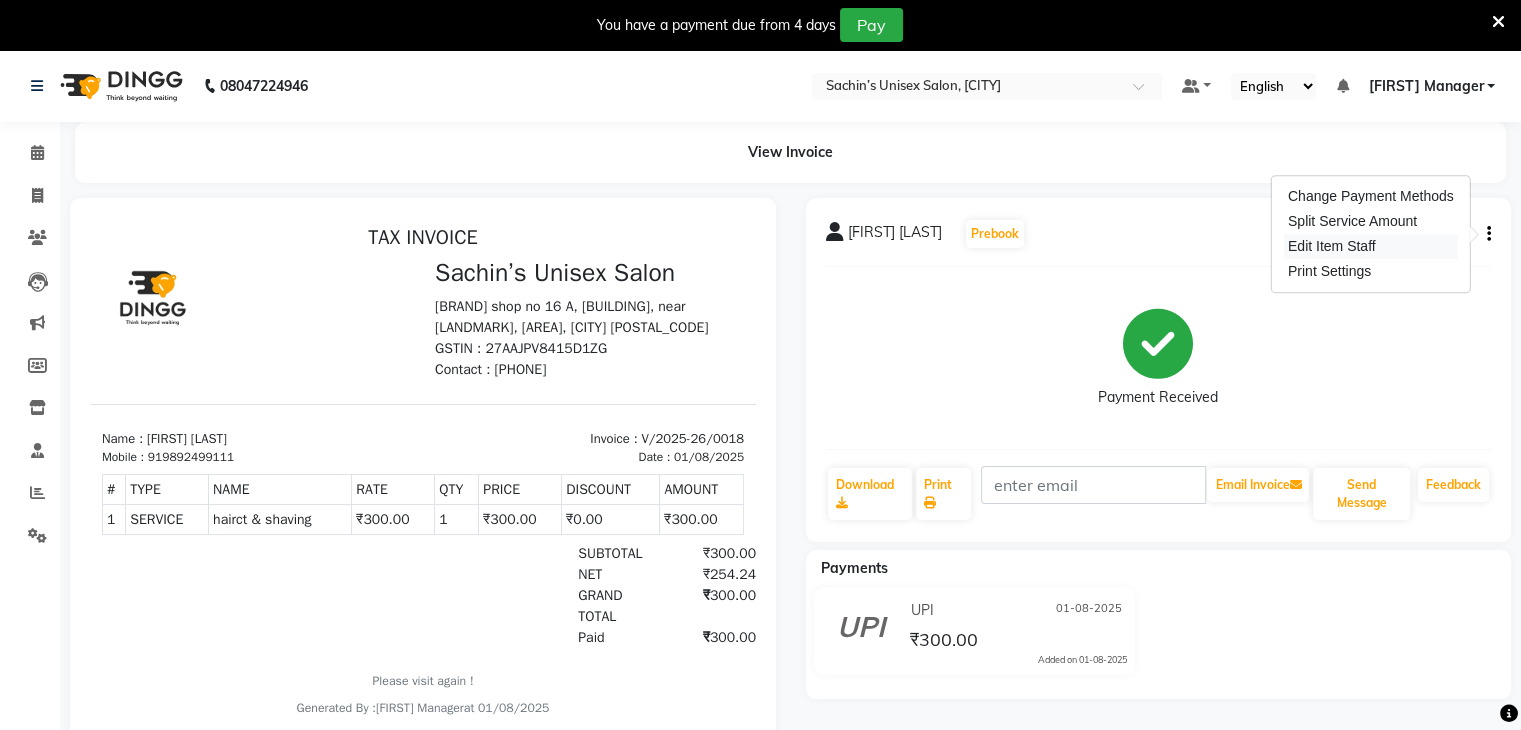 click on "Edit Item Staff" at bounding box center (1371, 246) 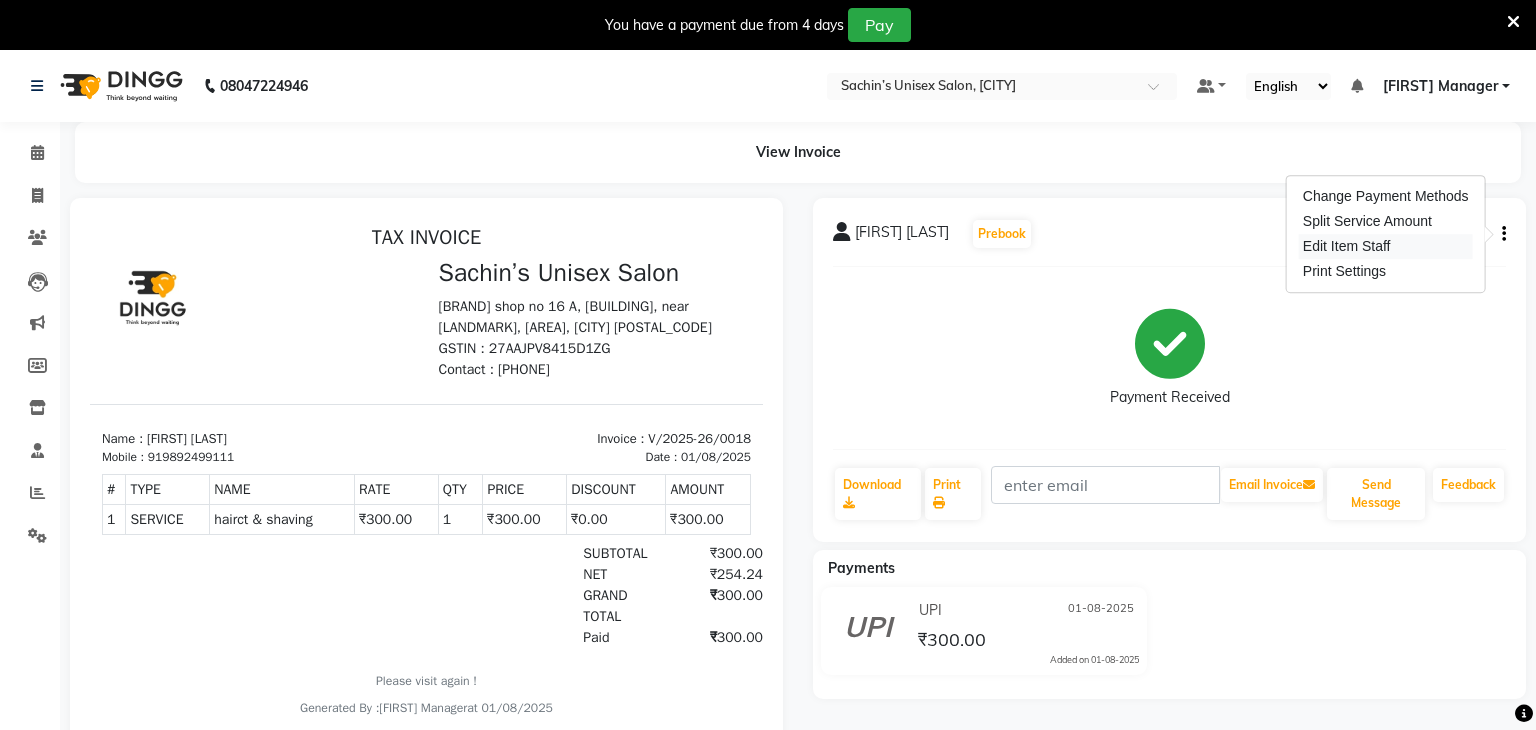 select on "86917" 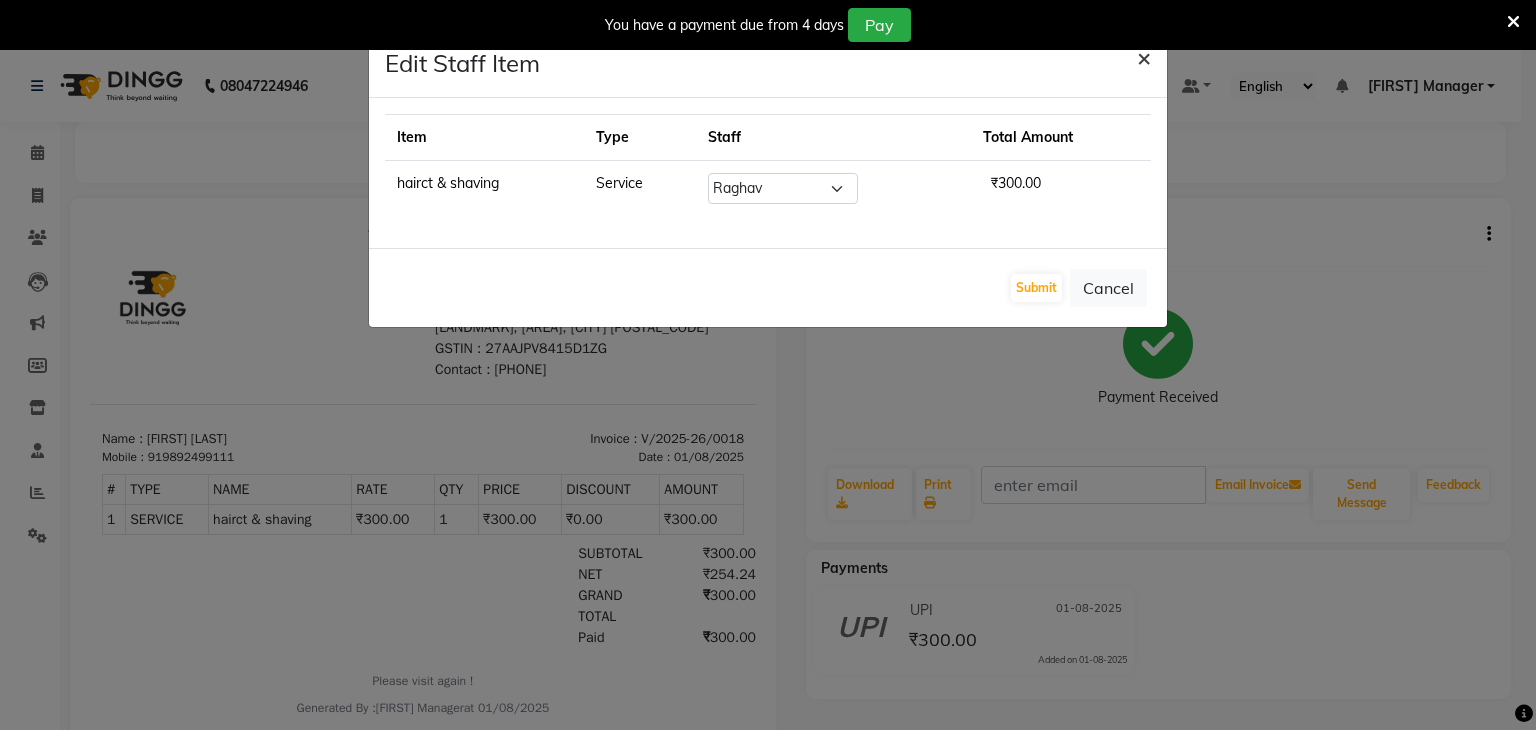 click on "×" 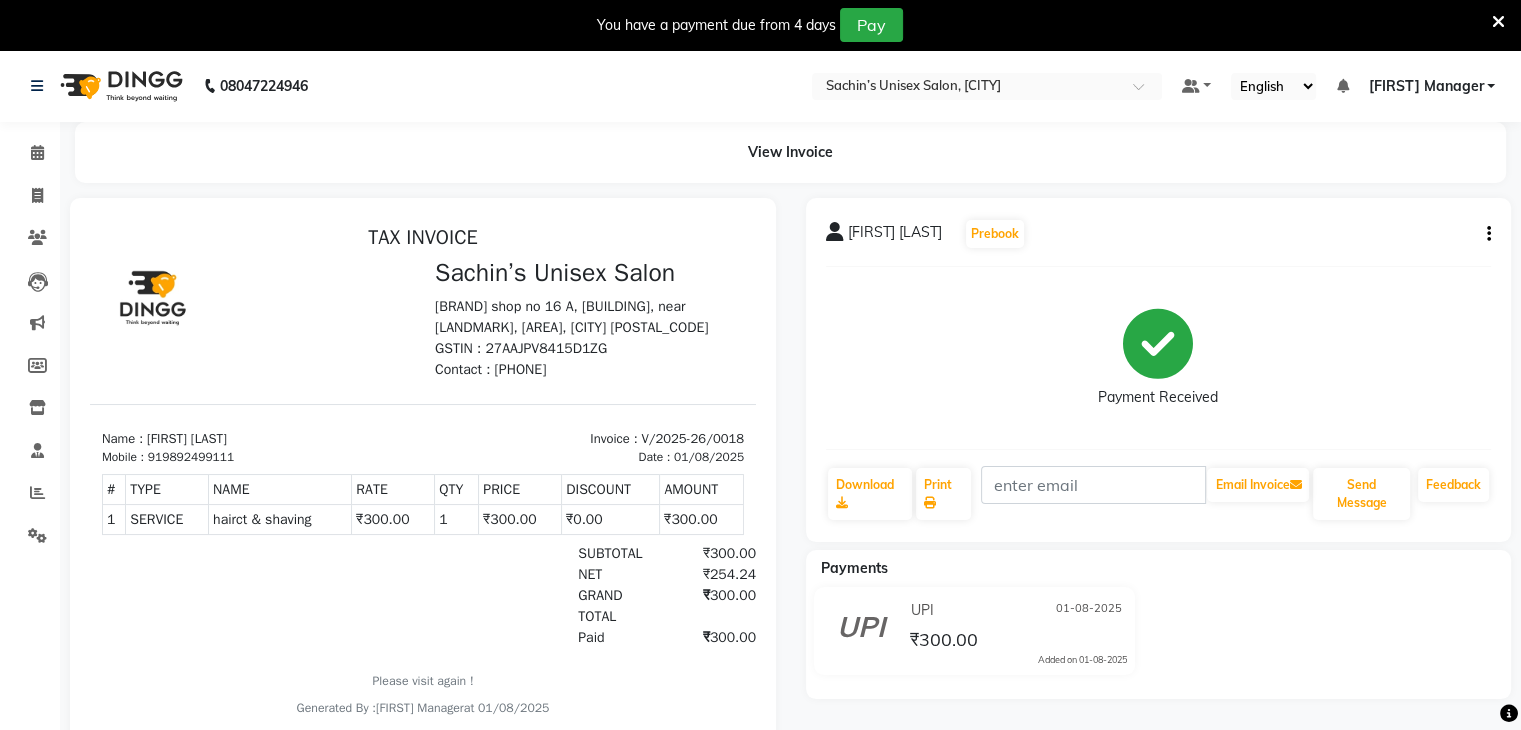click at bounding box center [1498, 22] 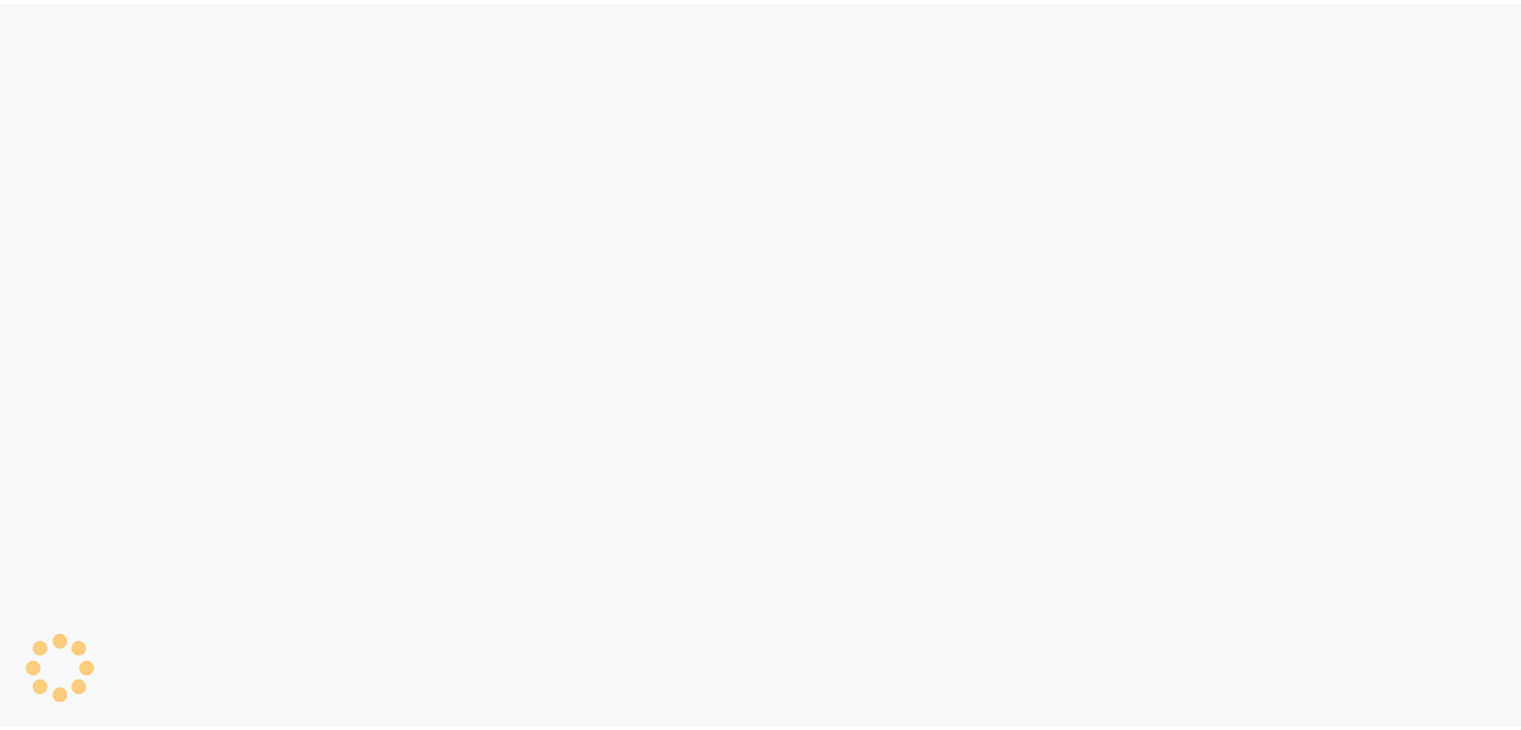 scroll, scrollTop: 0, scrollLeft: 0, axis: both 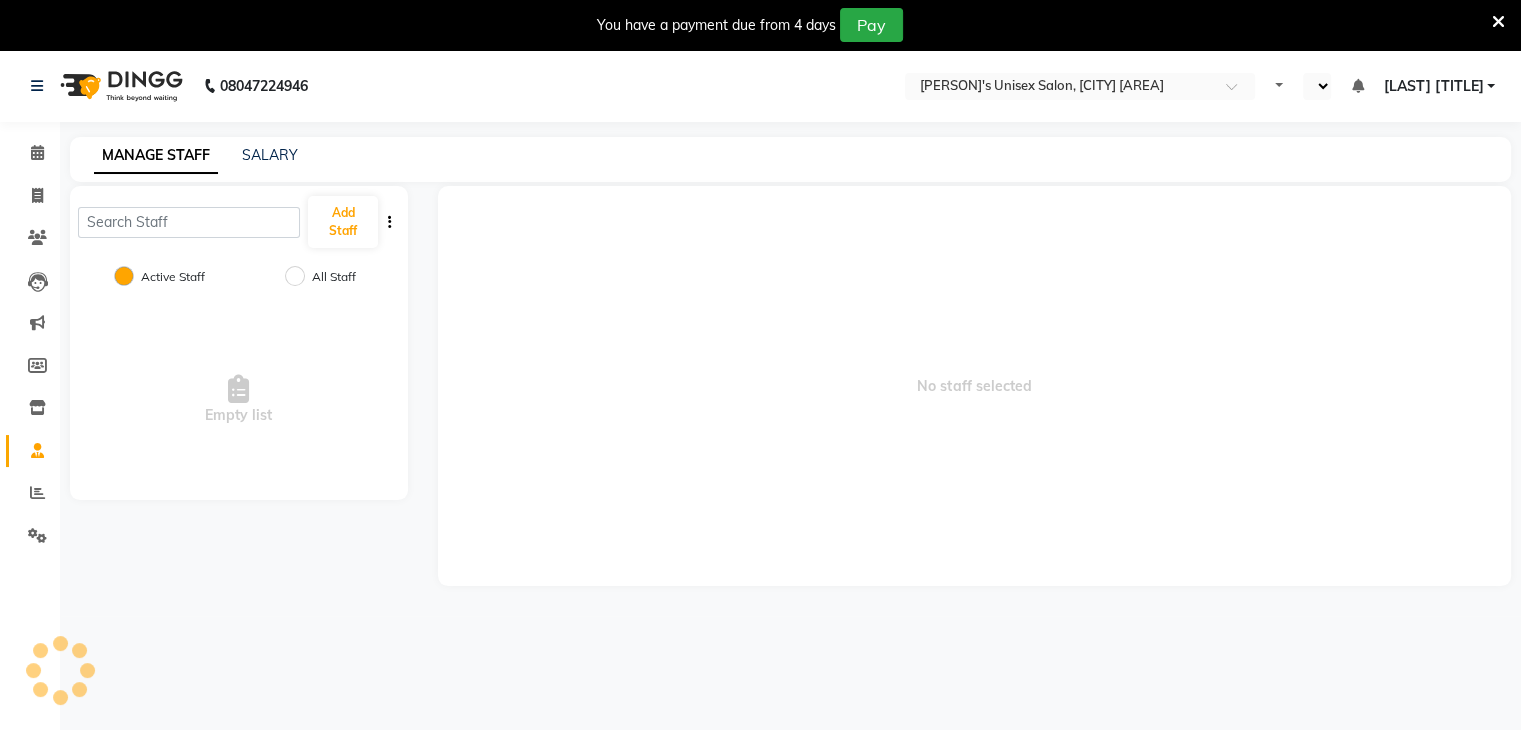 select on "en" 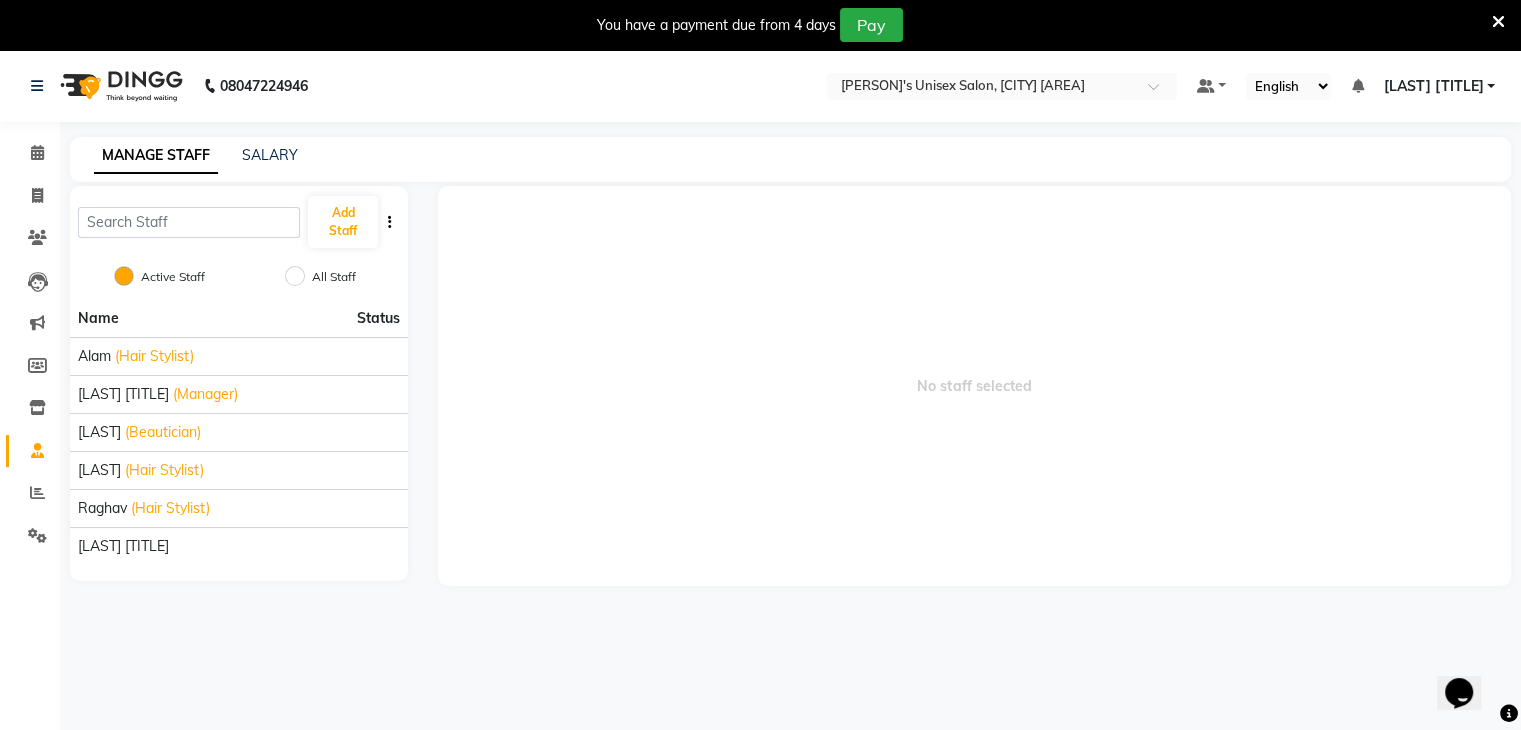 scroll, scrollTop: 0, scrollLeft: 0, axis: both 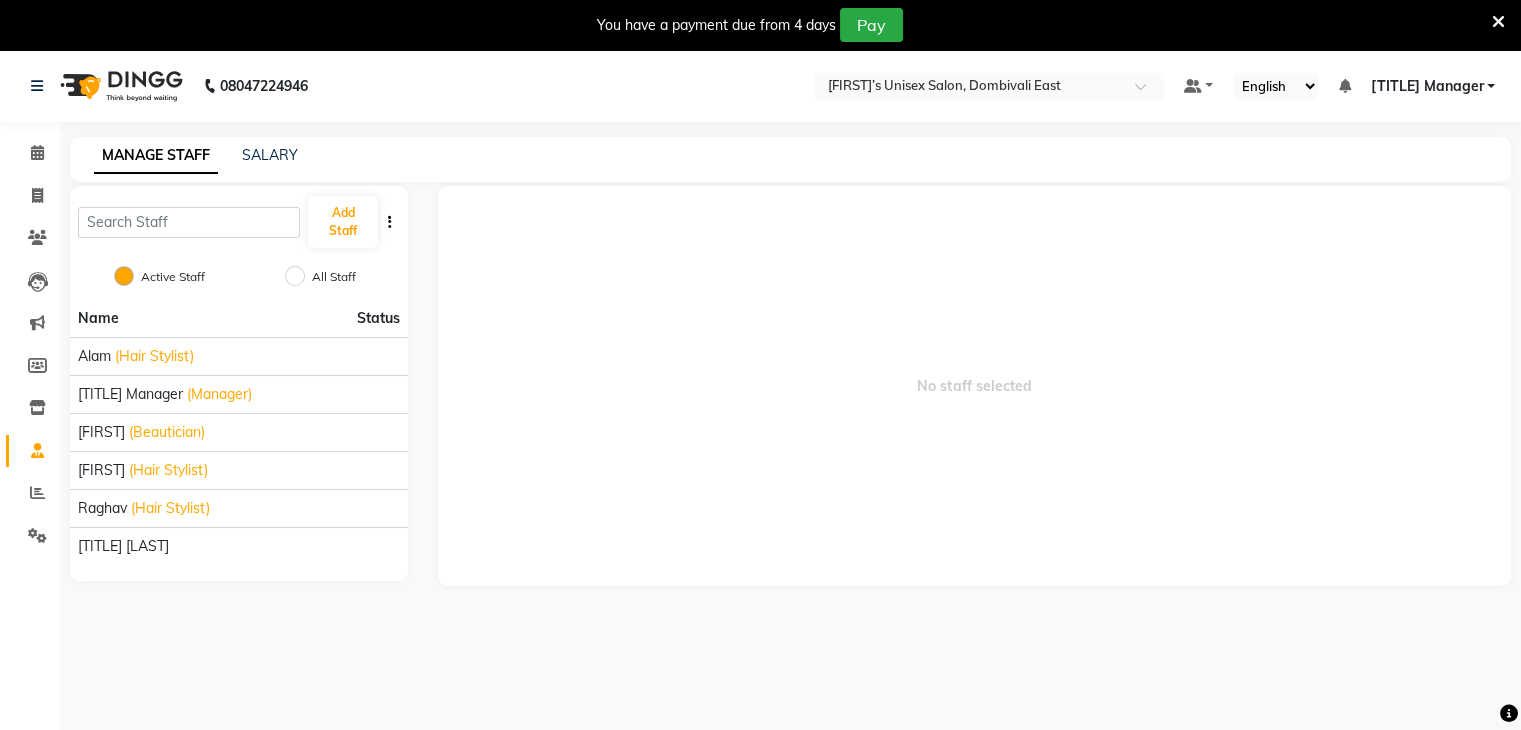 click at bounding box center [1498, 22] 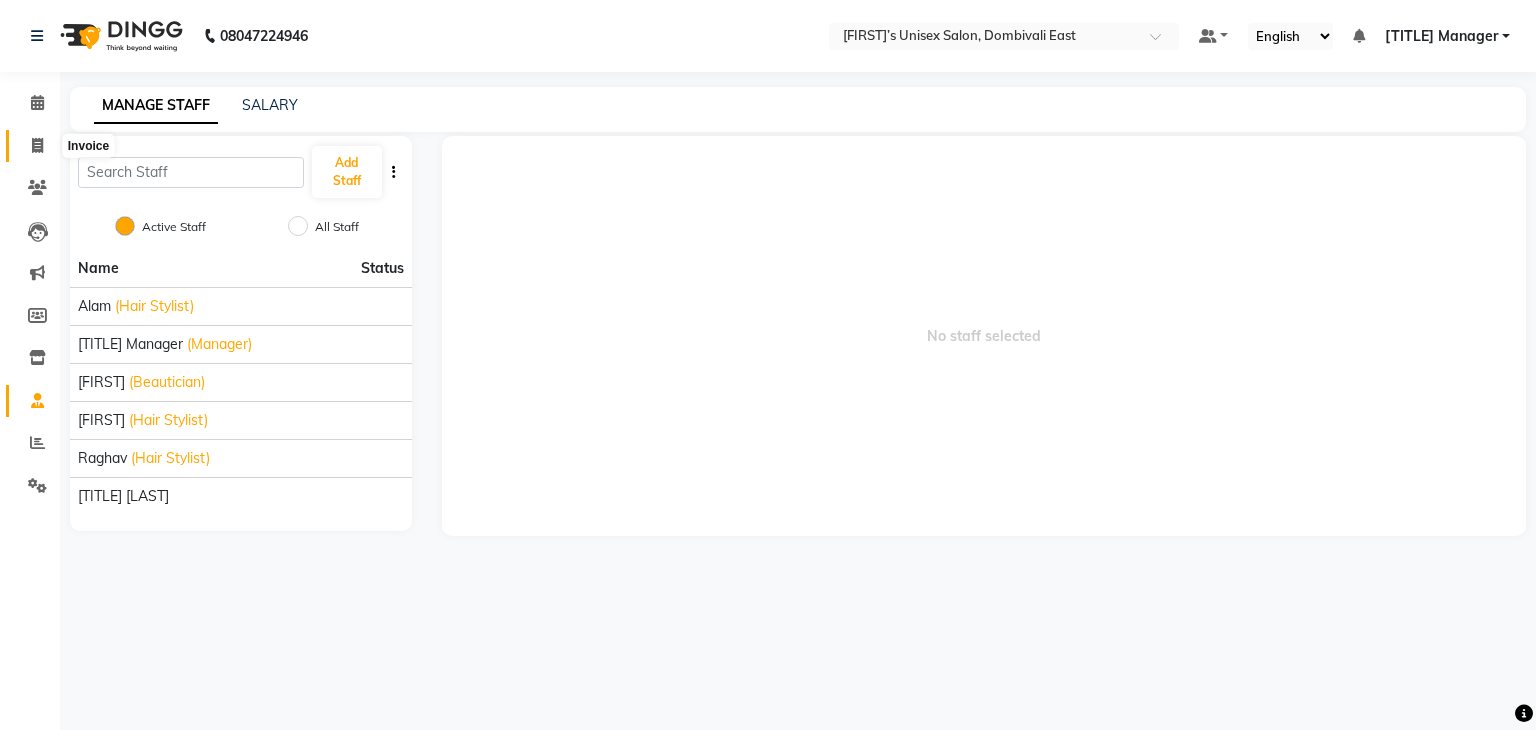 click 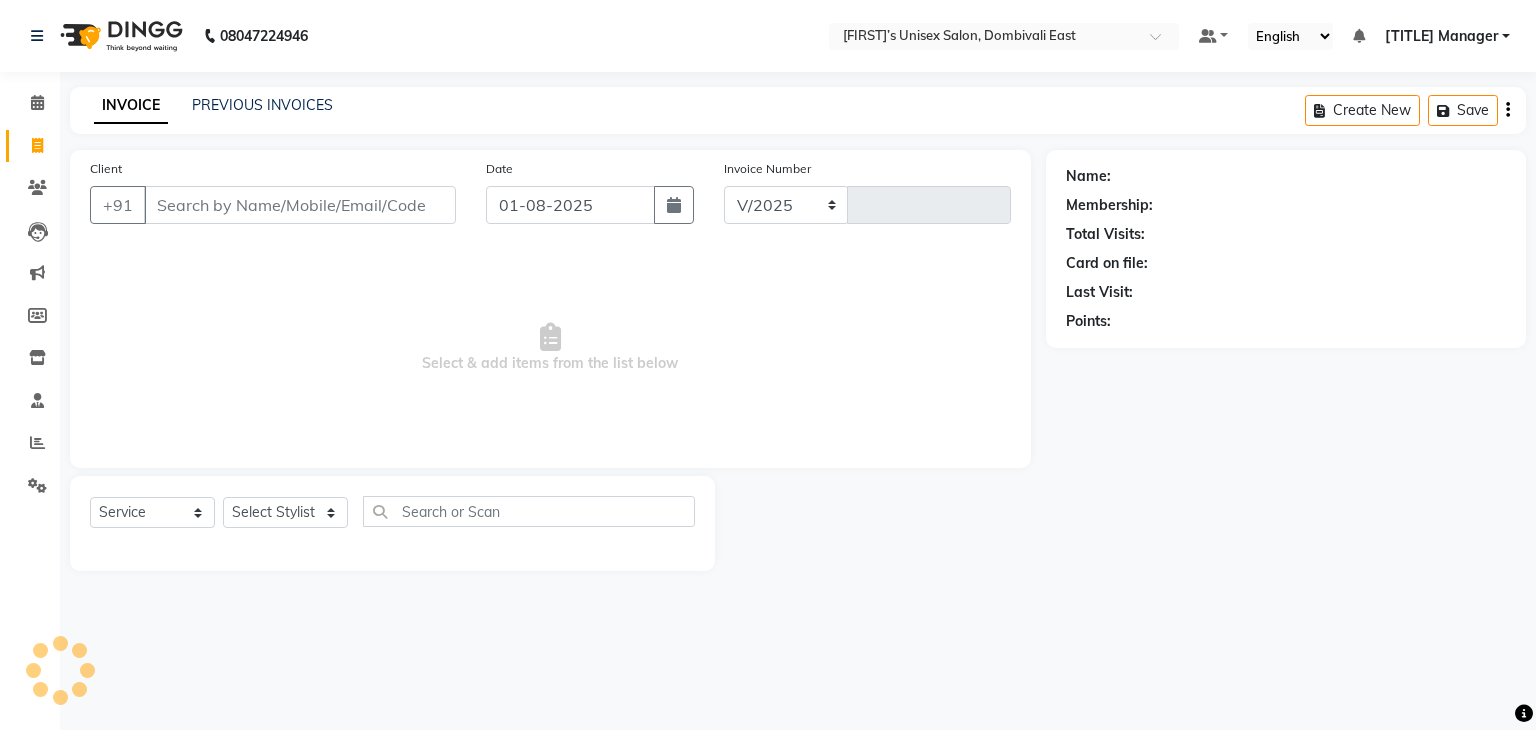 select on "8637" 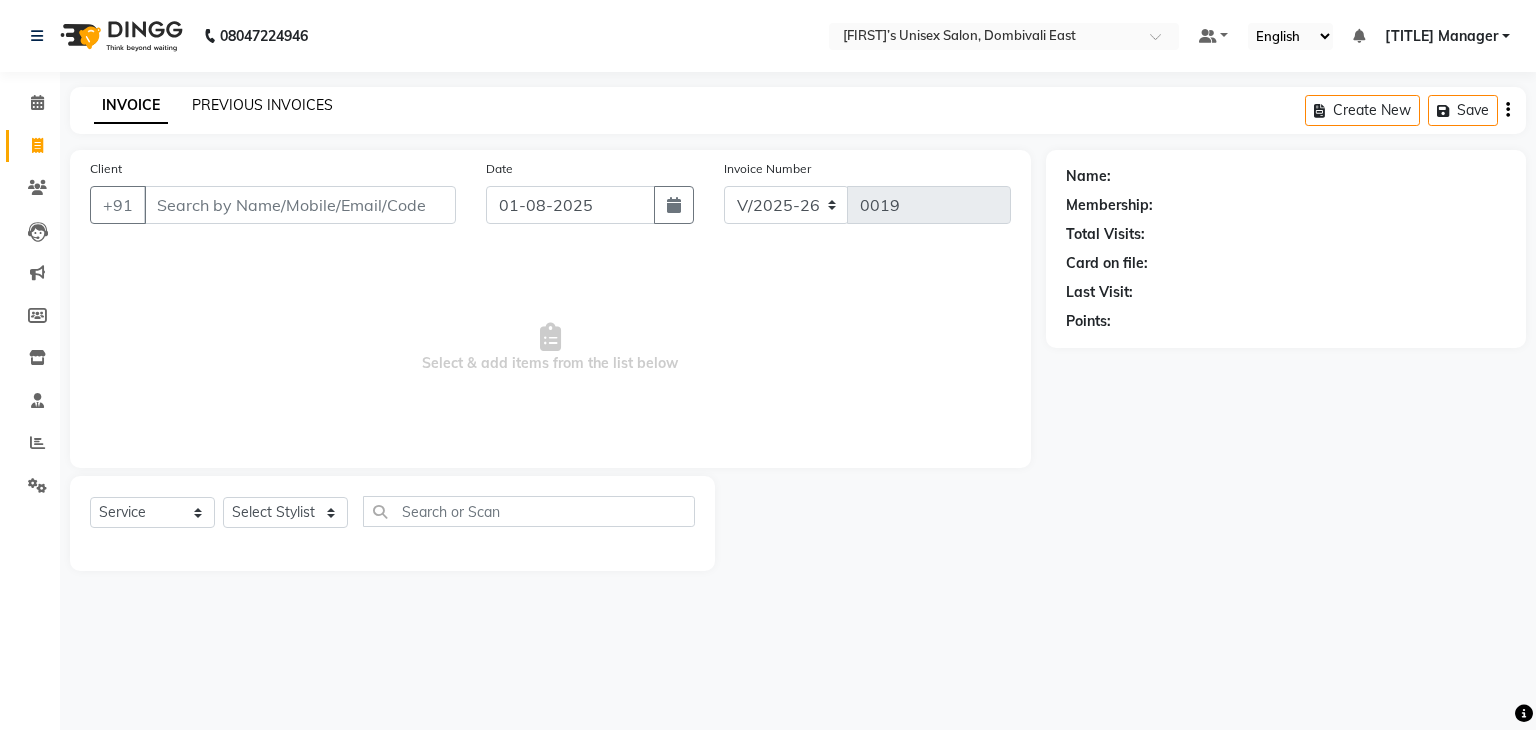 click on "PREVIOUS INVOICES" 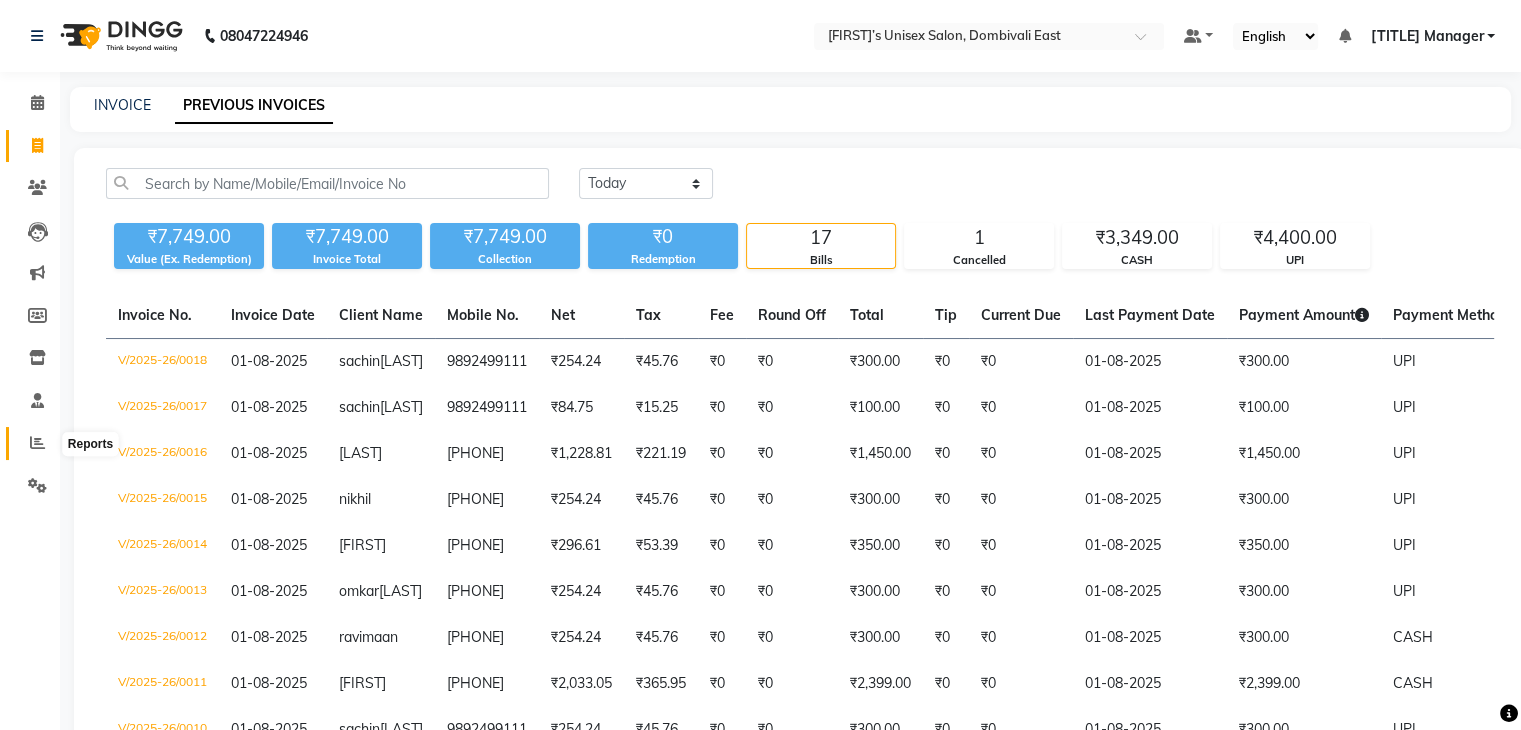 click 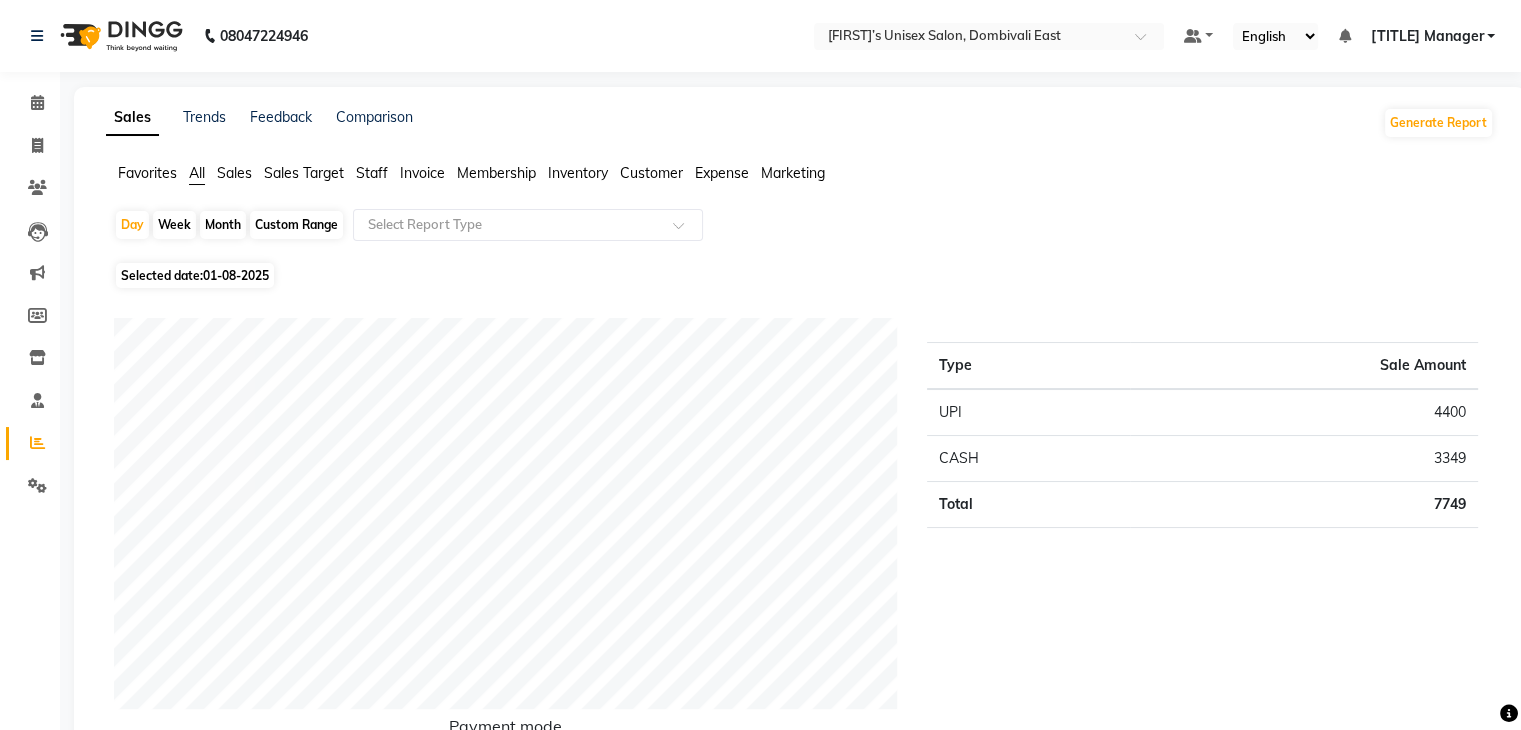 click on "Staff" 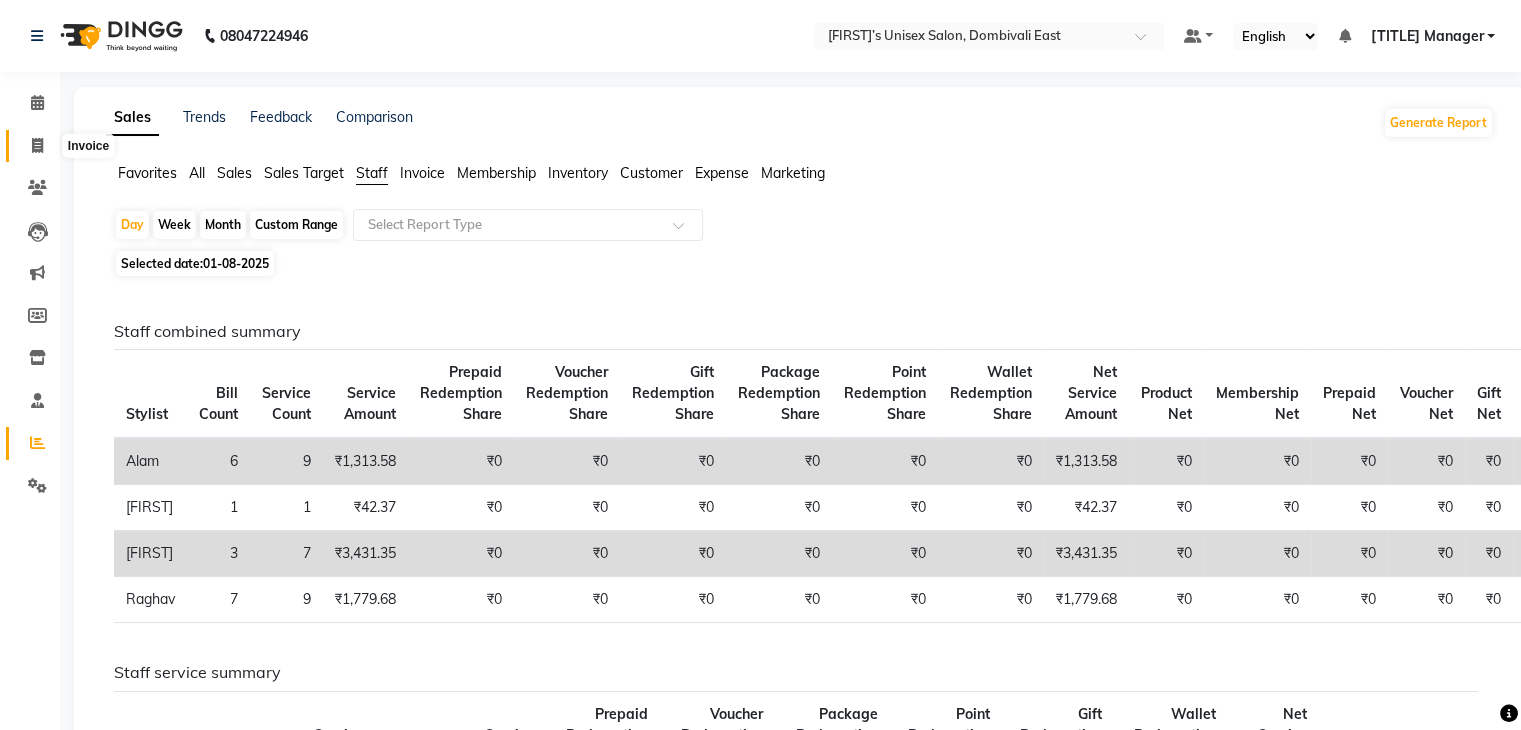 click 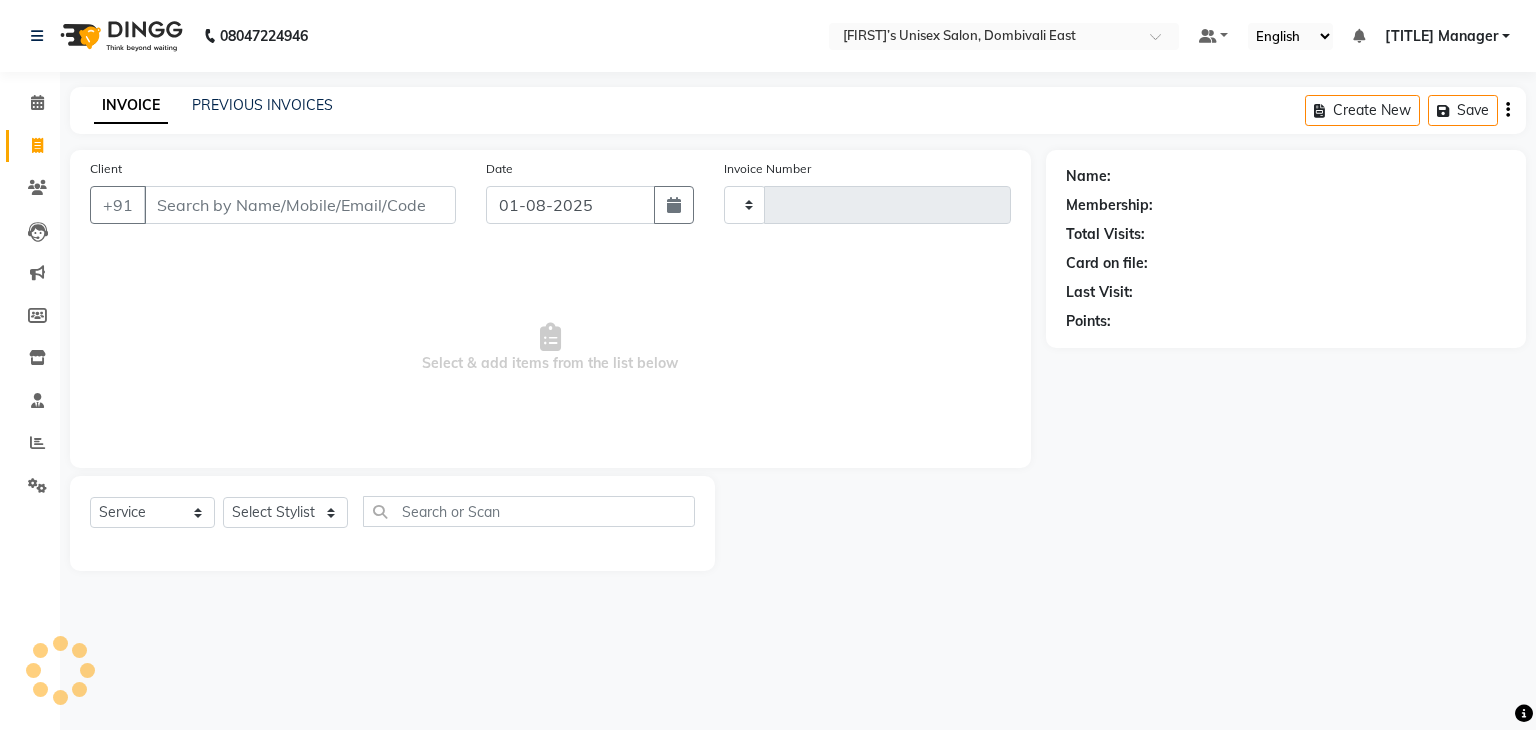 type on "0019" 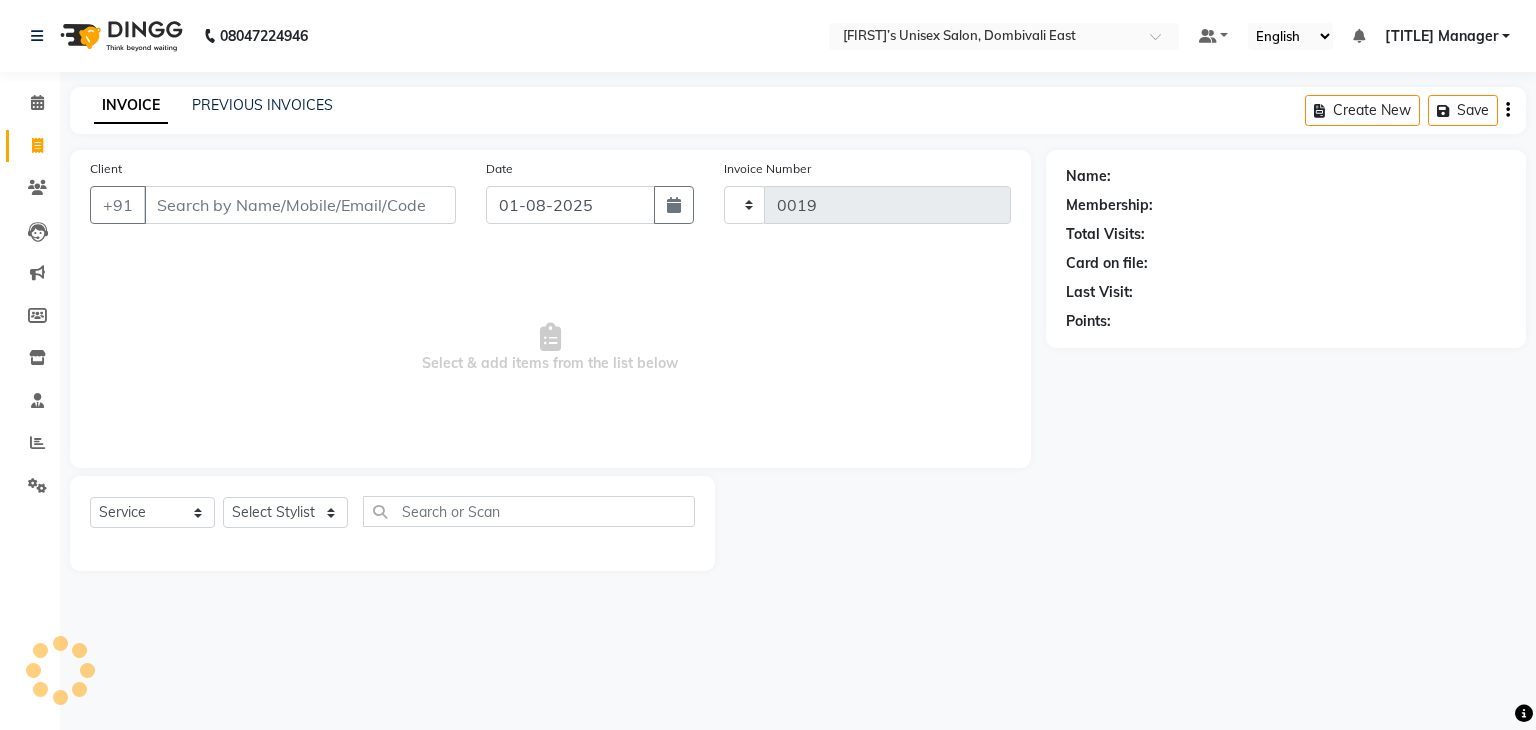 select on "8637" 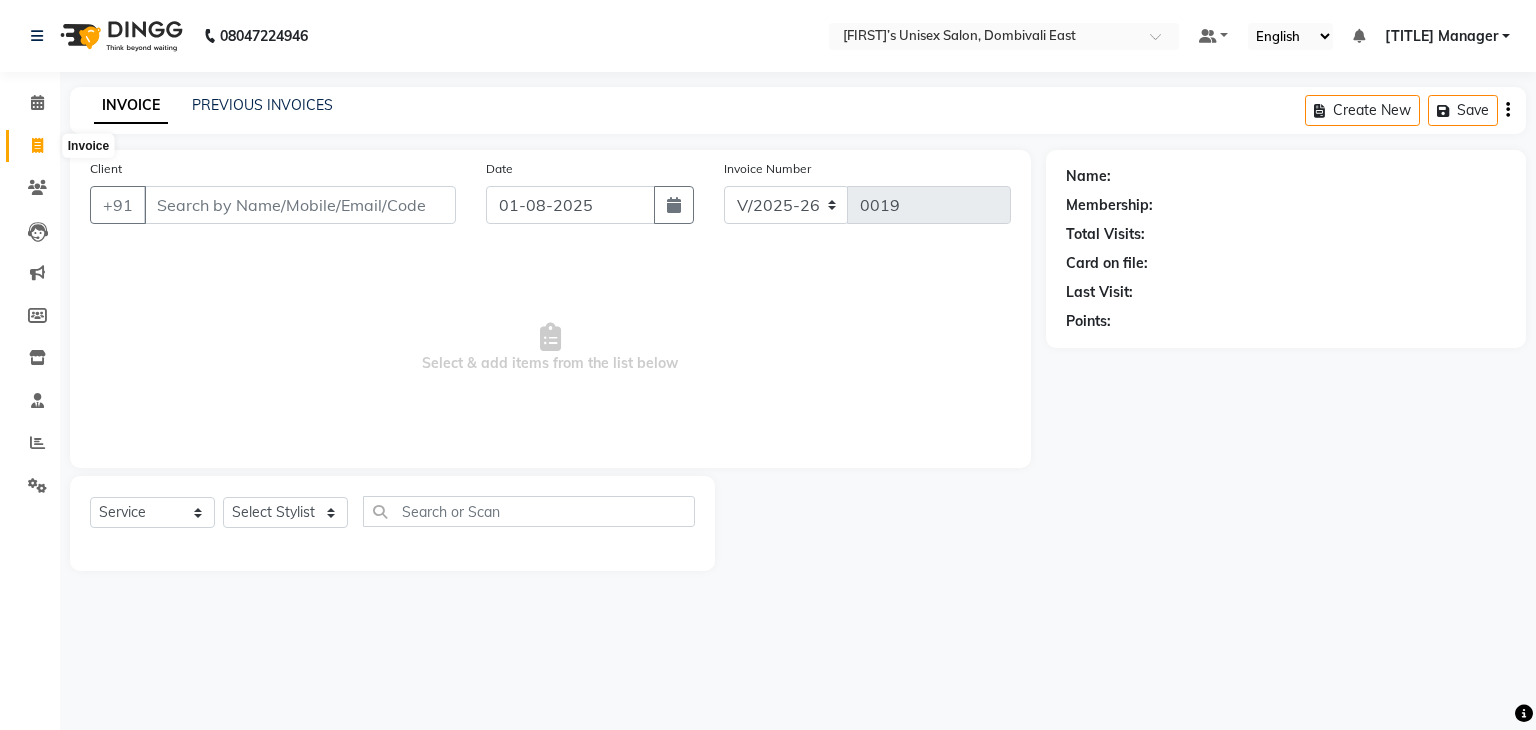 click 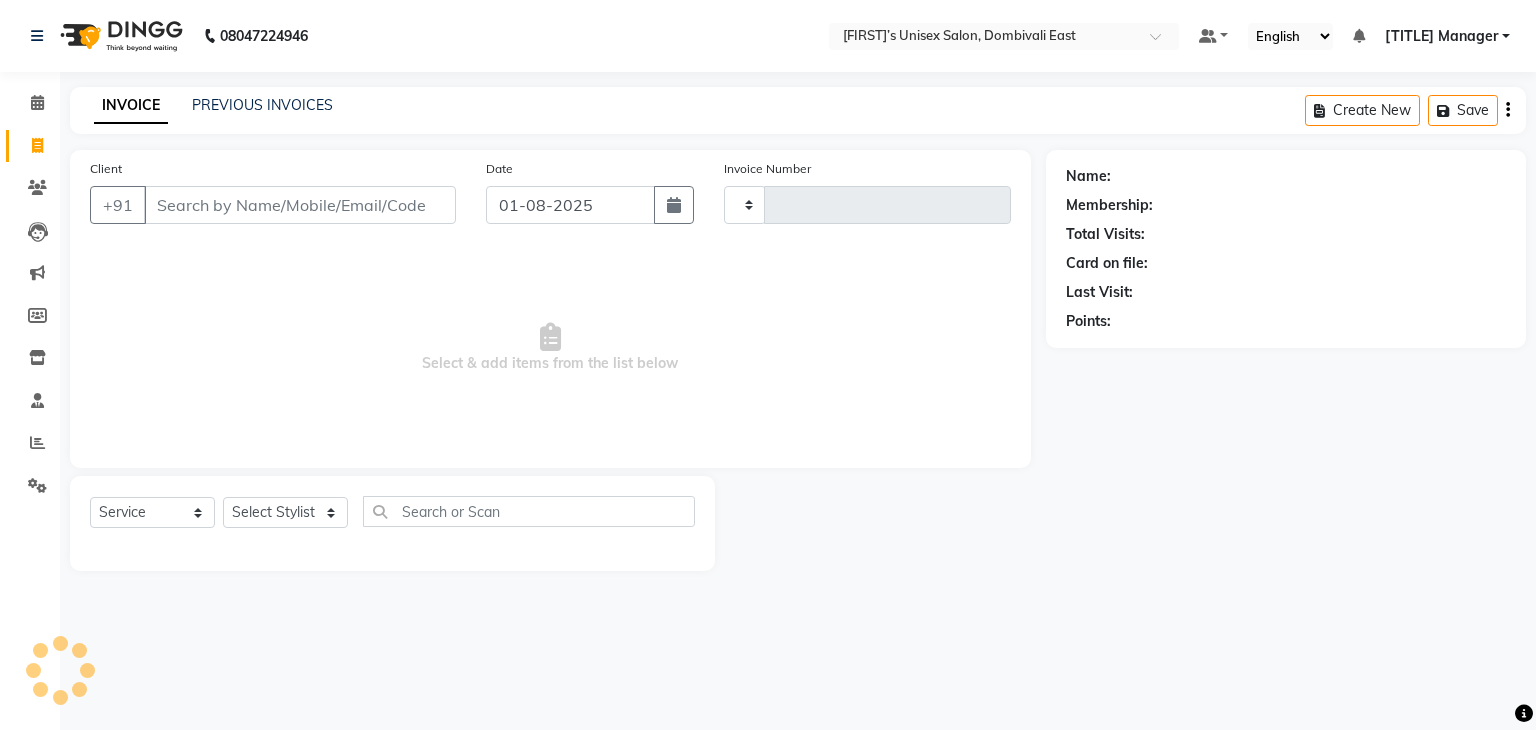 type on "0019" 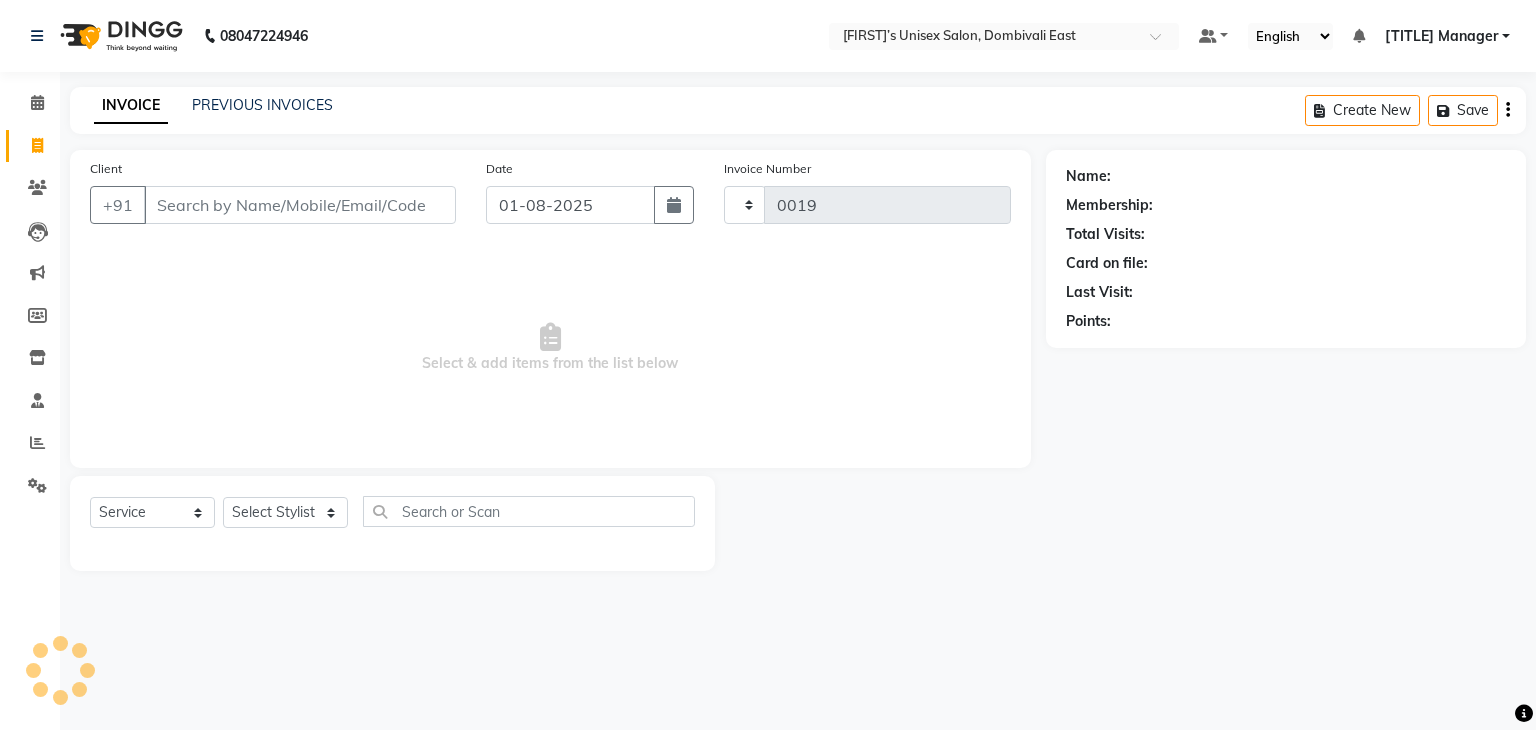select on "8637" 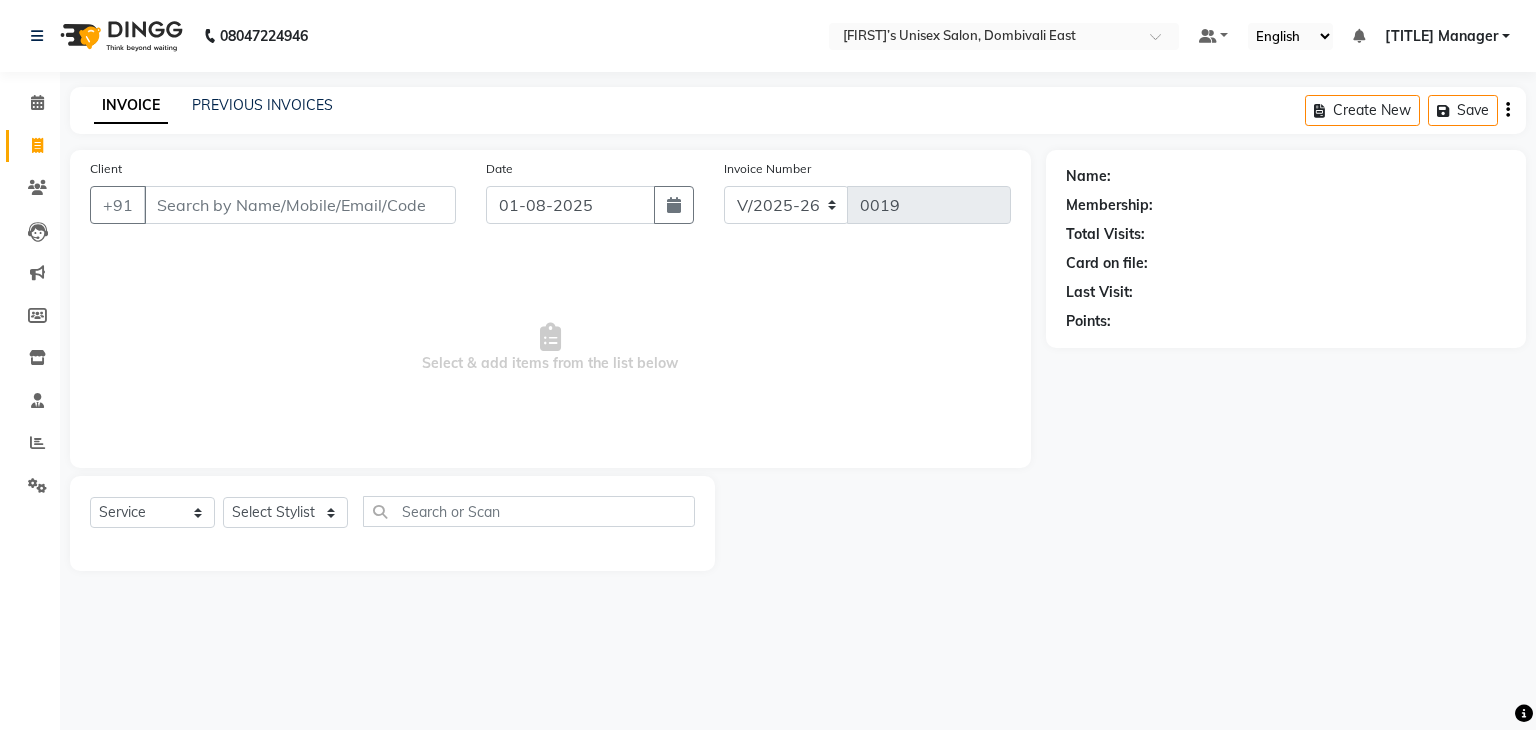 click 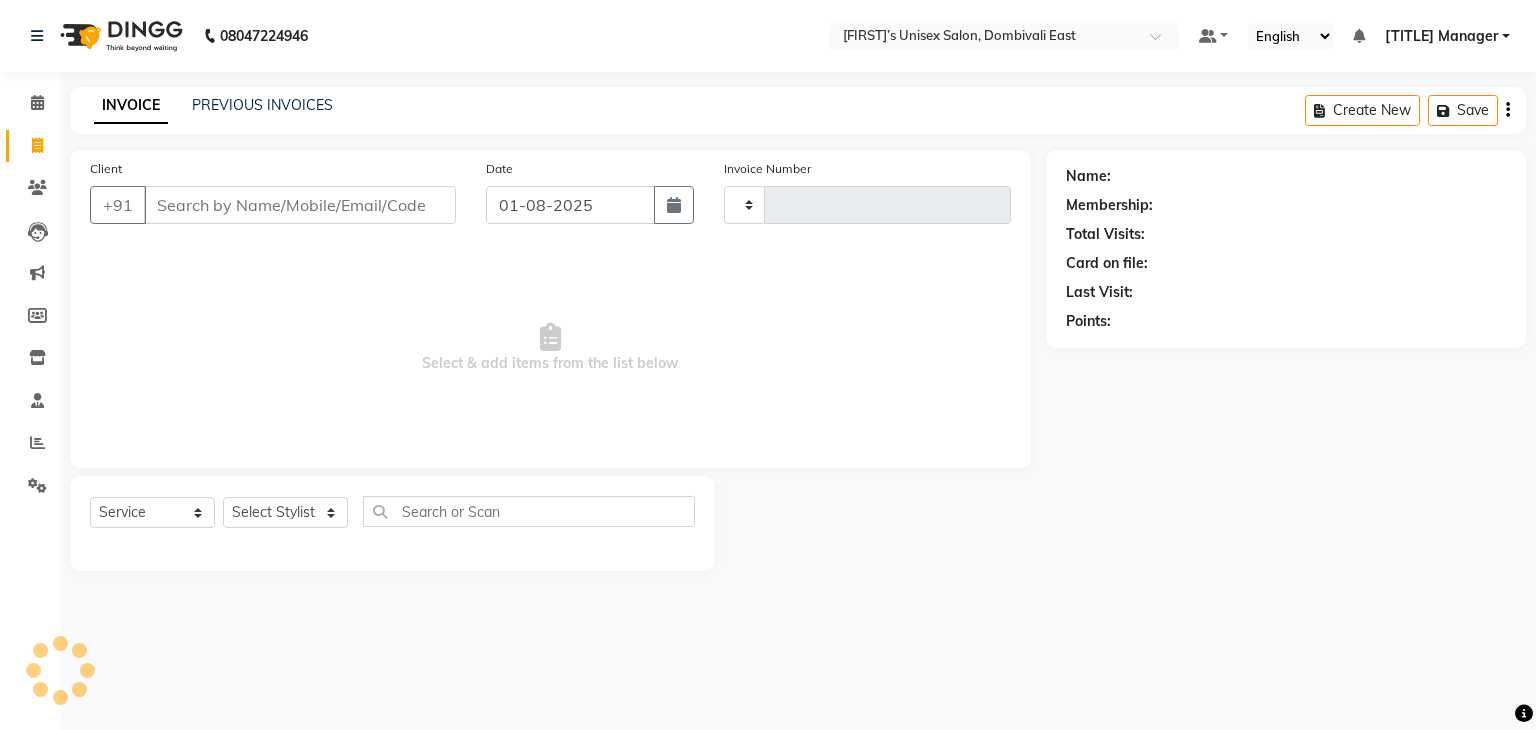type on "0019" 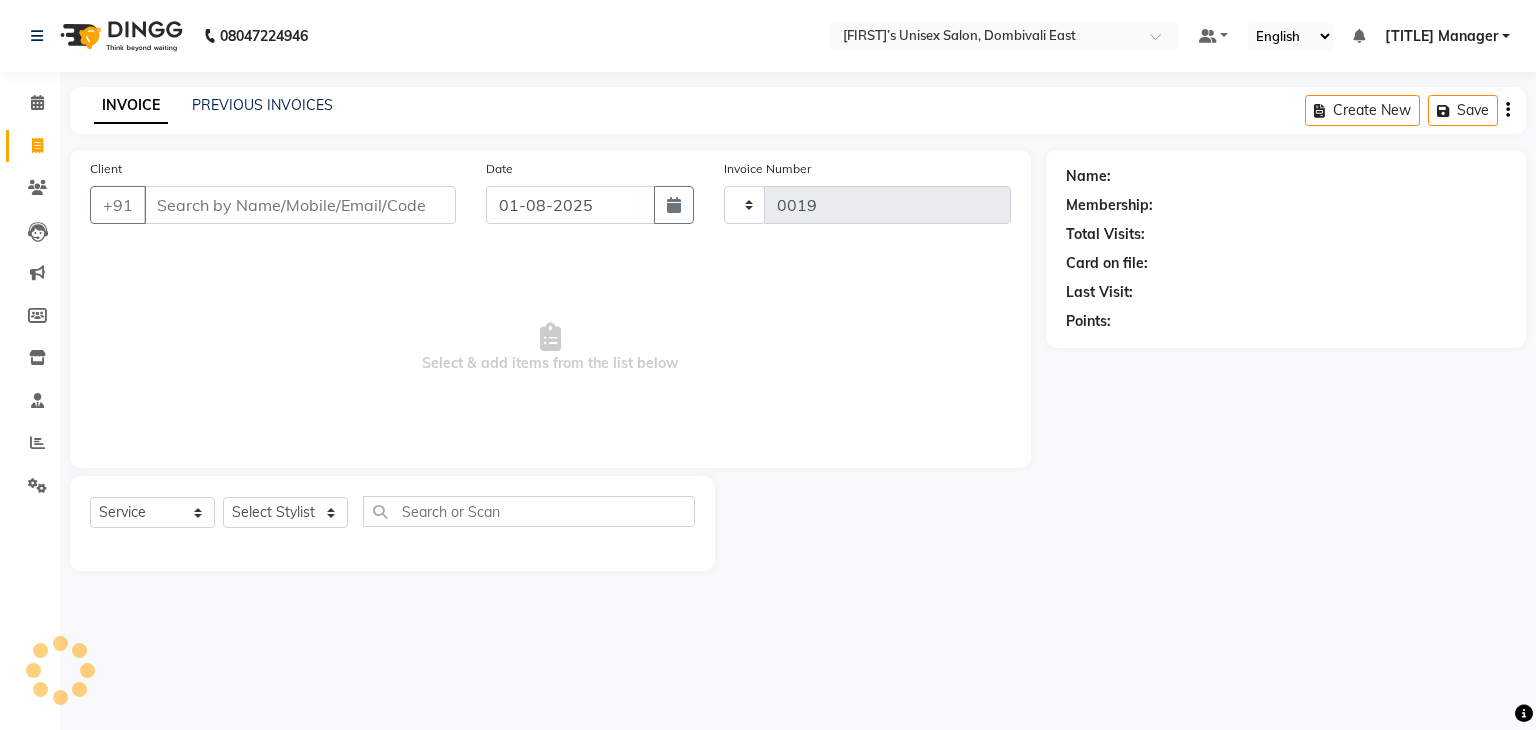 select on "8637" 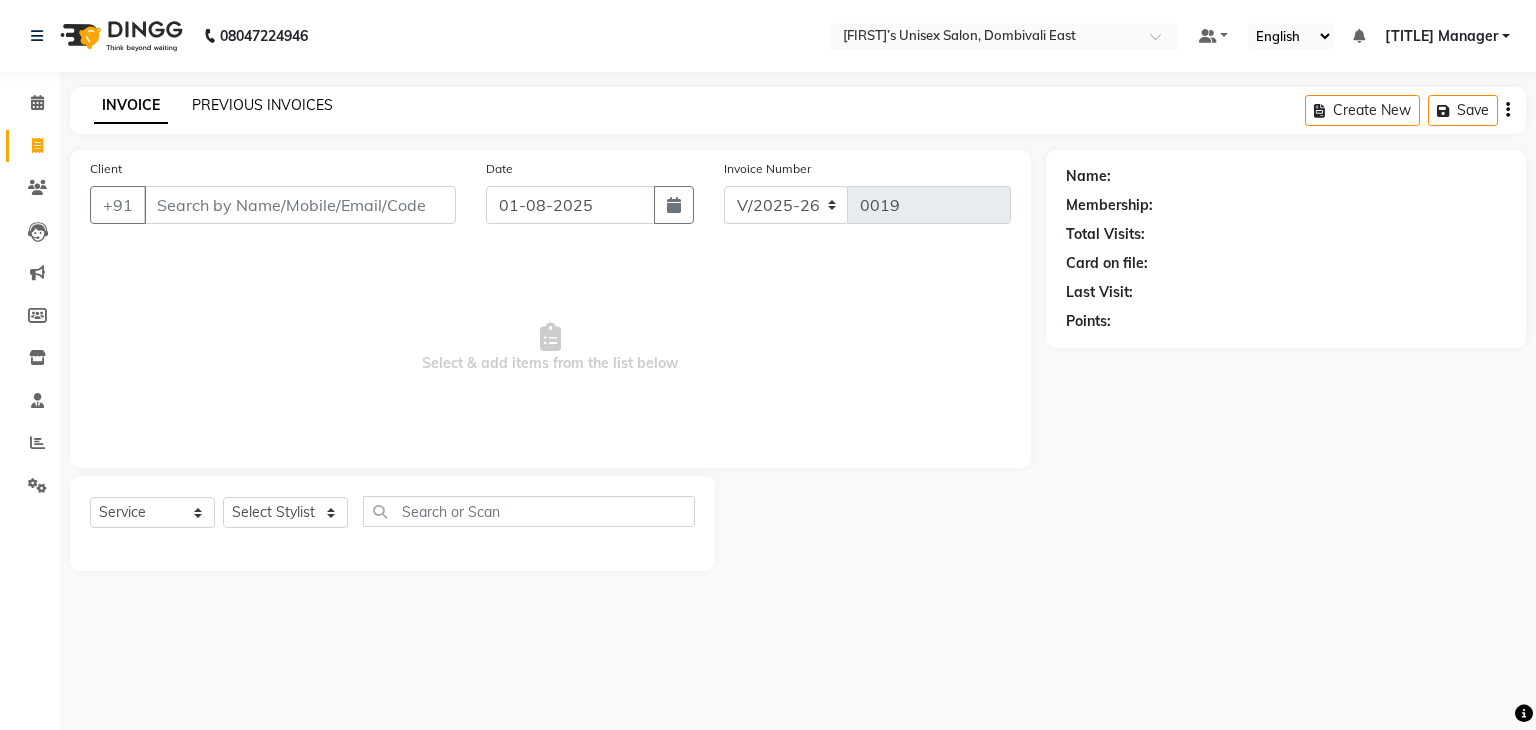 click on "PREVIOUS INVOICES" 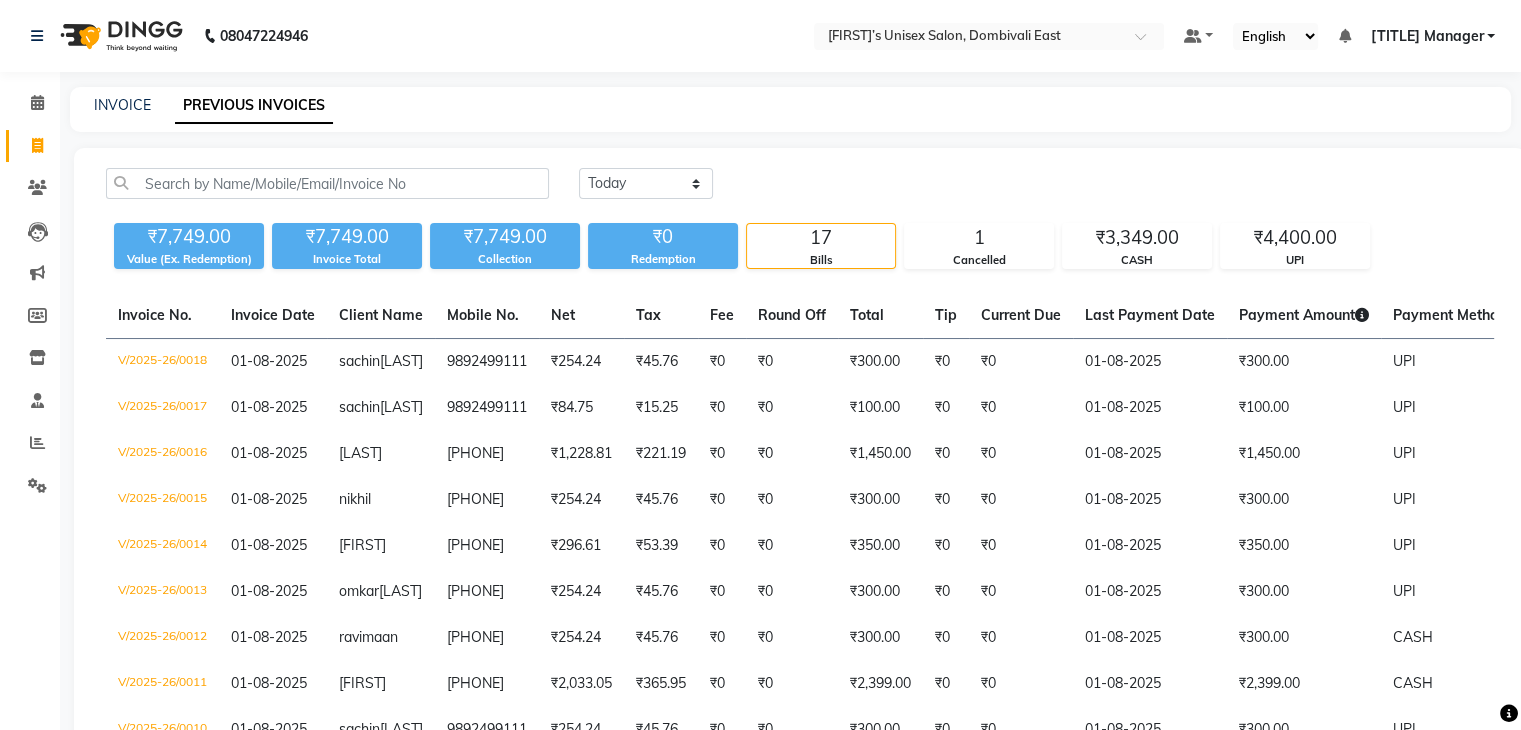 drag, startPoint x: 1520, startPoint y: 207, endPoint x: 1535, endPoint y: 440, distance: 233.48233 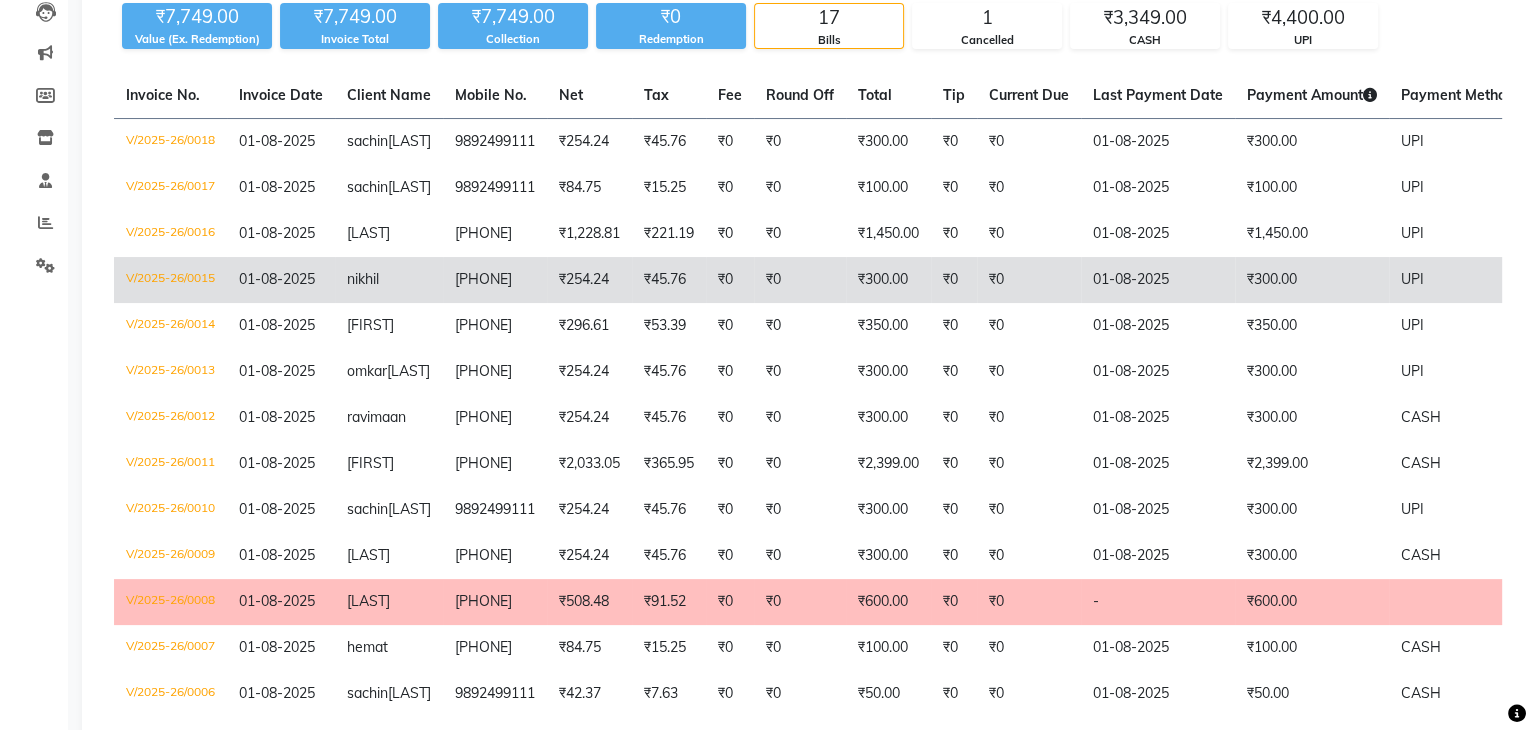 scroll, scrollTop: 0, scrollLeft: 0, axis: both 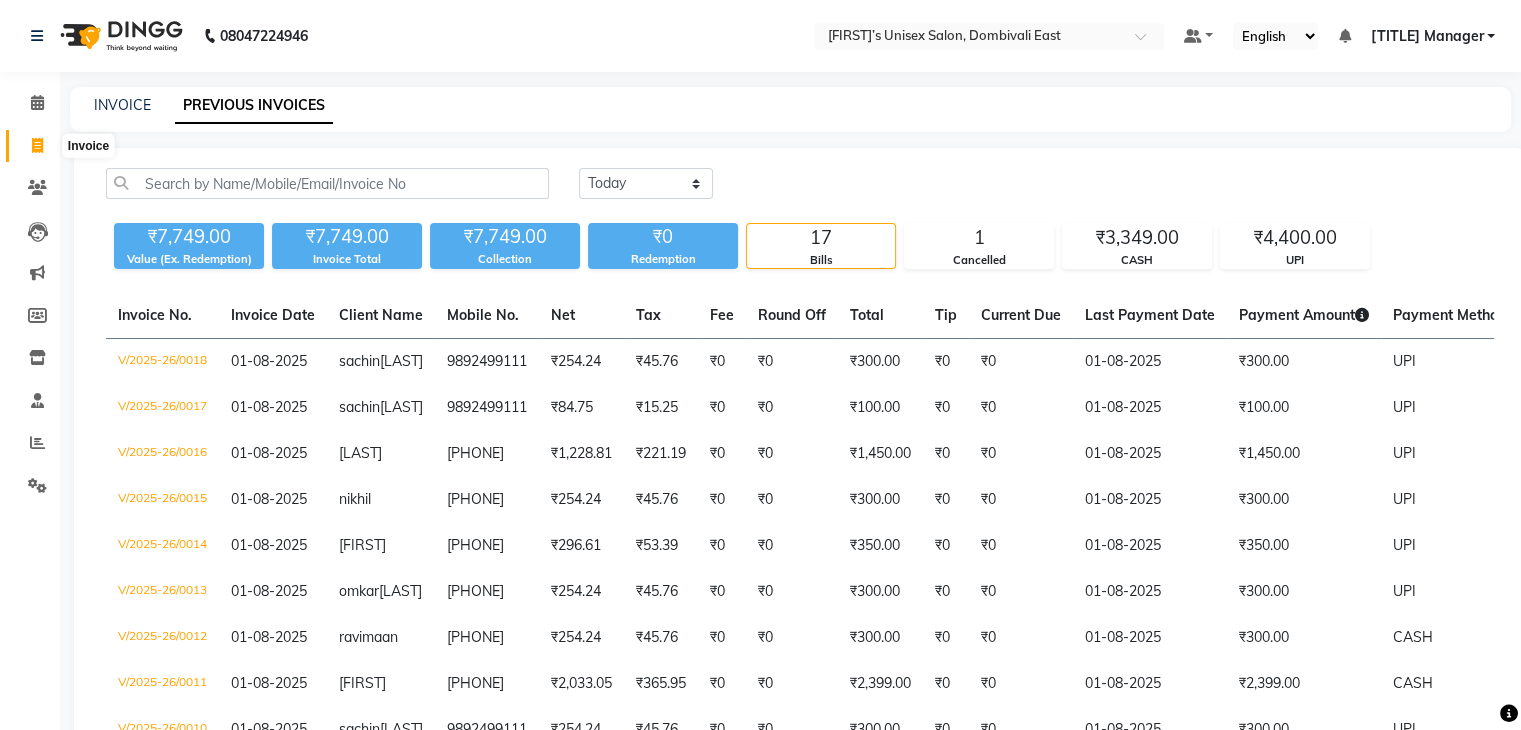 click 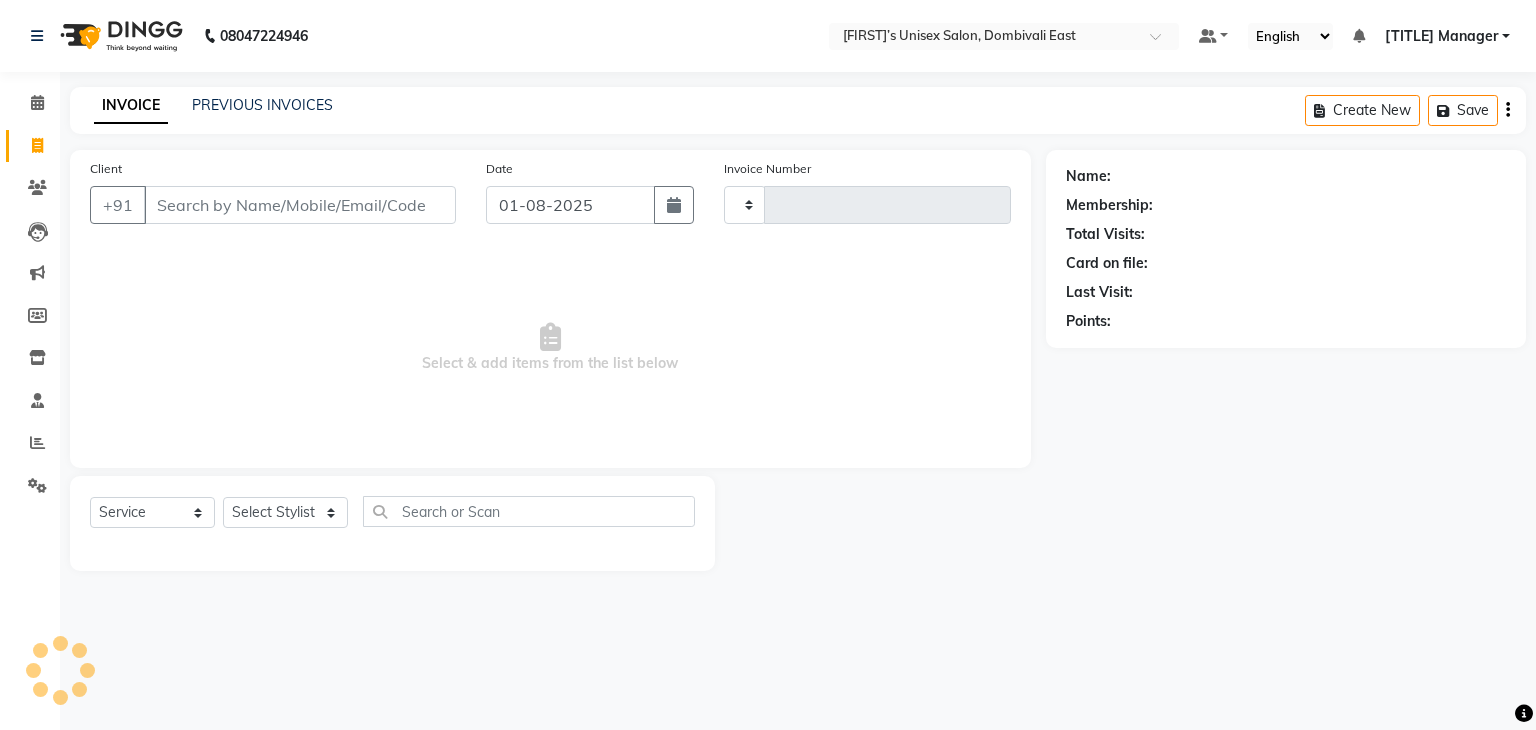 type on "0019" 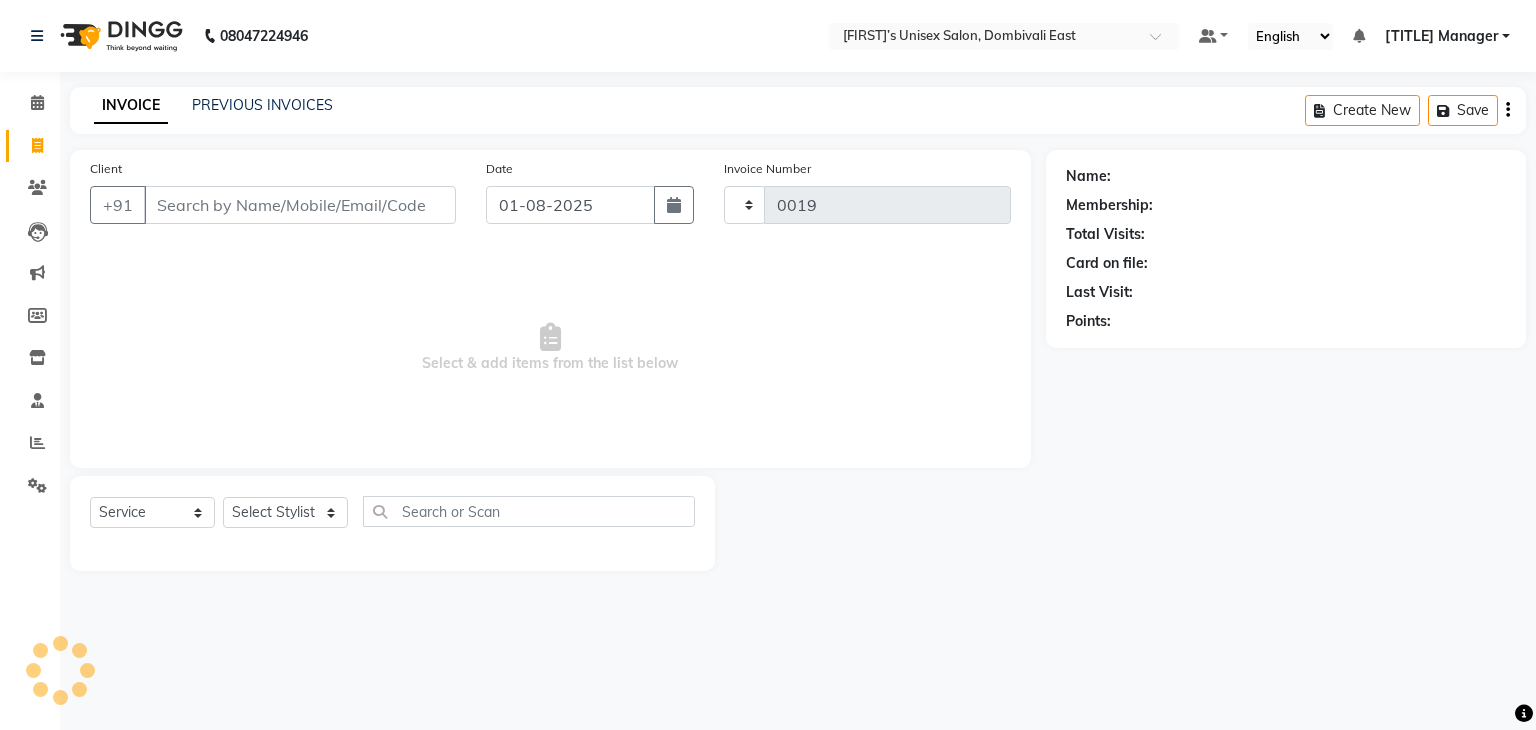 select on "8637" 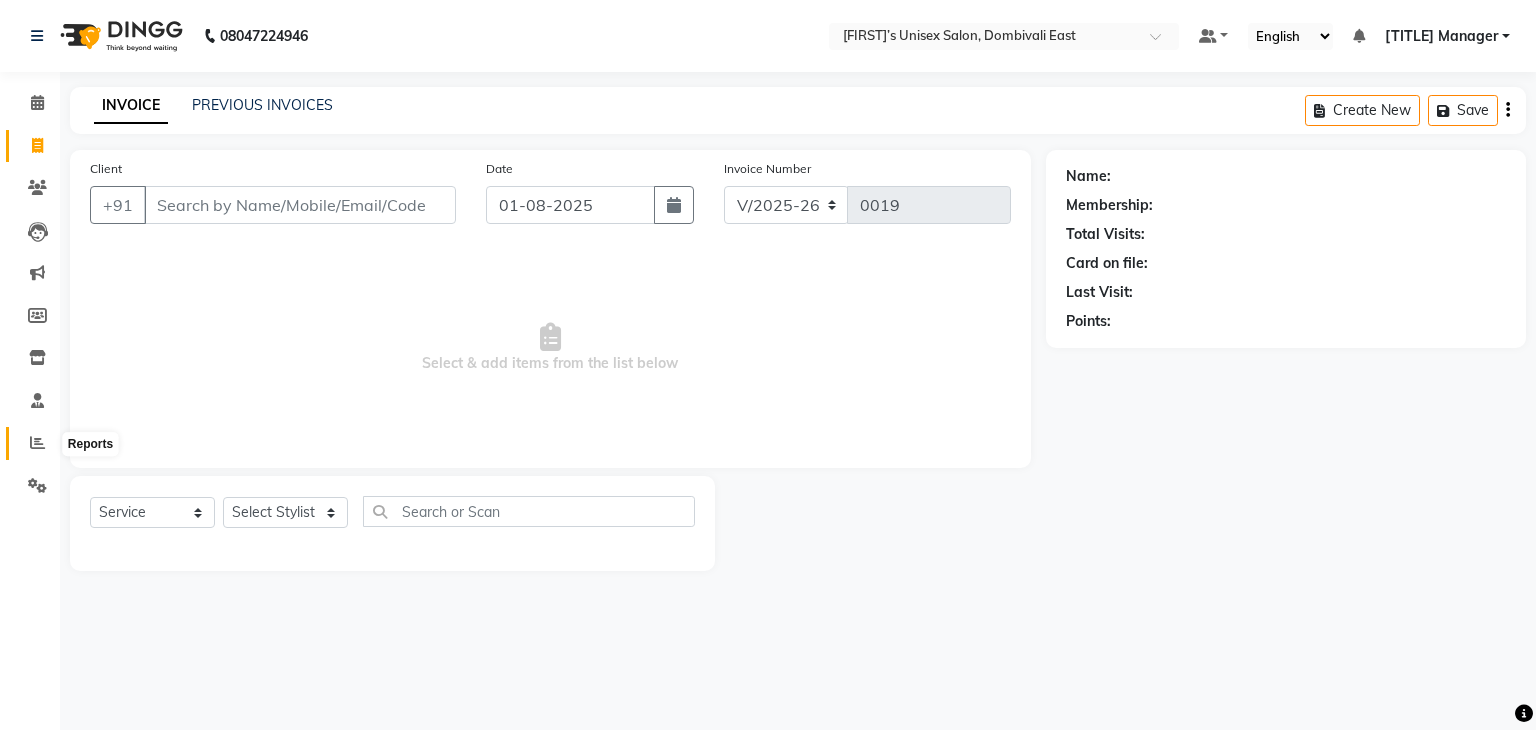 click 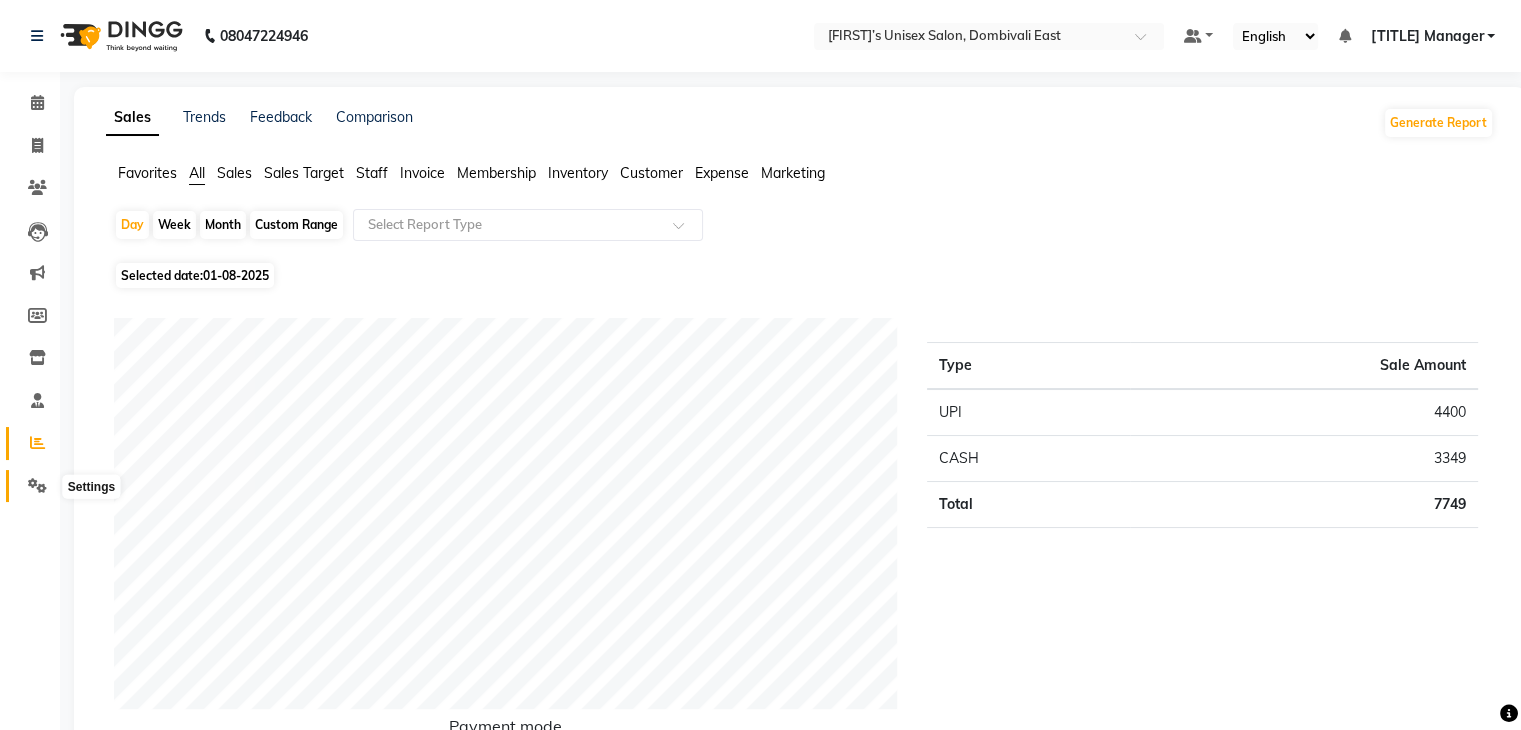 click 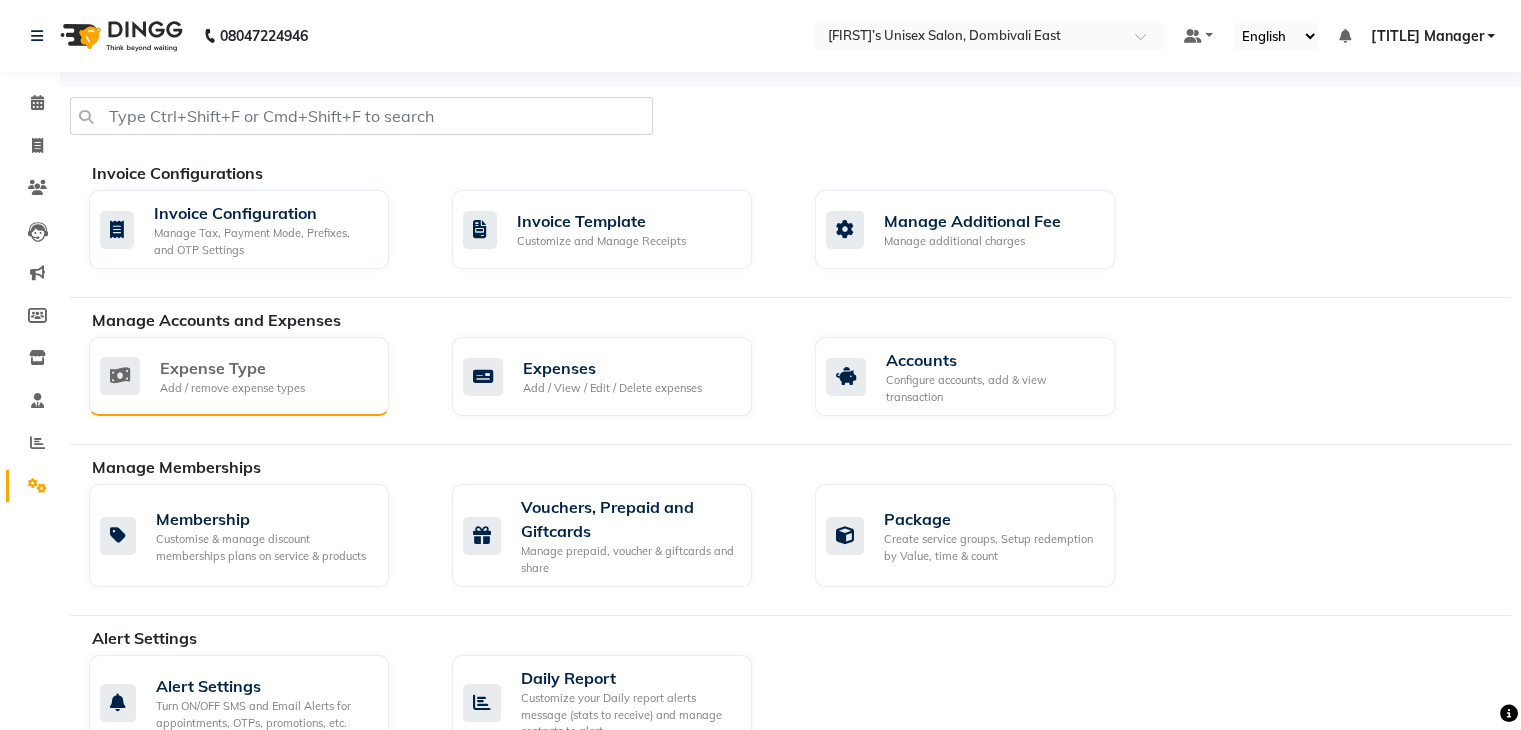 click on "Expense Type" 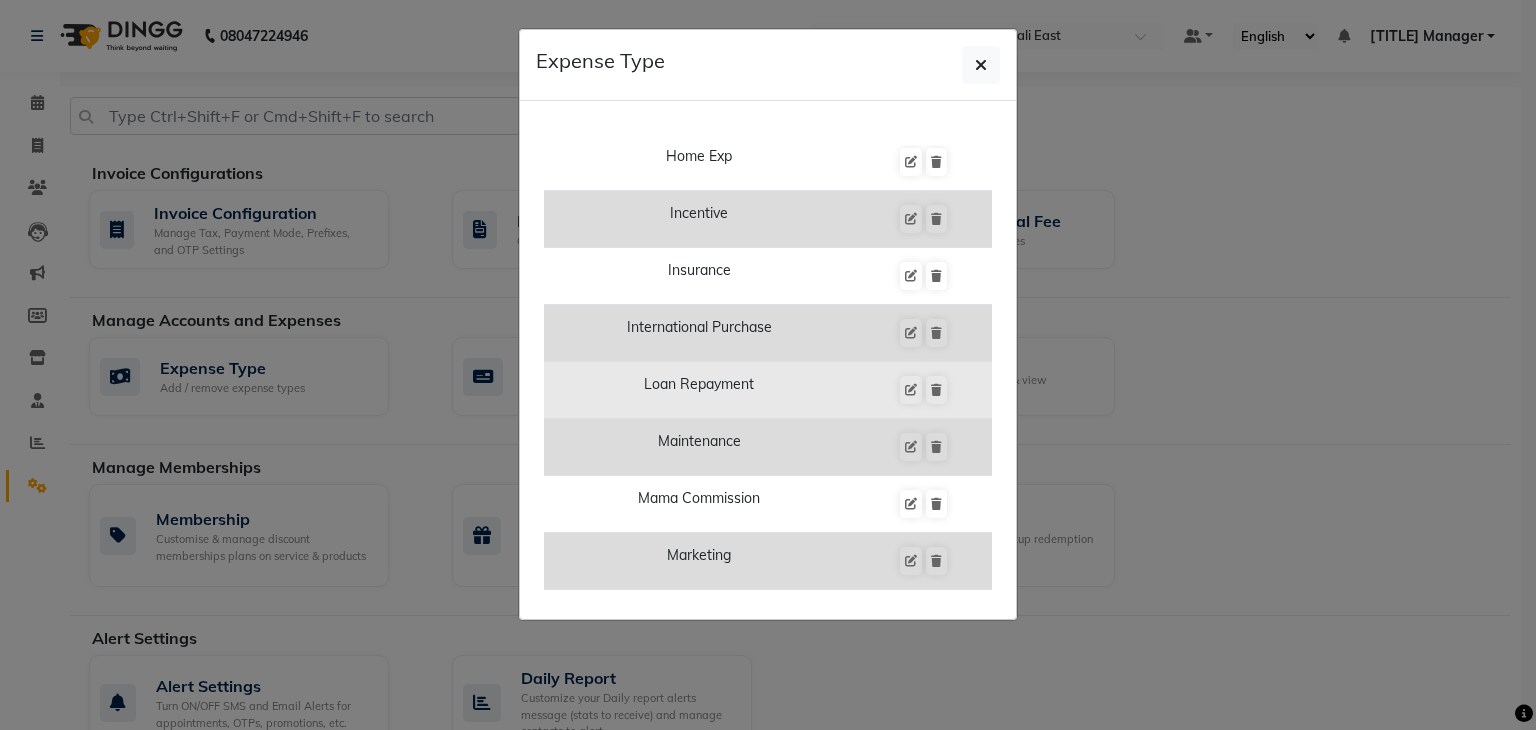 scroll, scrollTop: 900, scrollLeft: 0, axis: vertical 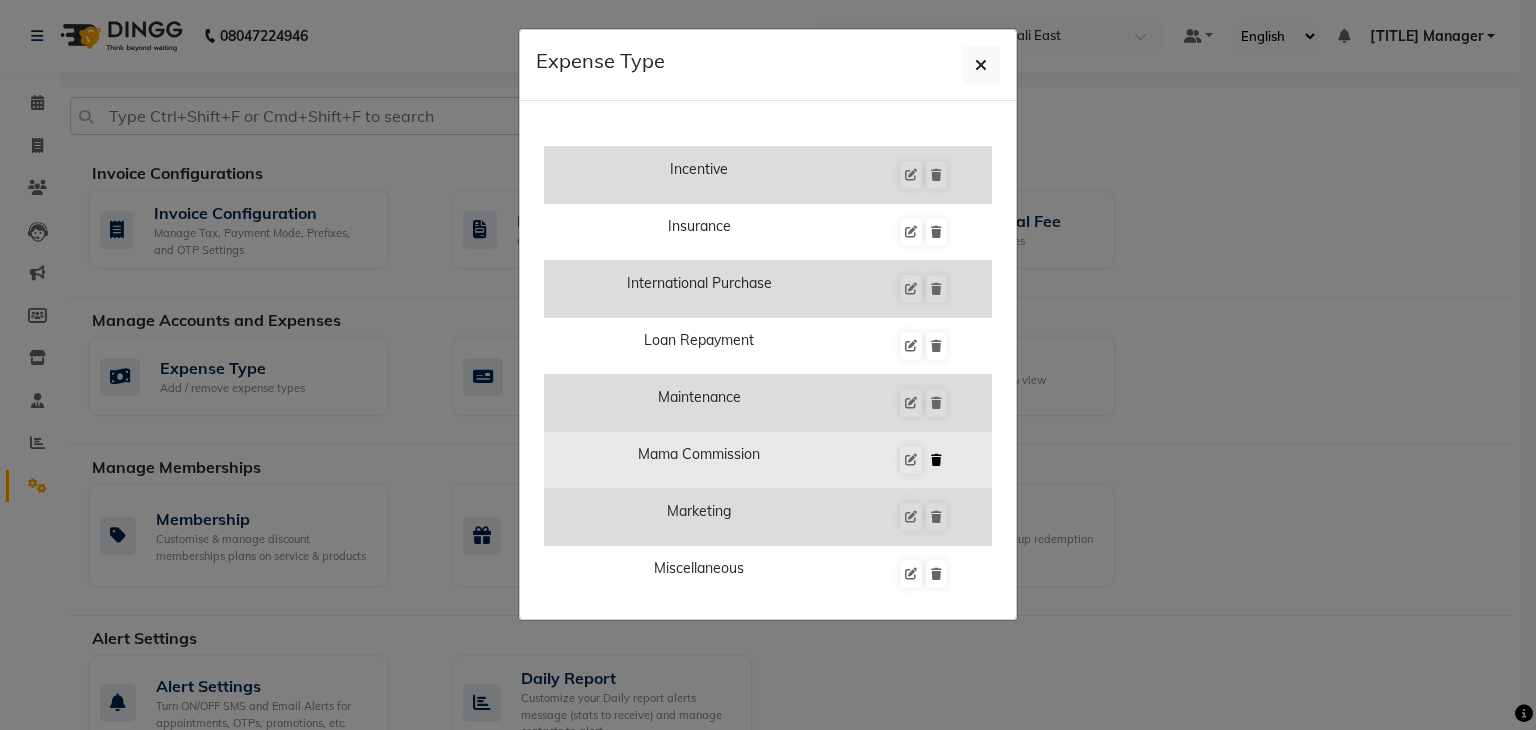 click at bounding box center [936, 460] 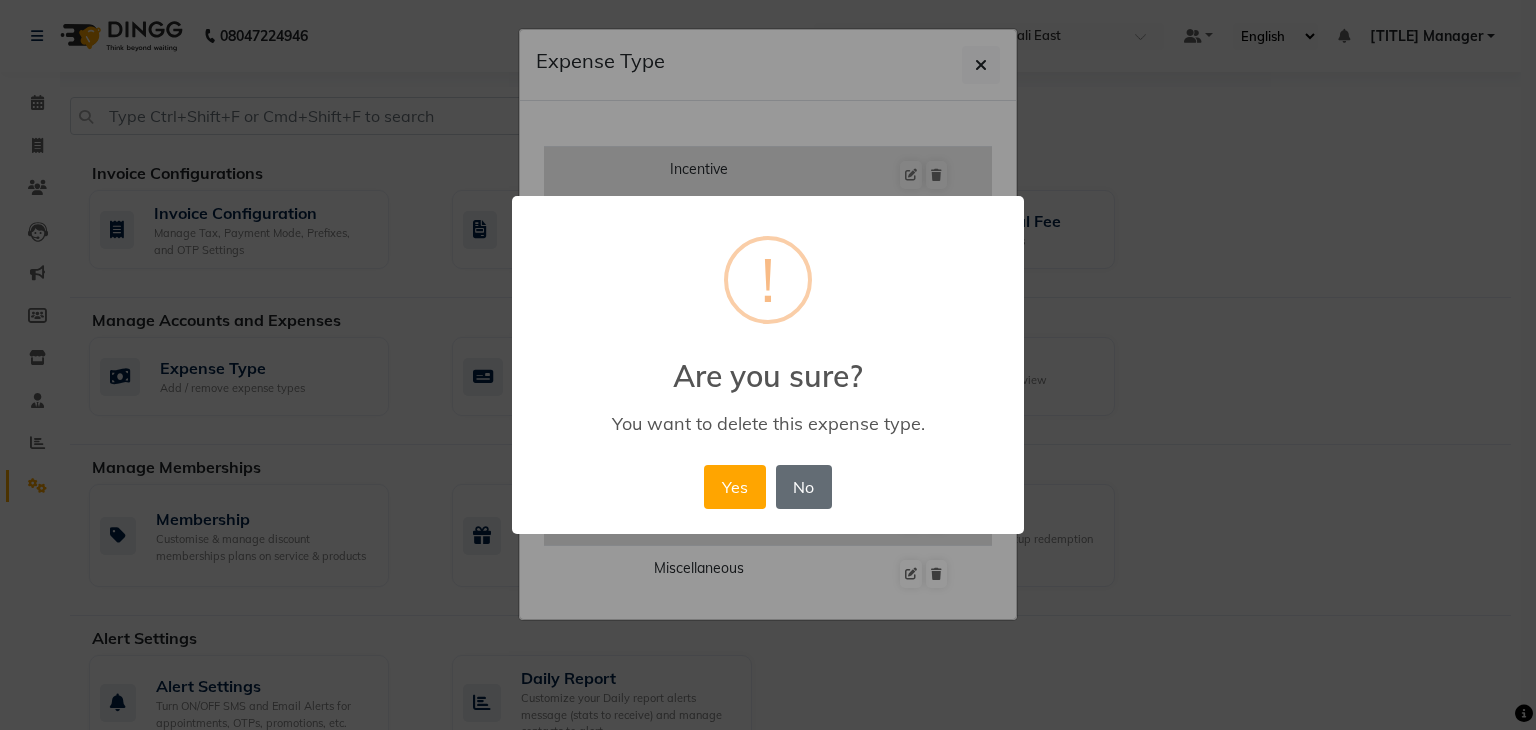 click on "No" at bounding box center (804, 487) 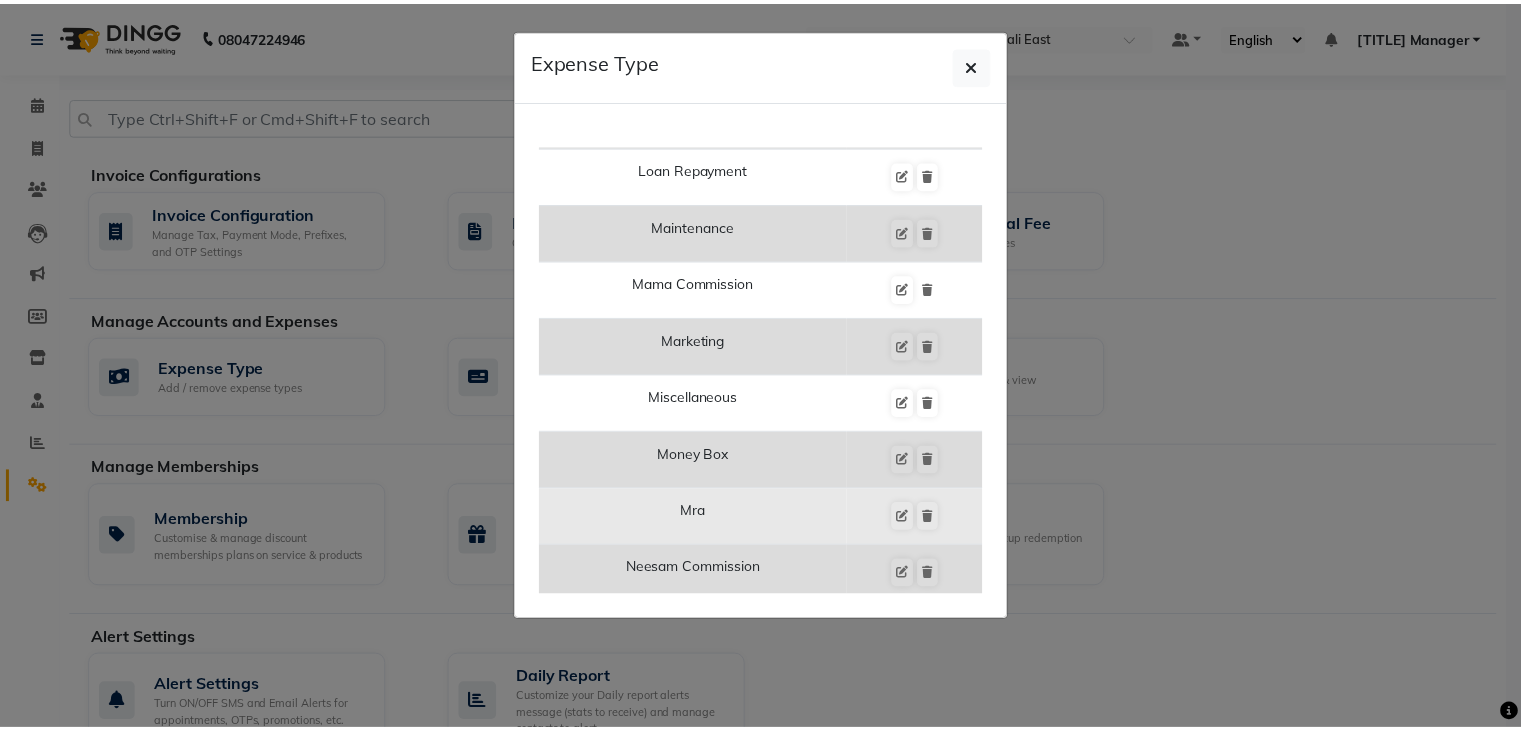 scroll, scrollTop: 1200, scrollLeft: 0, axis: vertical 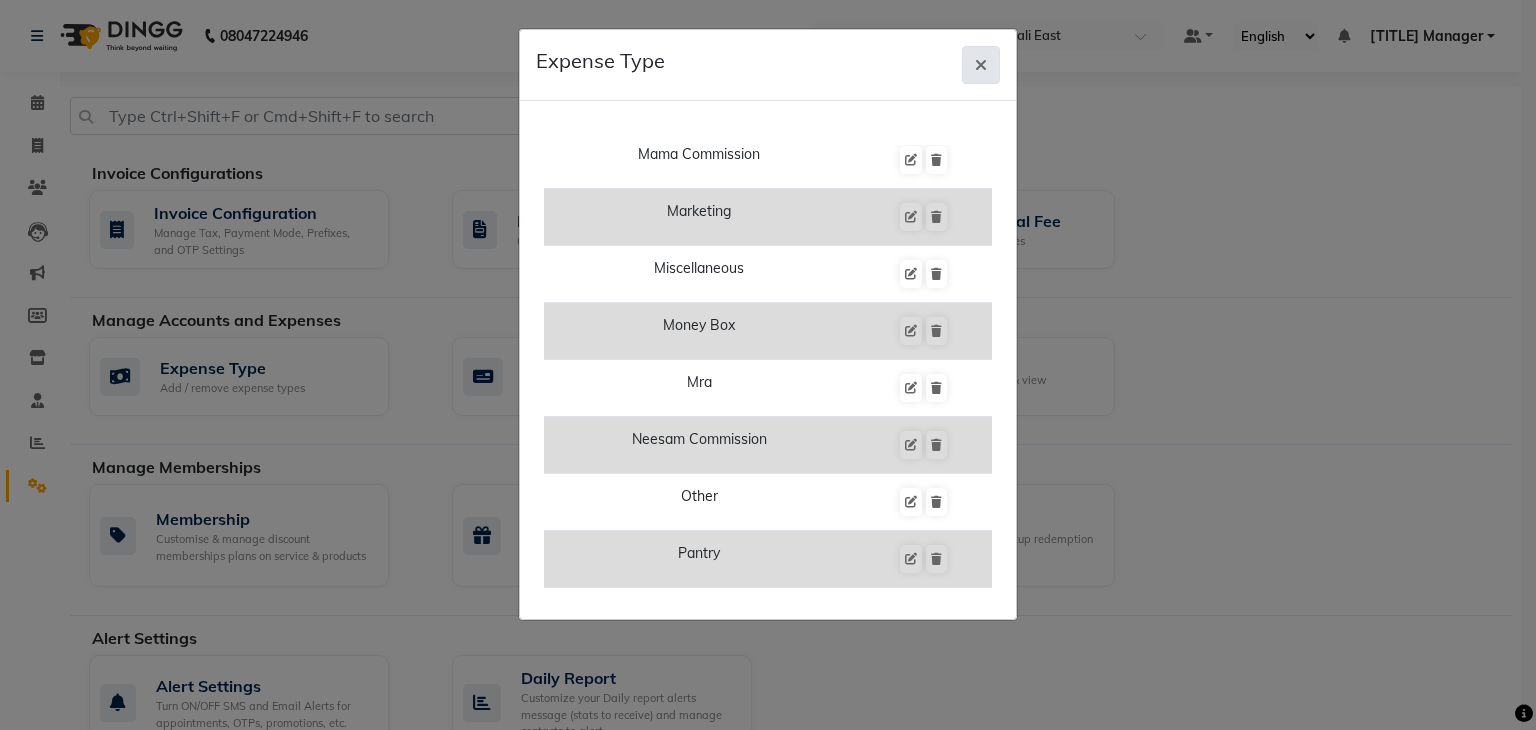 click 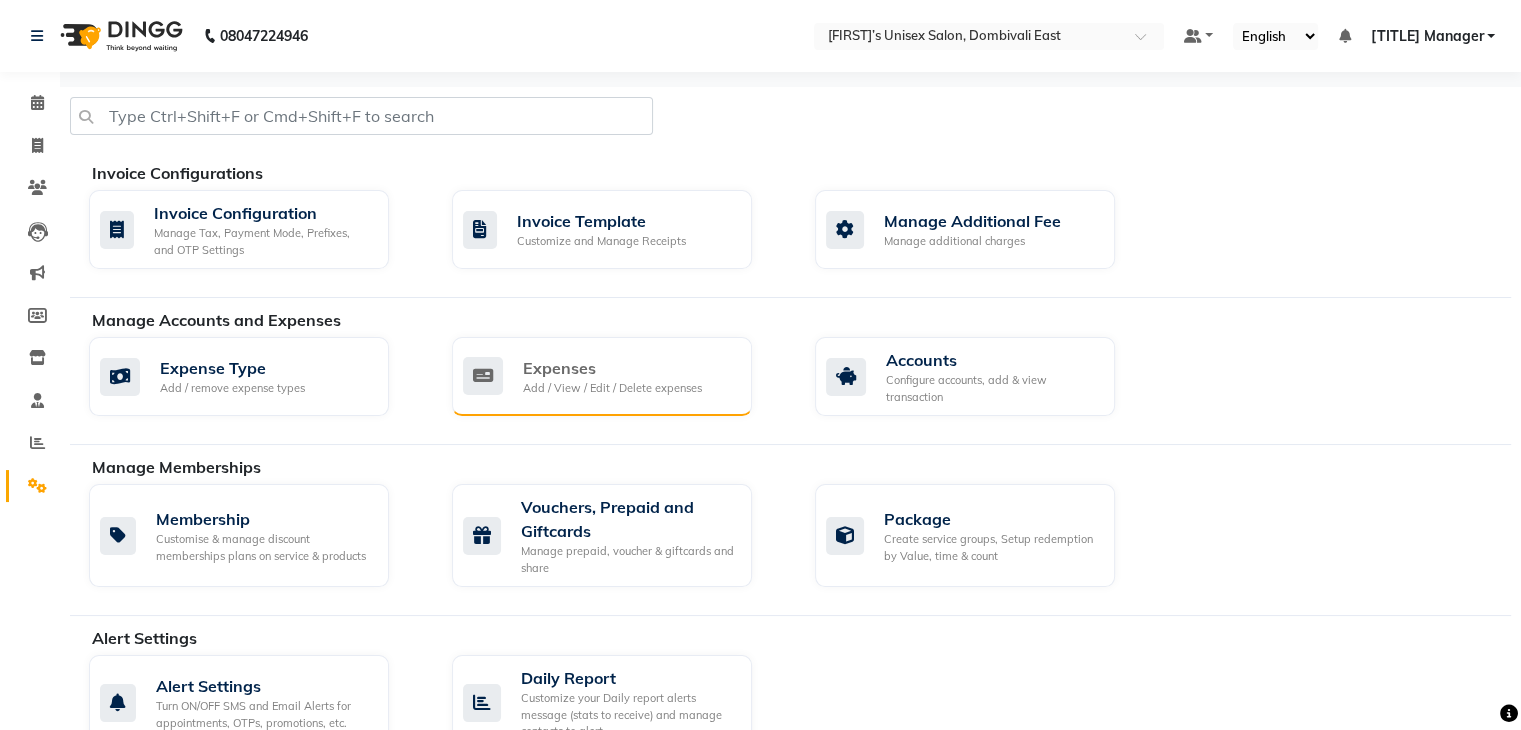 click on "Expenses" 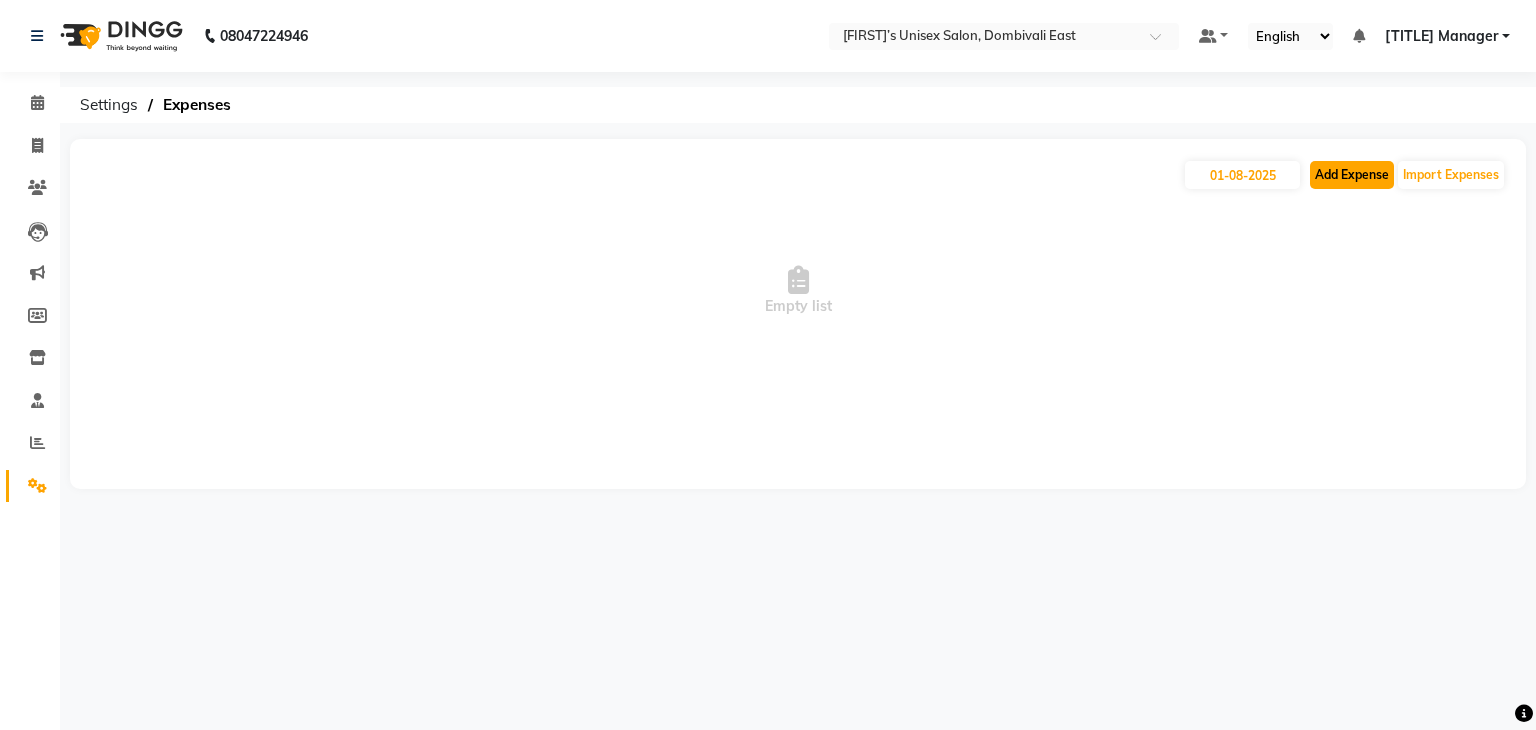 click on "Add Expense" 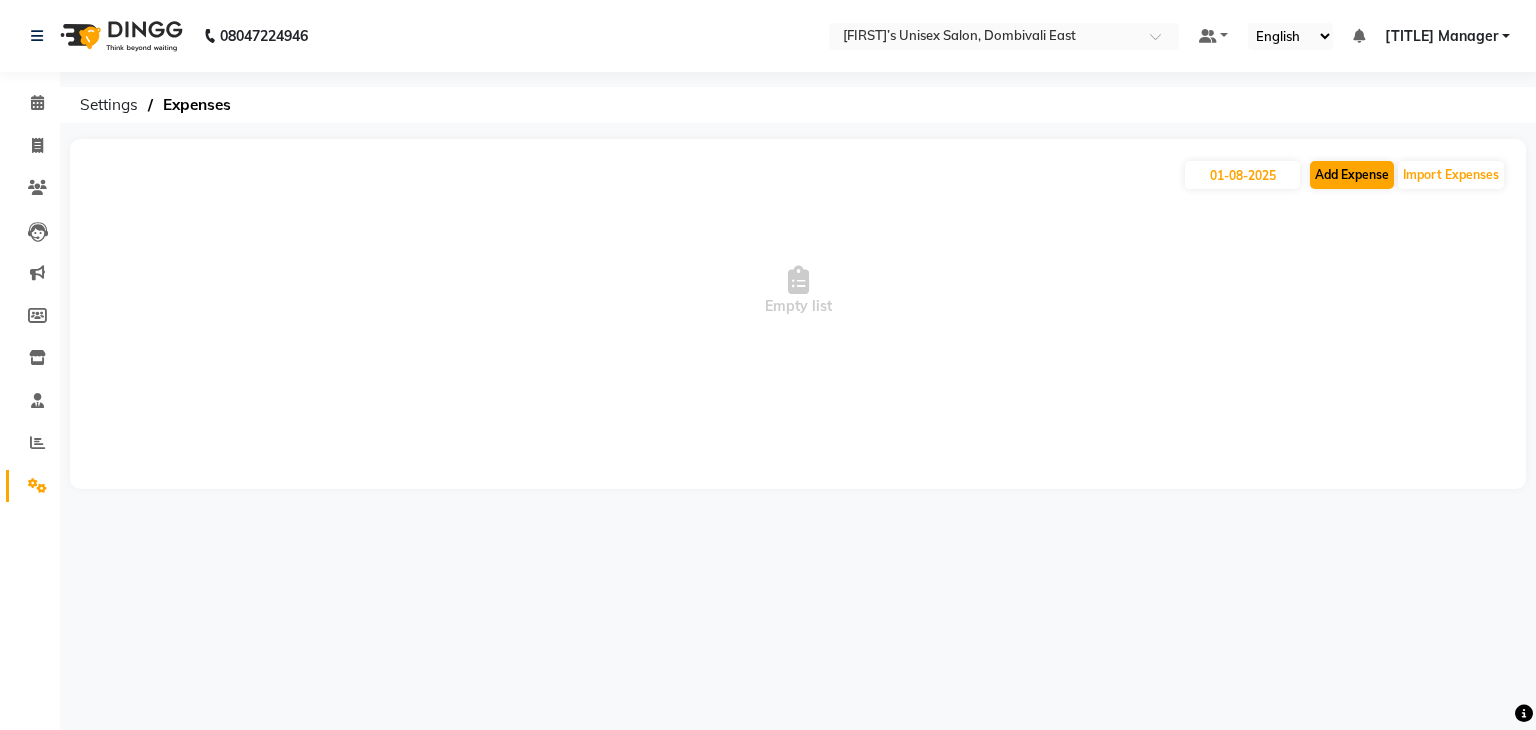 select on "1" 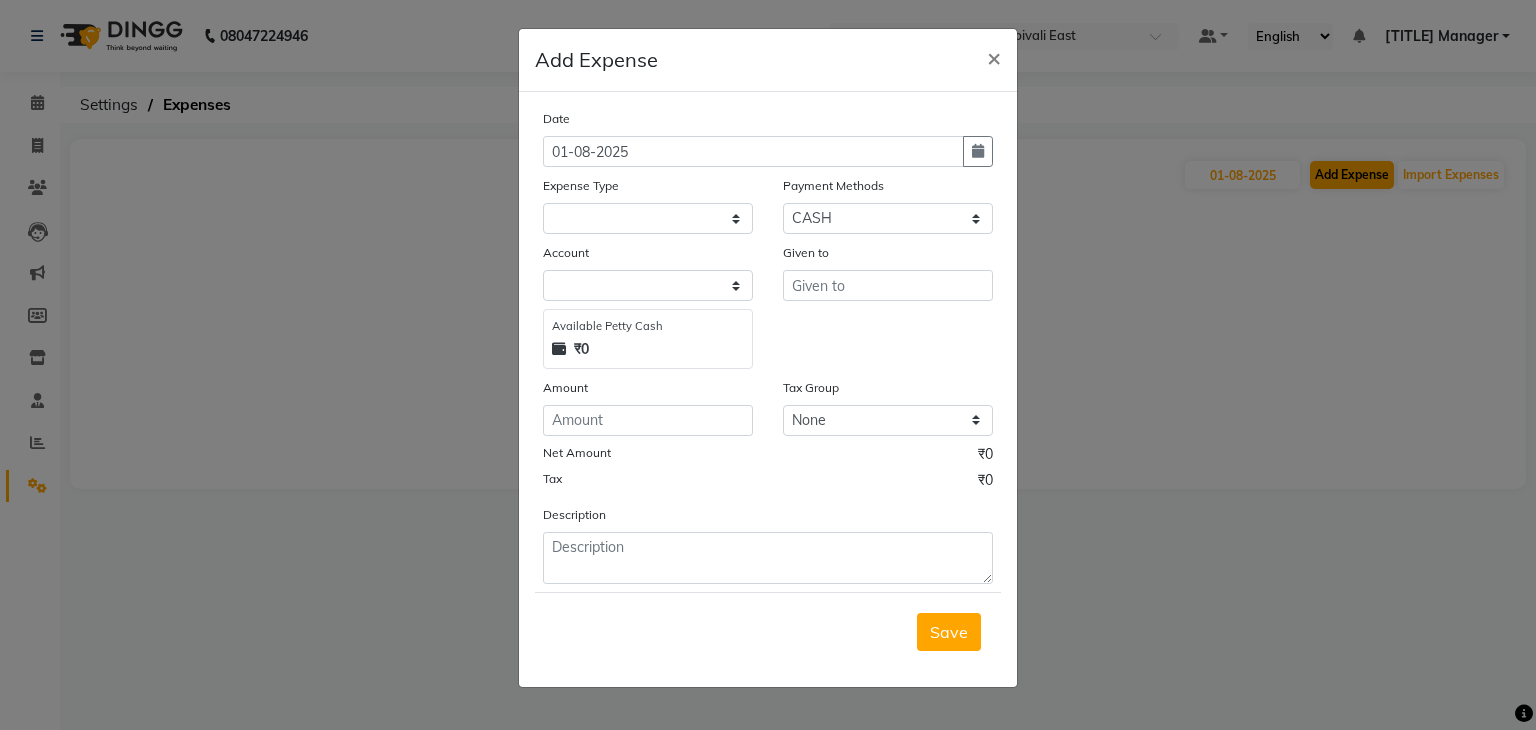 select on "7889" 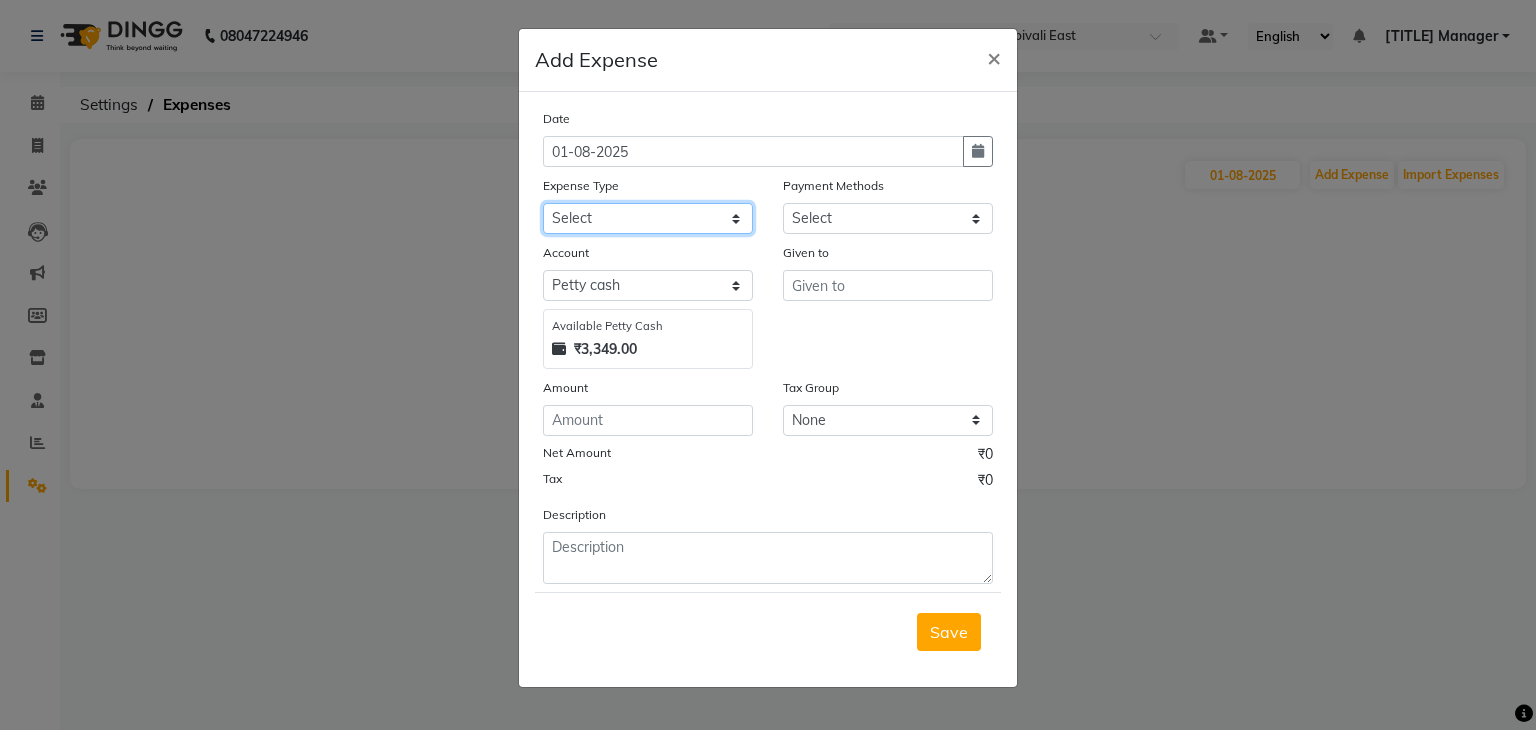 click on "Select Advance Salary ASWINI BANCI Bank charges Car maintenance  Cash transfer to bank Cash transfer to hub Client Snacks Clinical charges DALY REKAING Equipment Fuel Govt fee HOME EXP Incentive Insurance International purchase Loan Repayment Maintenance mama commission Marketing Miscellaneous MONEY BOX MRA neesam commission Other Pantry Product Rent SACHIN SHOP EXPENSE Staff Snacks STAF TIP Tax Tea & Refreshment Utilities WATER" 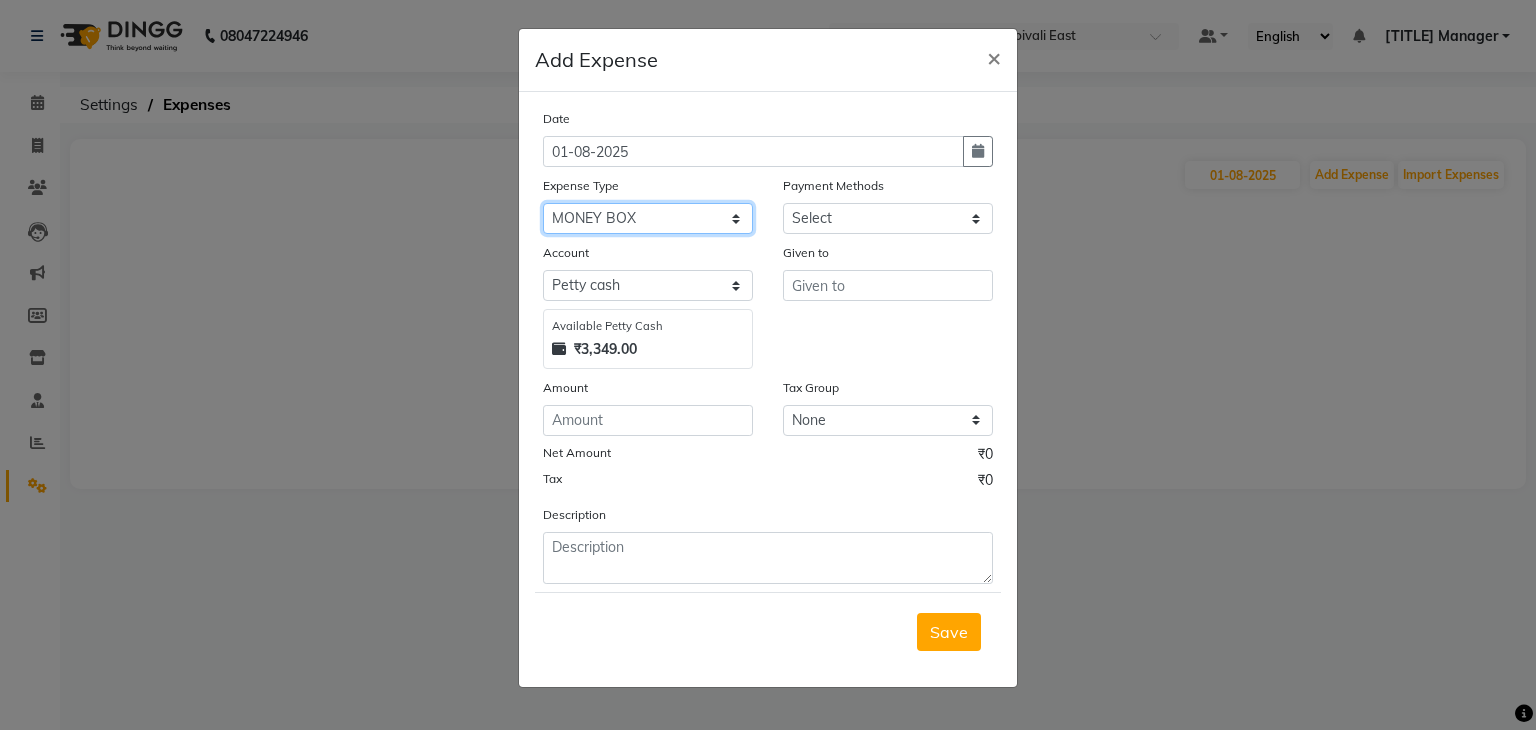 click on "Select Advance Salary ASWINI BANCI Bank charges Car maintenance  Cash transfer to bank Cash transfer to hub Client Snacks Clinical charges DALY REKAING Equipment Fuel Govt fee HOME EXP Incentive Insurance International purchase Loan Repayment Maintenance mama commission Marketing Miscellaneous MONEY BOX MRA neesam commission Other Pantry Product Rent SACHIN SHOP EXPENSE Staff Snacks STAF TIP Tax Tea & Refreshment Utilities WATER" 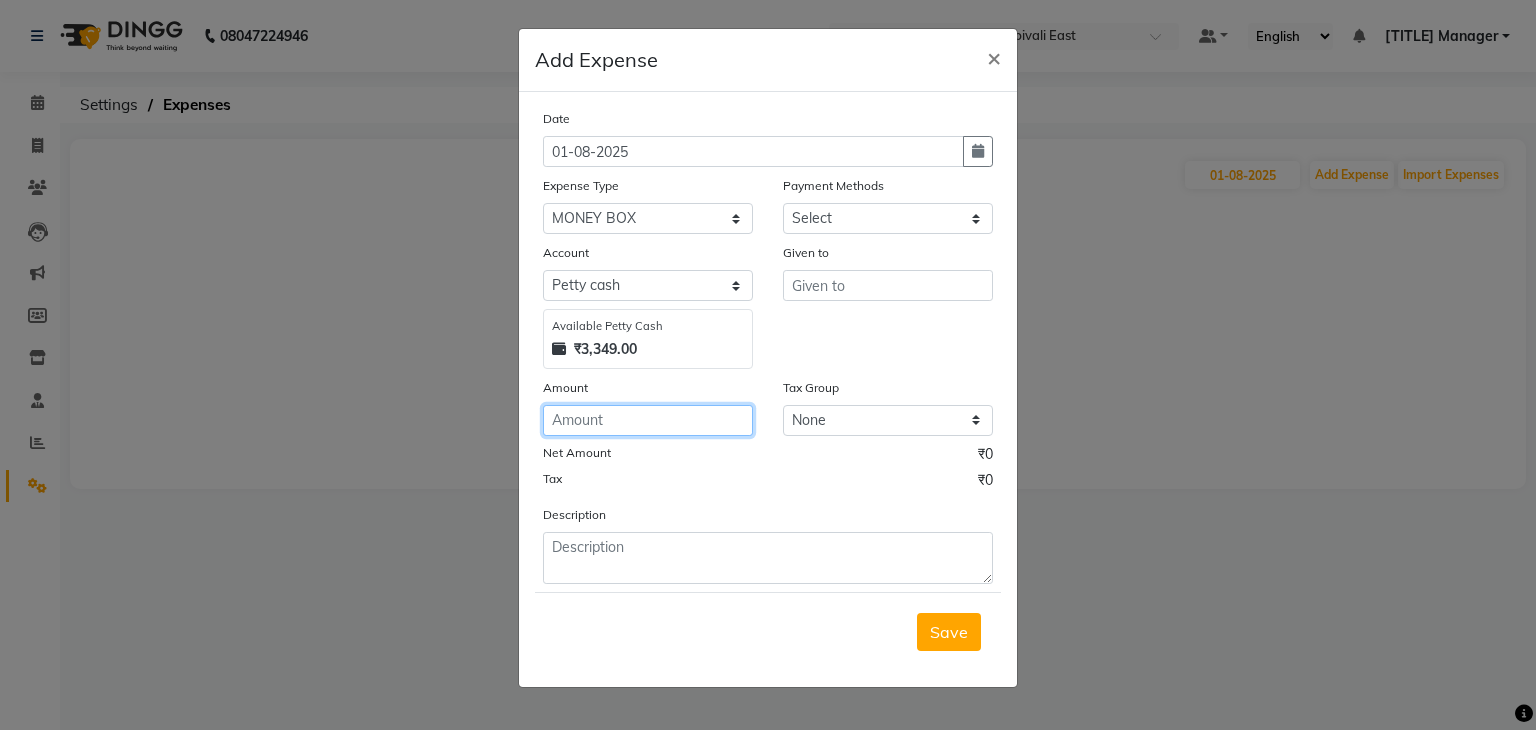 click 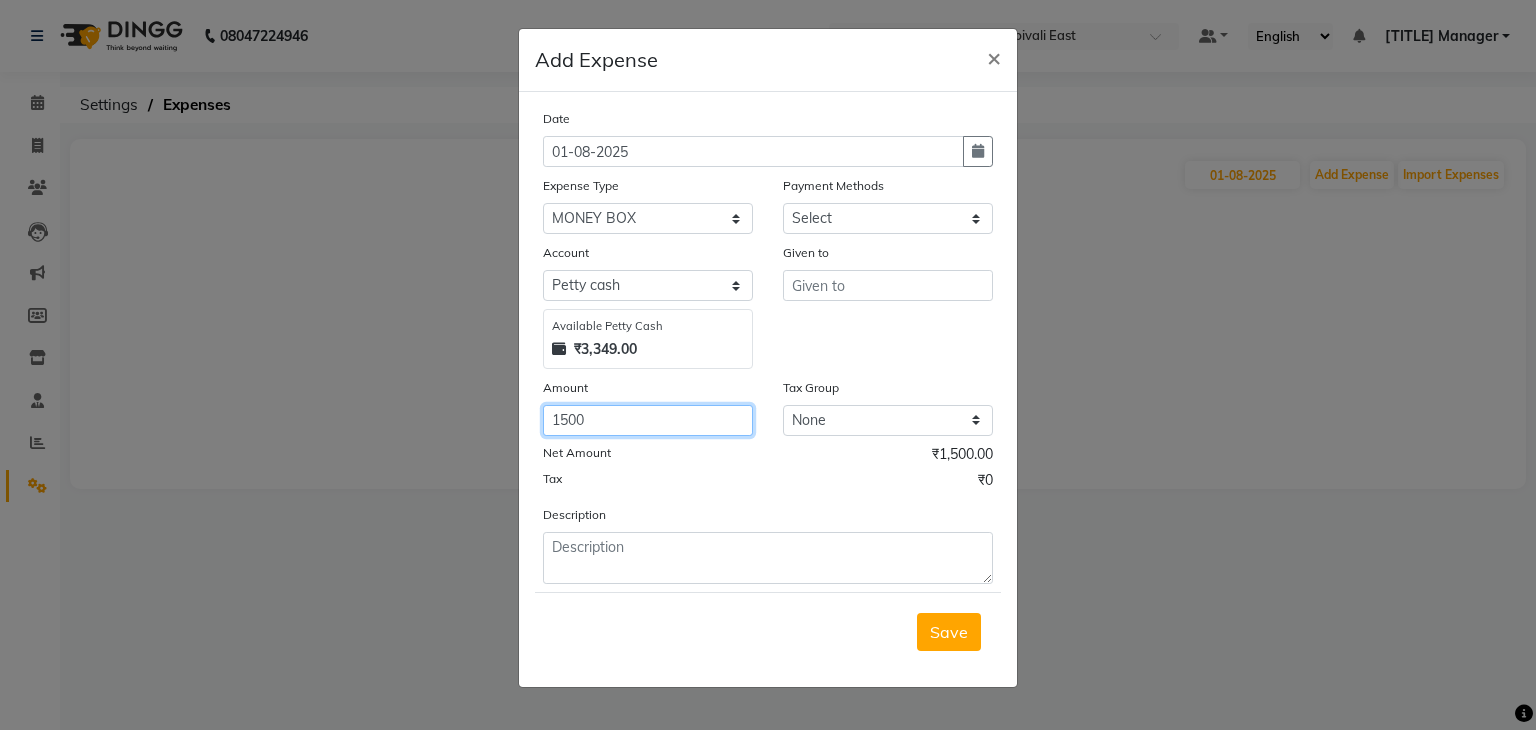 type on "1500" 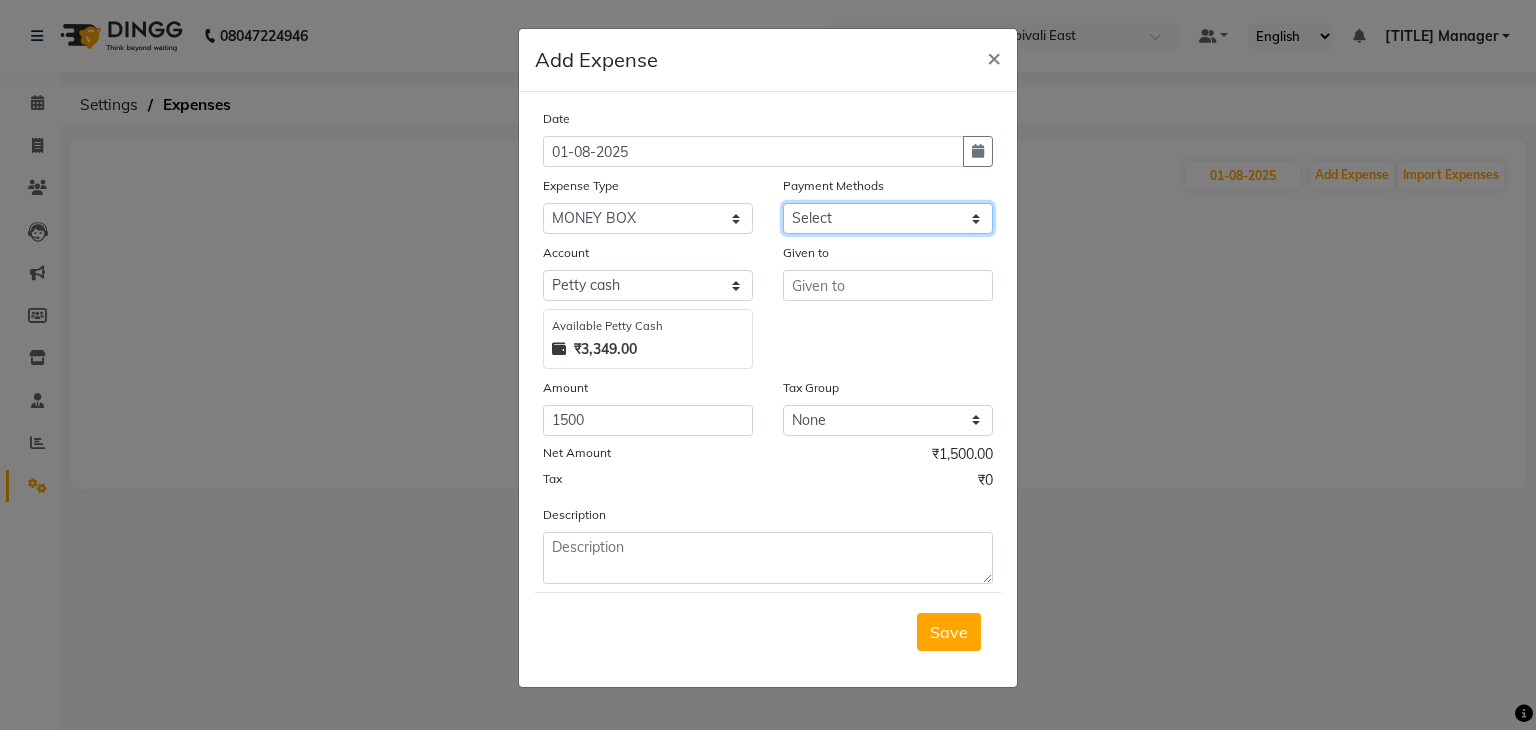 click on "Select Points Prepaid Package CASH UPI Wallet" 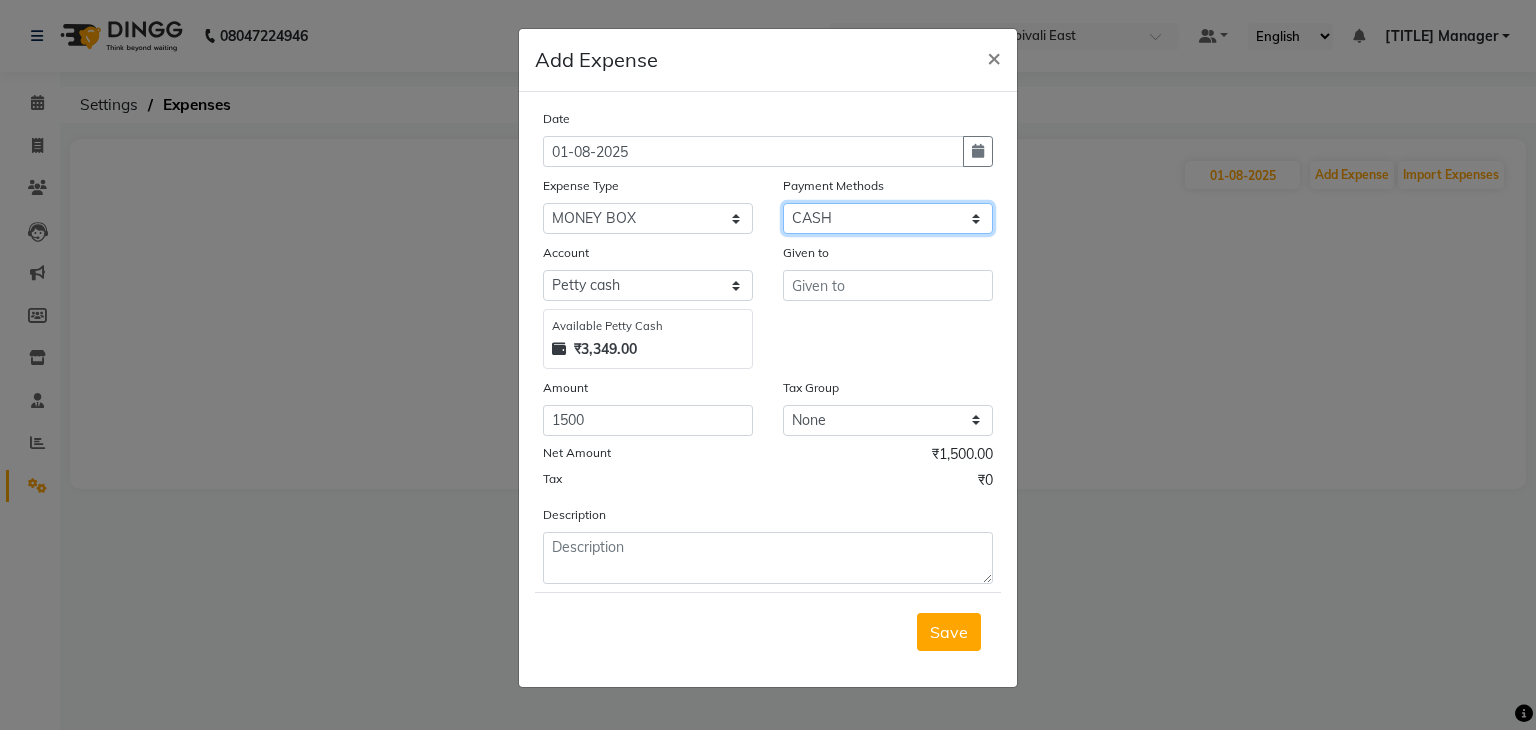 click on "Select Points Prepaid Package CASH UPI Wallet" 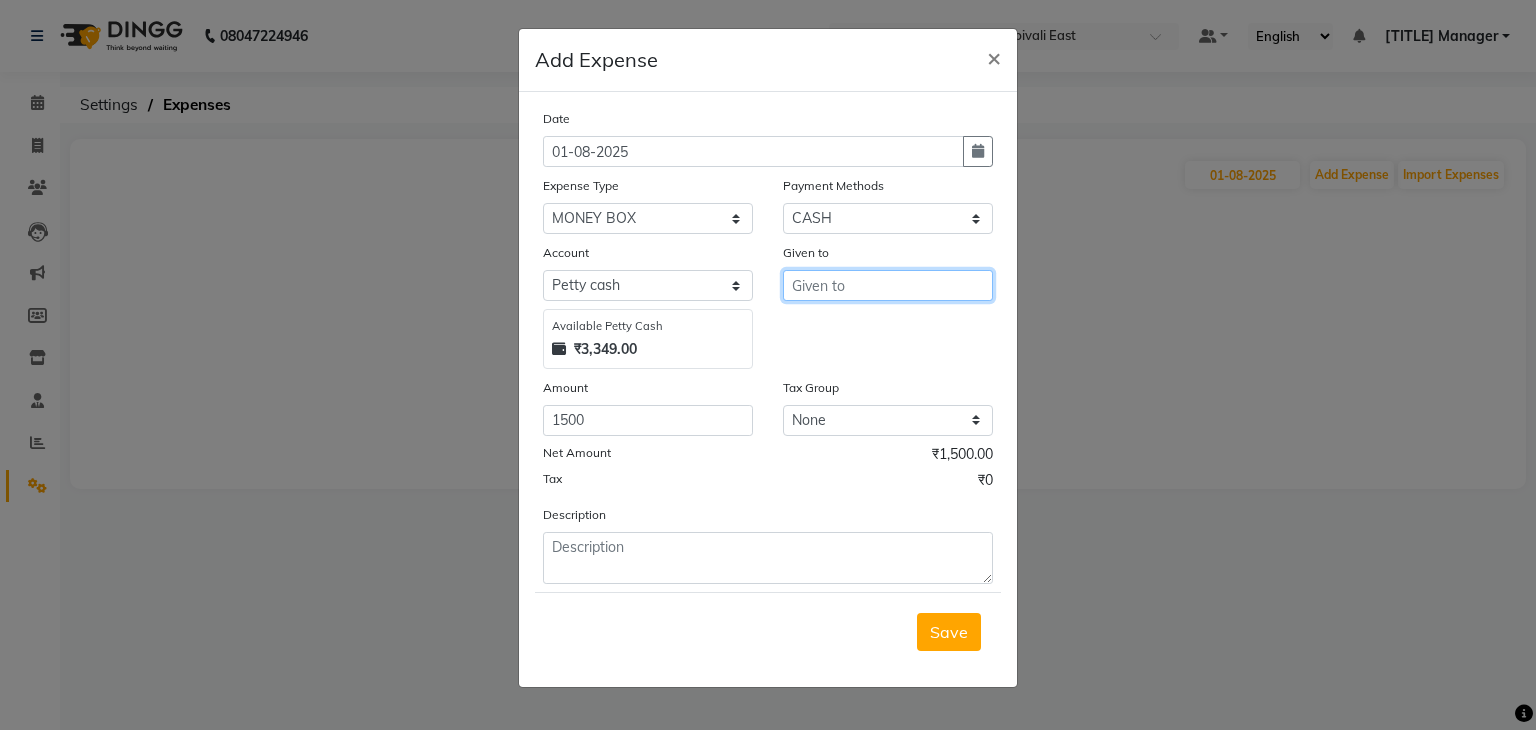 click at bounding box center (888, 285) 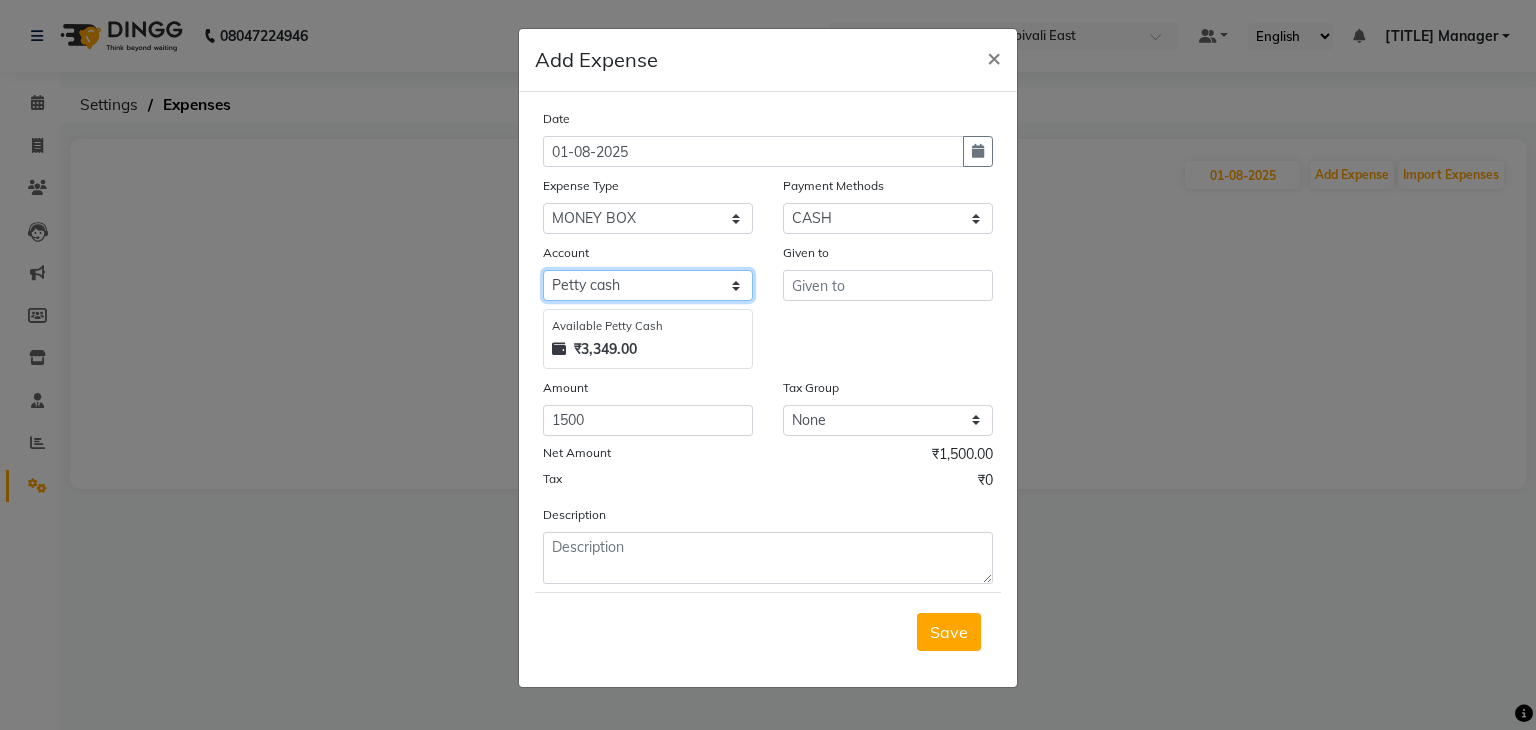 click on "Select Petty cash Default account" 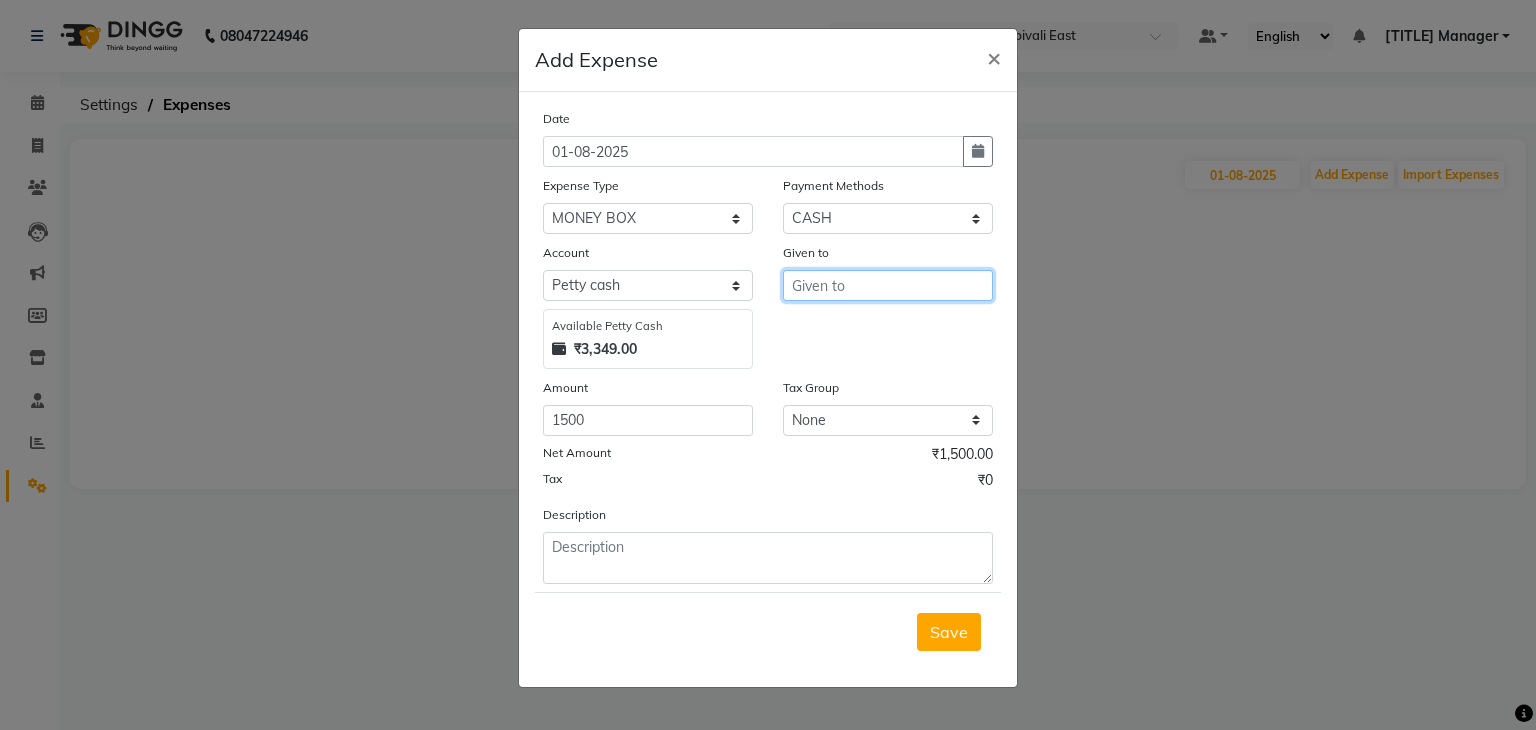 click at bounding box center (888, 285) 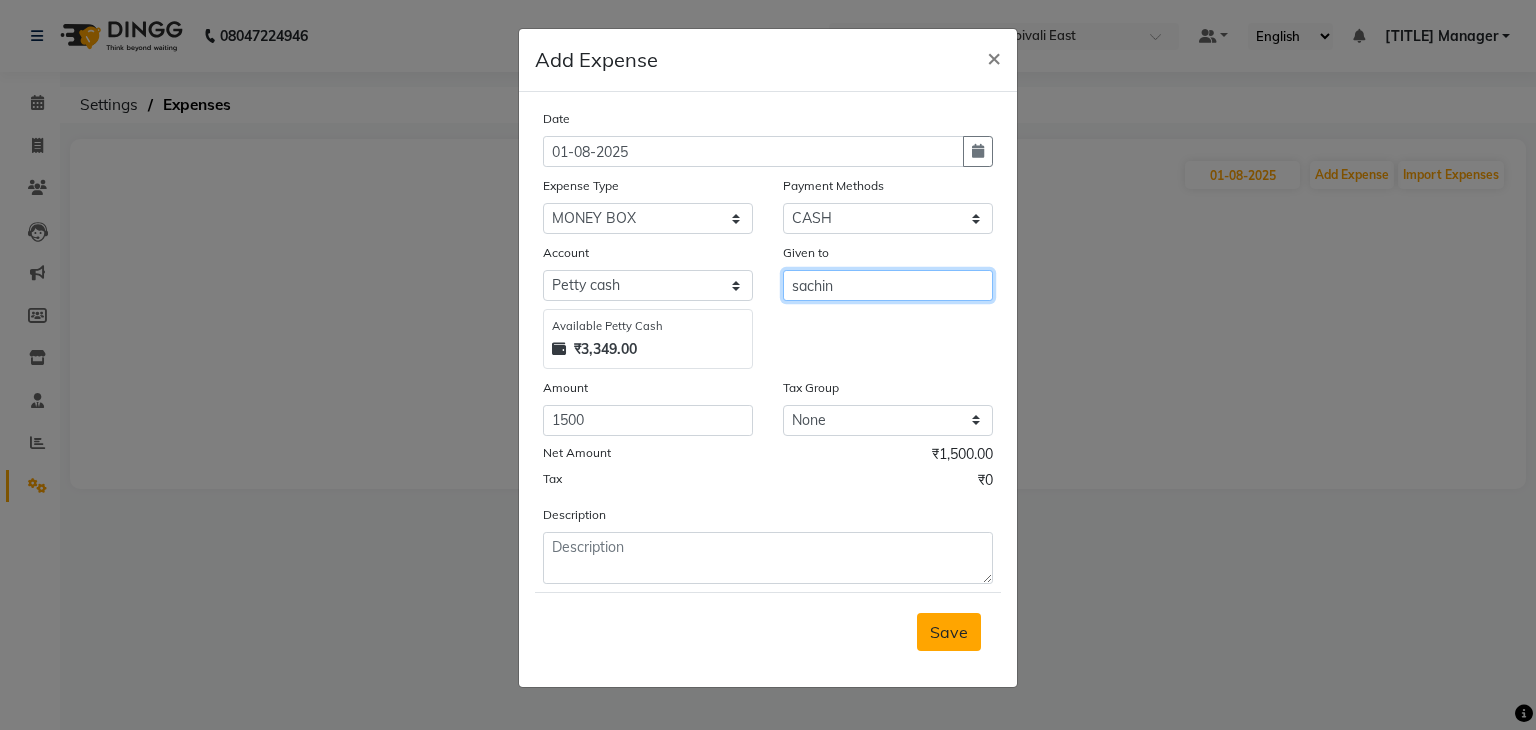 type on "sachin" 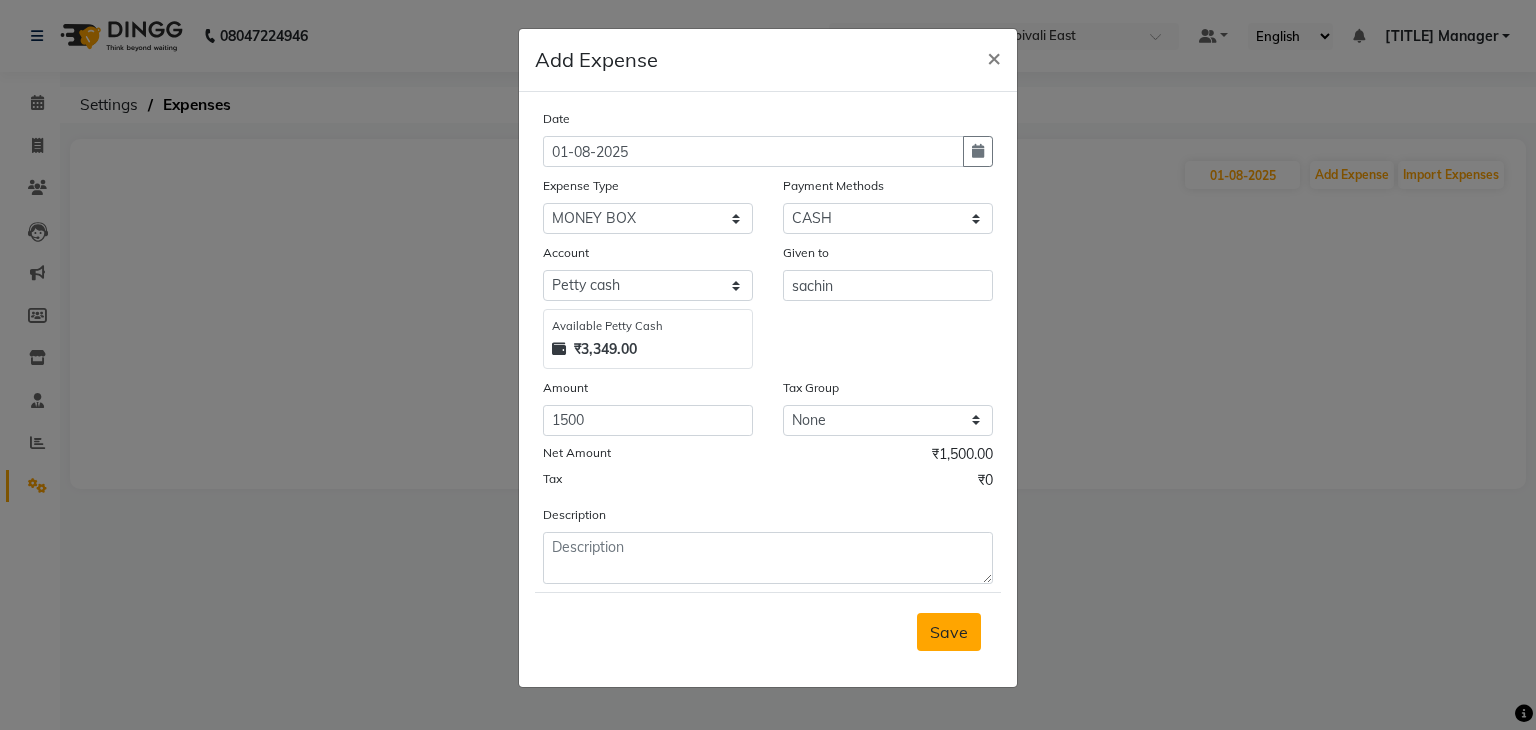 click on "Save" at bounding box center [949, 632] 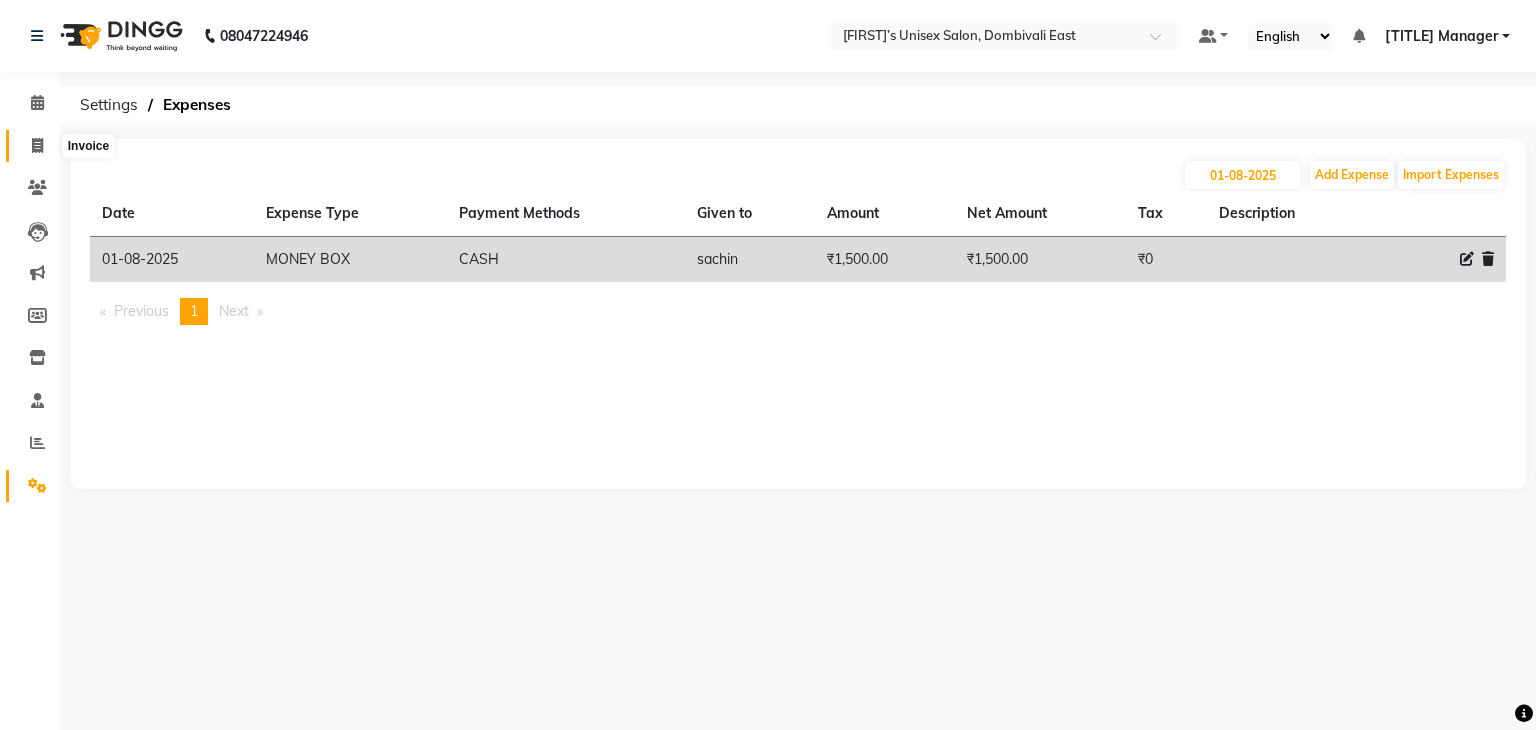 click 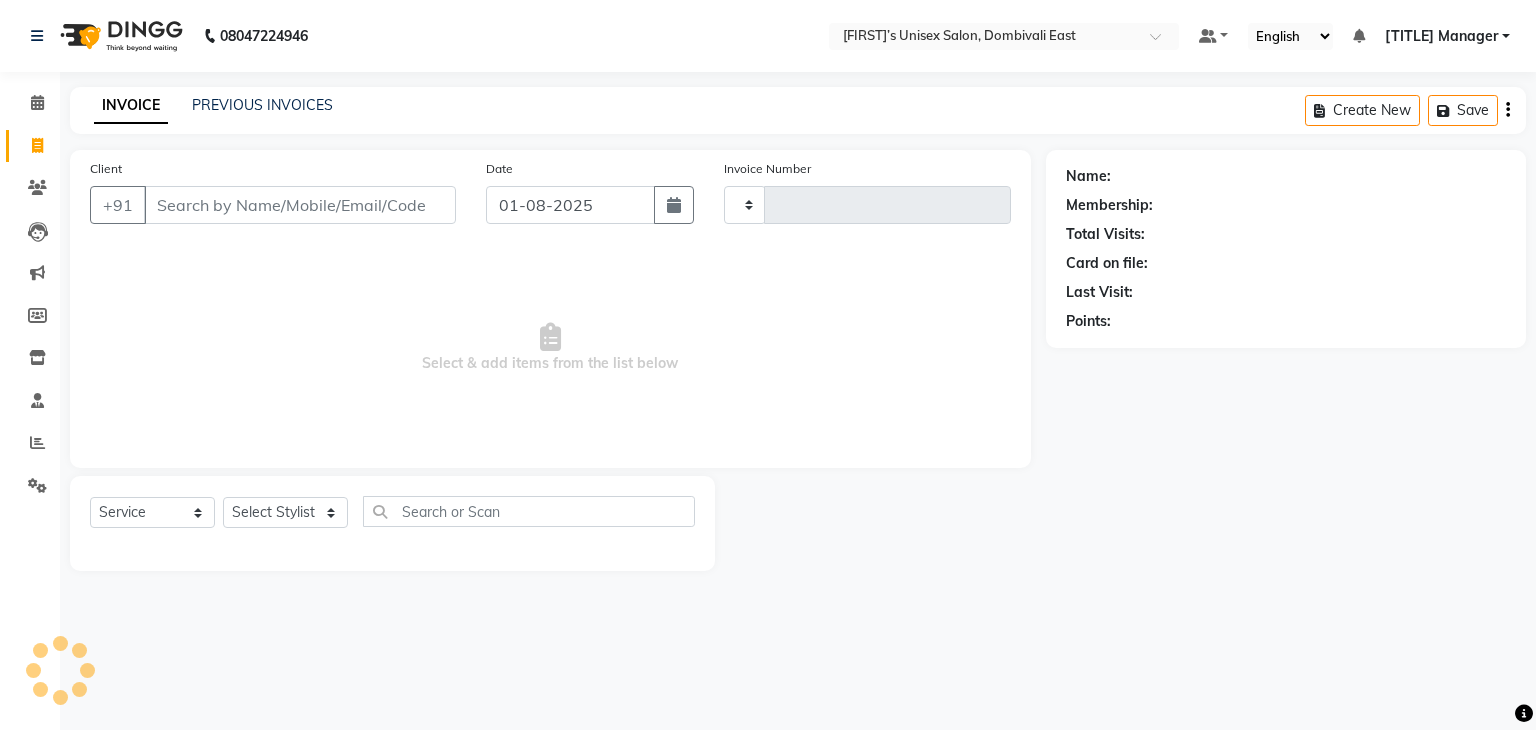 type on "0019" 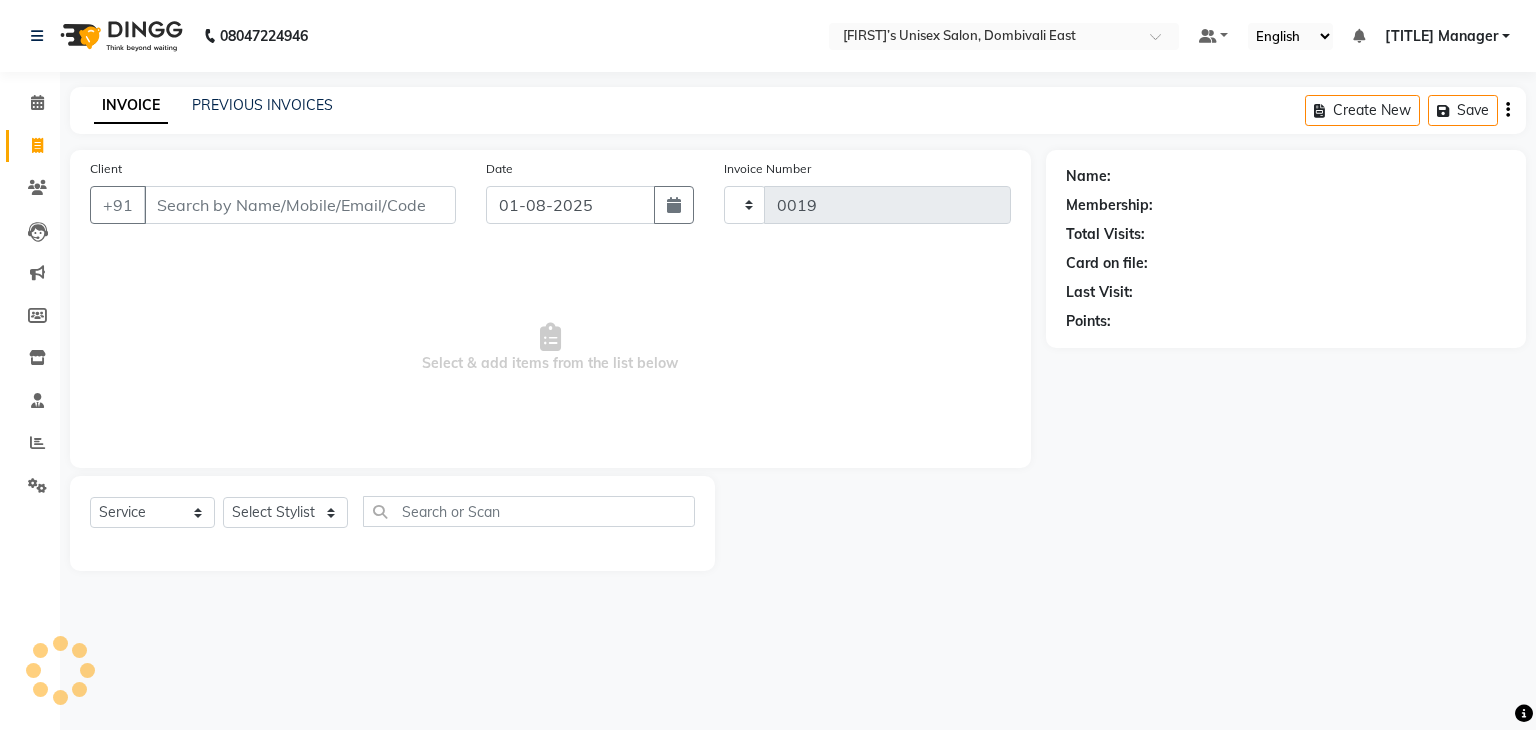 select on "8637" 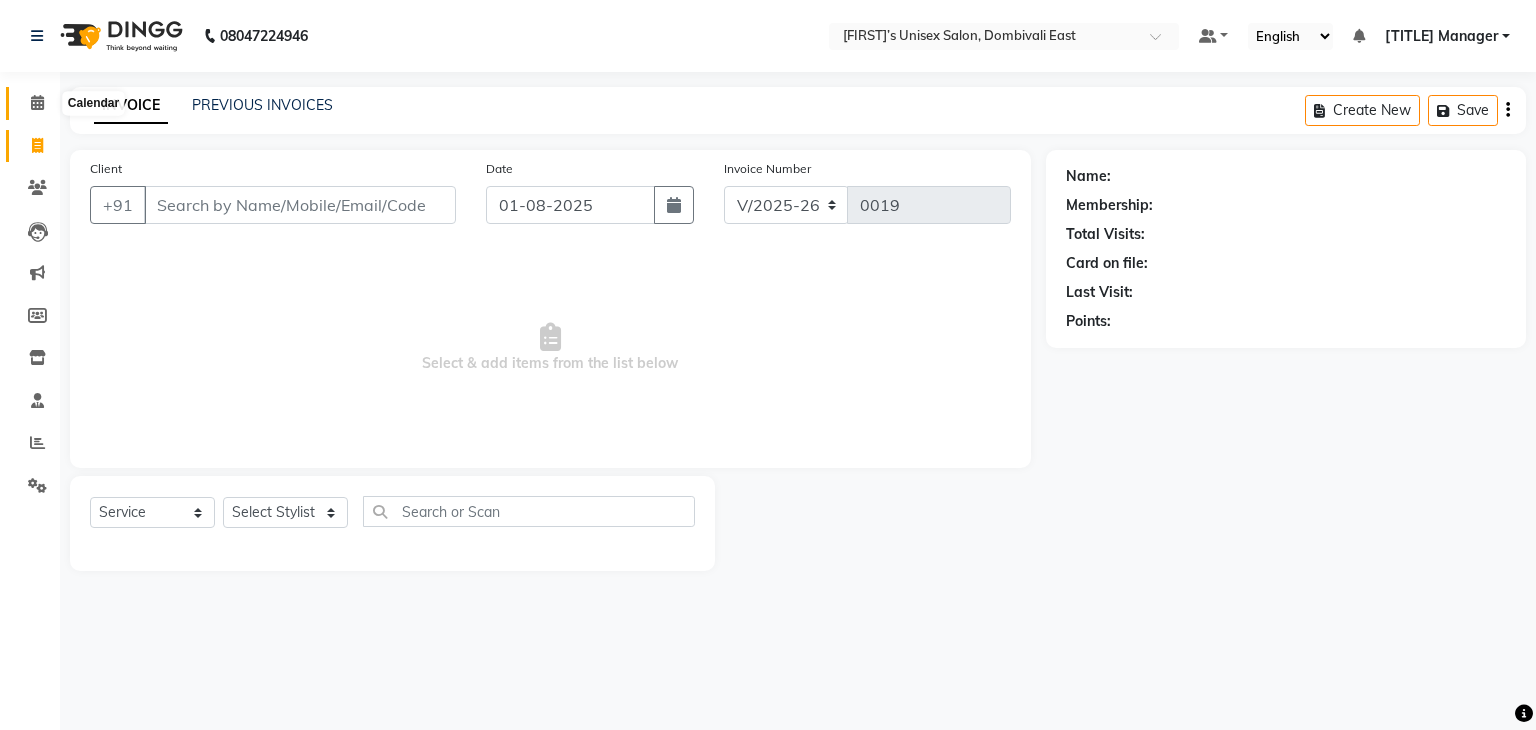 click 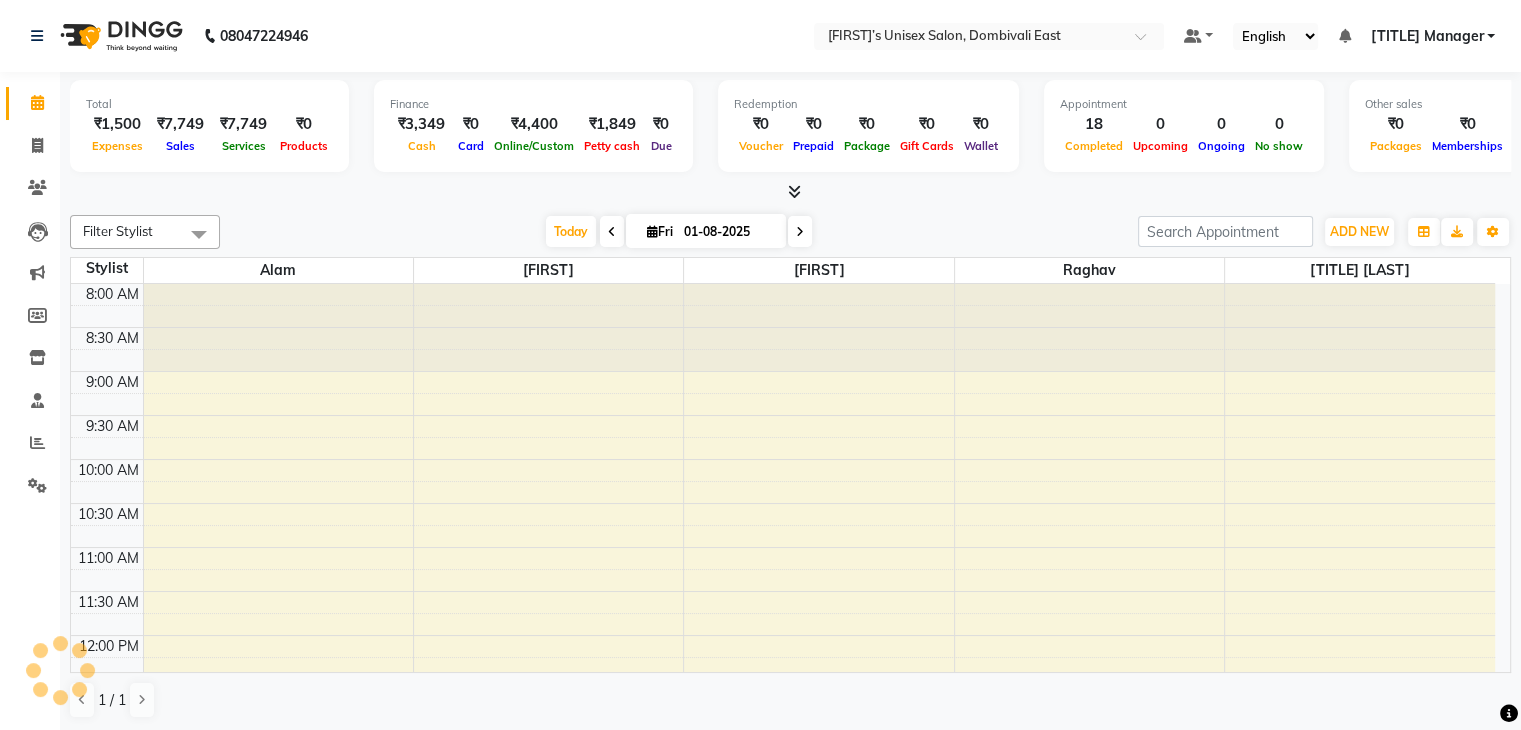 scroll, scrollTop: 0, scrollLeft: 0, axis: both 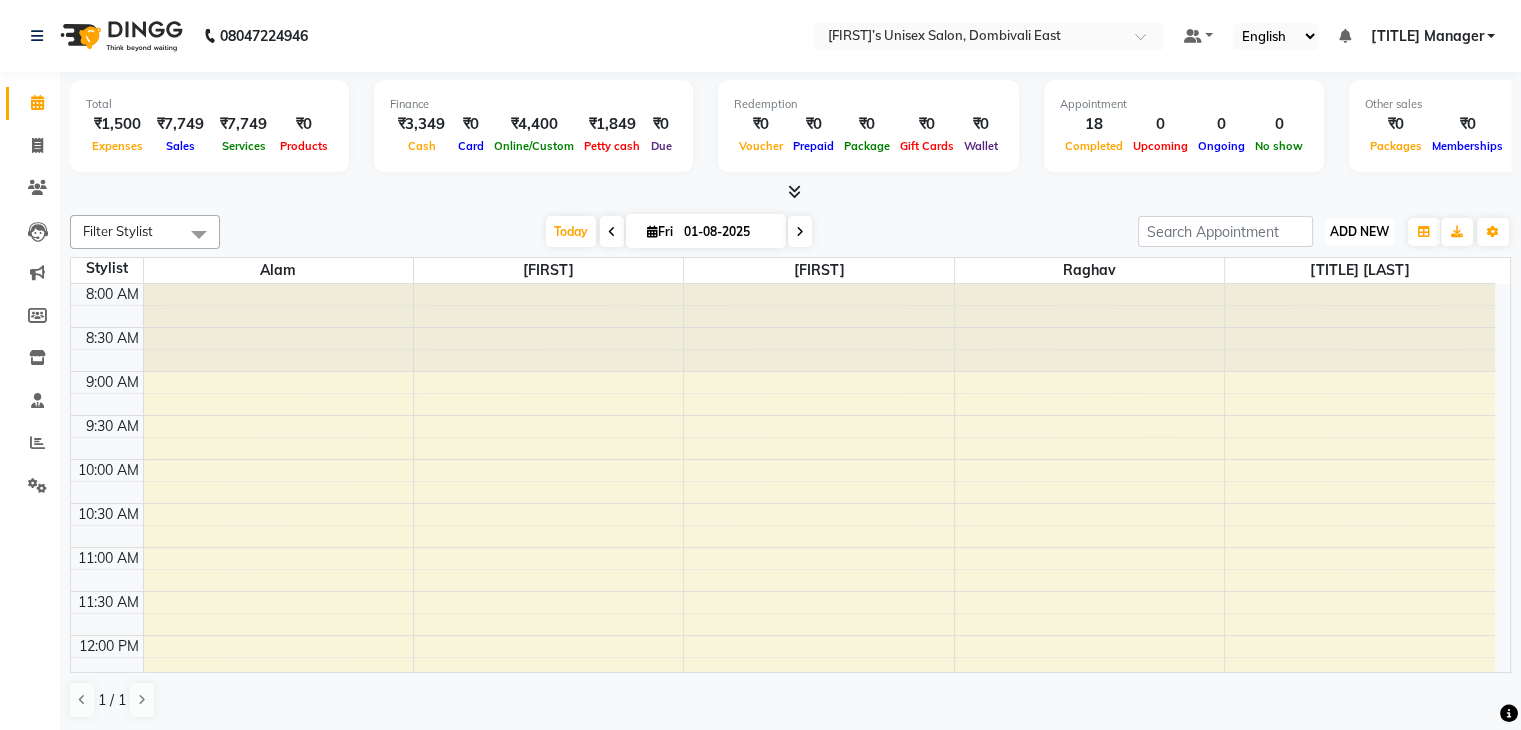 click on "ADD NEW" at bounding box center [1359, 231] 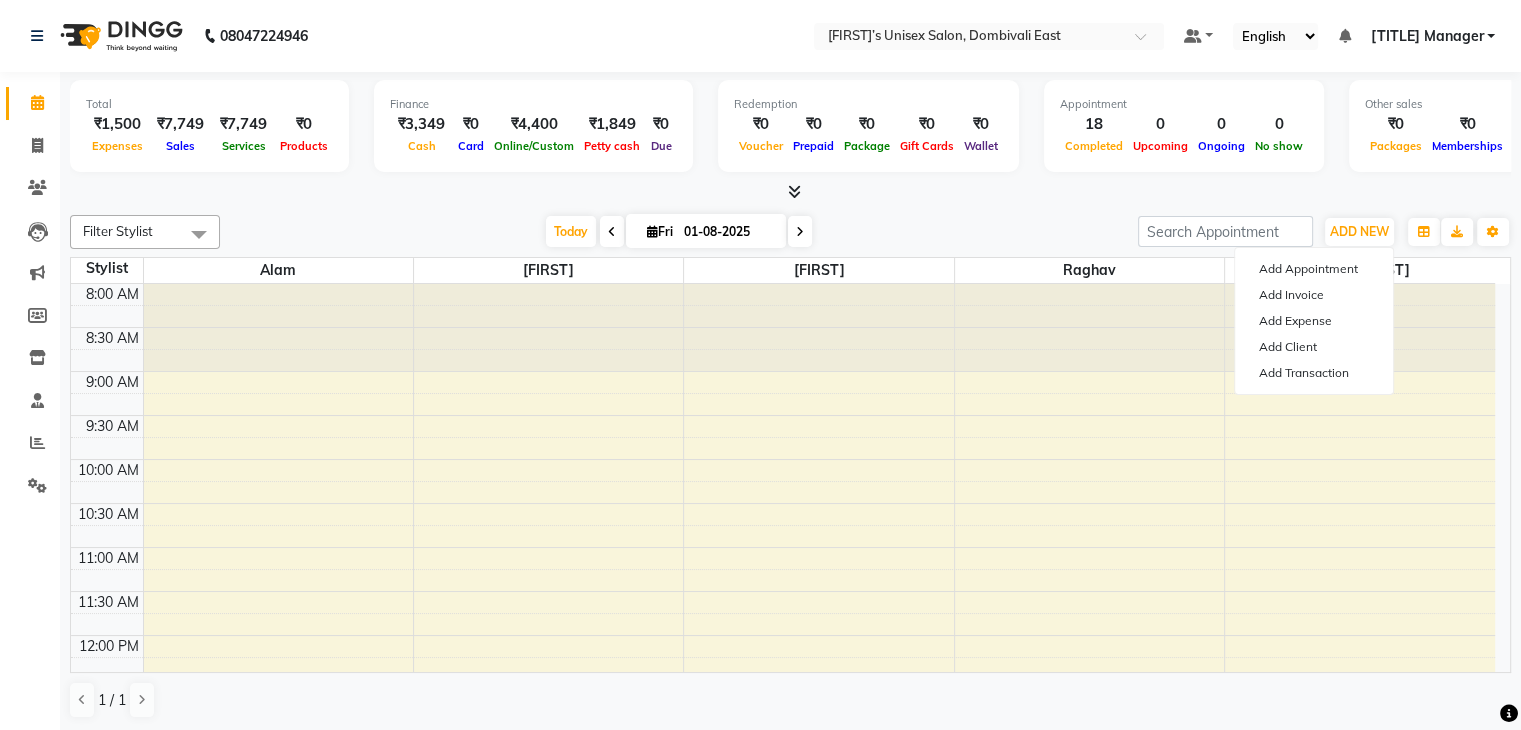 click on "Today  Fri 01-08-2025" at bounding box center [679, 232] 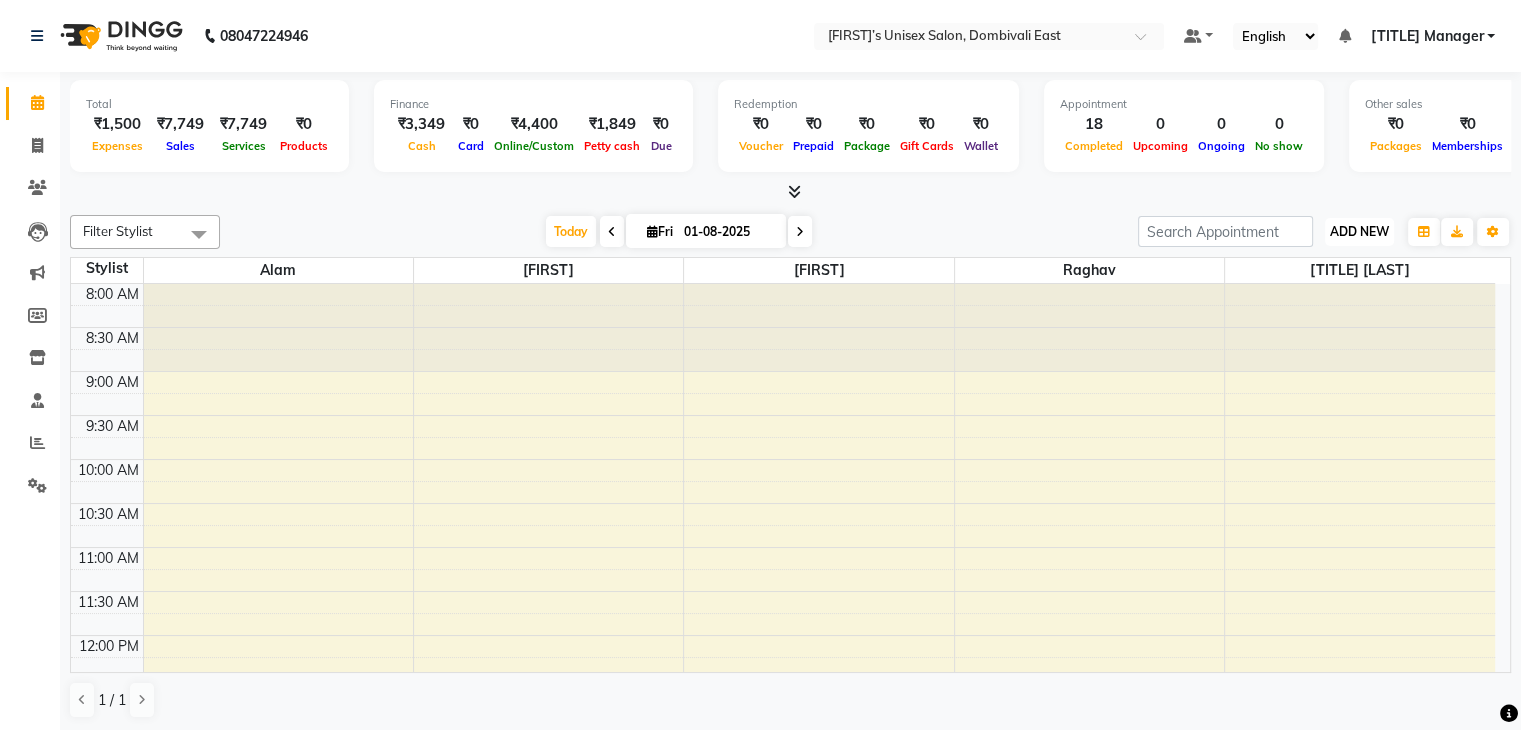 click on "ADD NEW" at bounding box center (1359, 231) 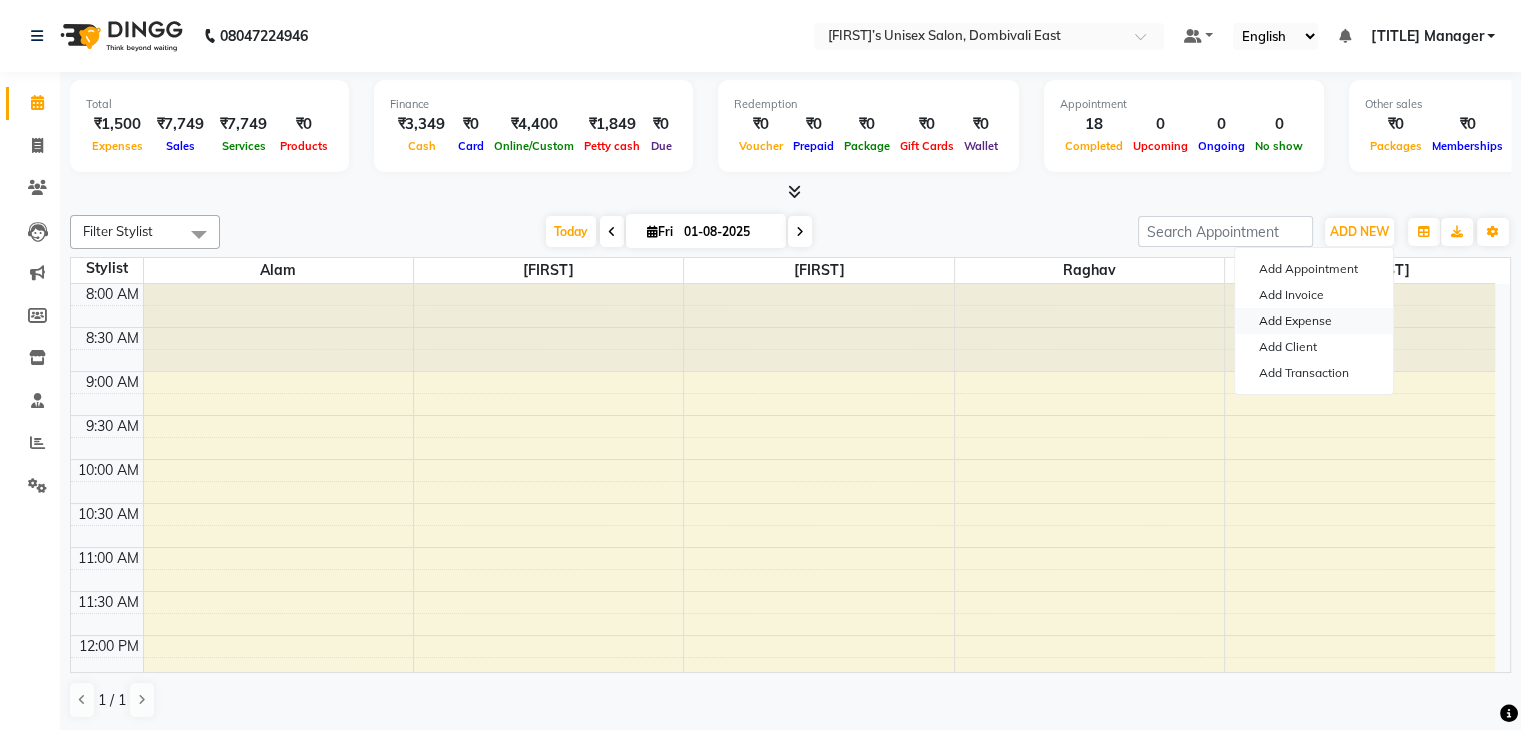 click on "Add Expense" at bounding box center (1314, 321) 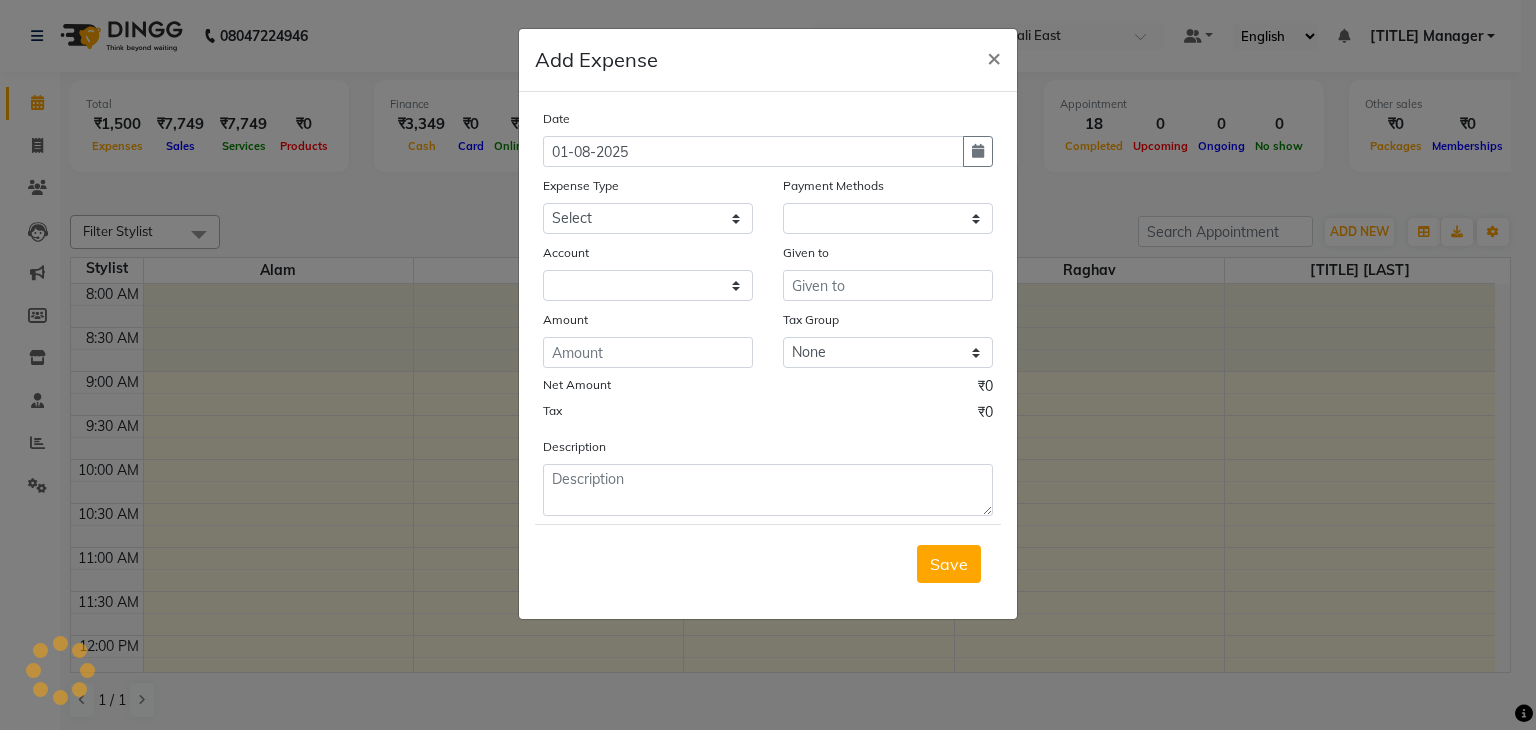 select on "1" 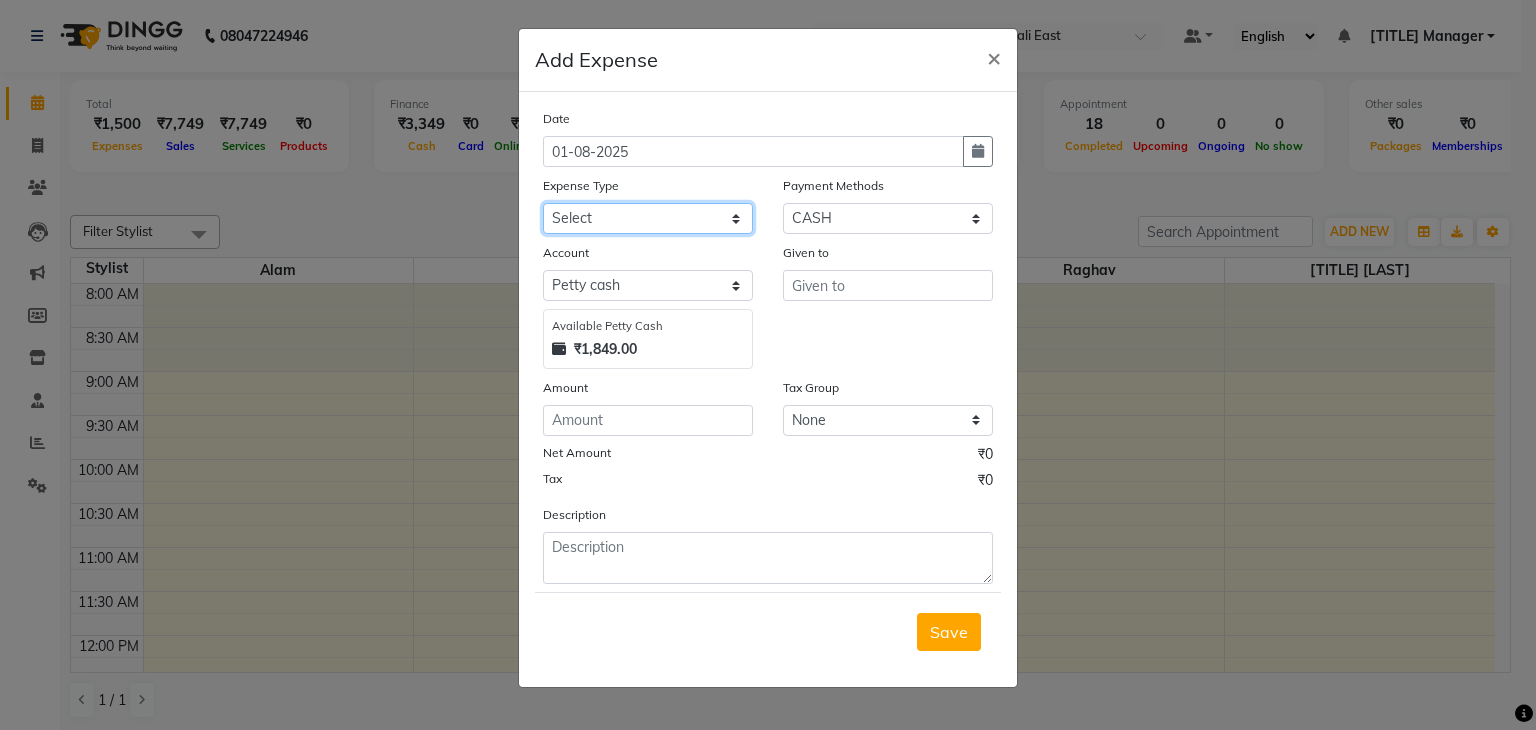 click on "Select Advance Salary ASWINI BANCI Bank charges Car maintenance  Cash transfer to bank Cash transfer to hub Client Snacks Clinical charges DALY REKAING Equipment Fuel Govt fee HOME EXP Incentive Insurance International purchase Loan Repayment Maintenance mama commission Marketing Miscellaneous MONEY BOX MRA neesam commission Other Pantry Product Rent SACHIN SHOP EXPENSE Staff Snacks STAF TIP Tax Tea & Refreshment Utilities WATER" 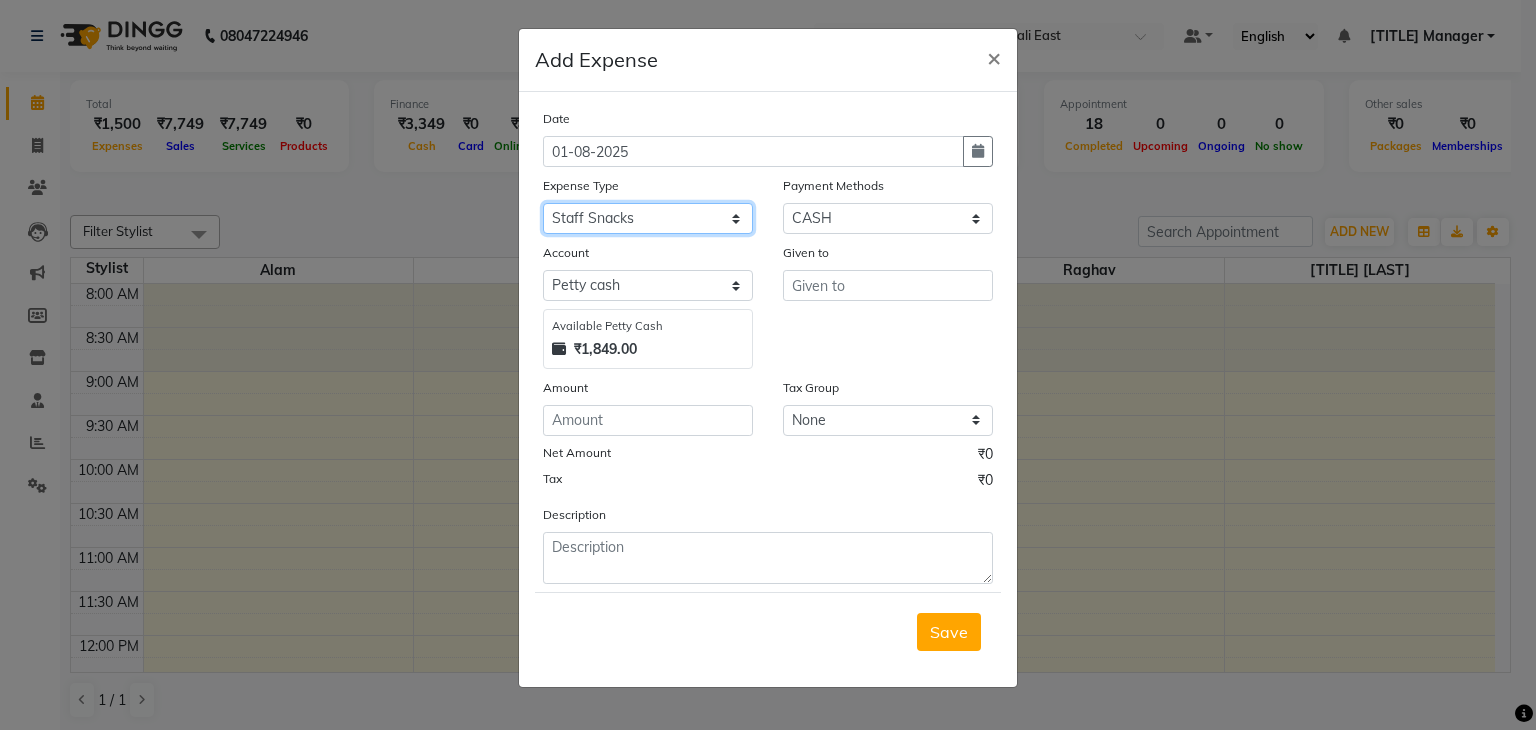 click on "Select Advance Salary ASWINI BANCI Bank charges Car maintenance  Cash transfer to bank Cash transfer to hub Client Snacks Clinical charges DALY REKAING Equipment Fuel Govt fee HOME EXP Incentive Insurance International purchase Loan Repayment Maintenance mama commission Marketing Miscellaneous MONEY BOX MRA neesam commission Other Pantry Product Rent SACHIN SHOP EXPENSE Staff Snacks STAF TIP Tax Tea & Refreshment Utilities WATER" 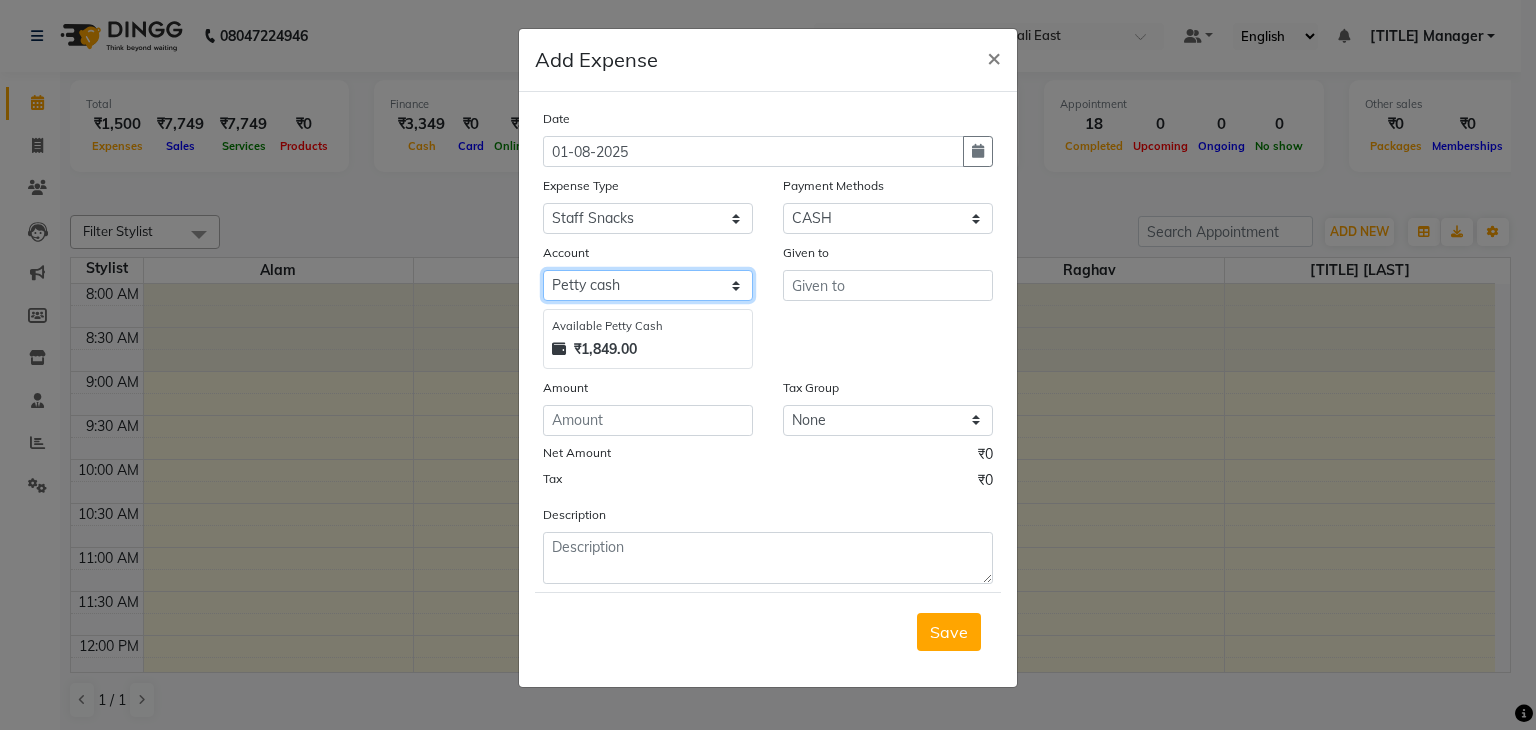 click on "Select Petty cash Default account" 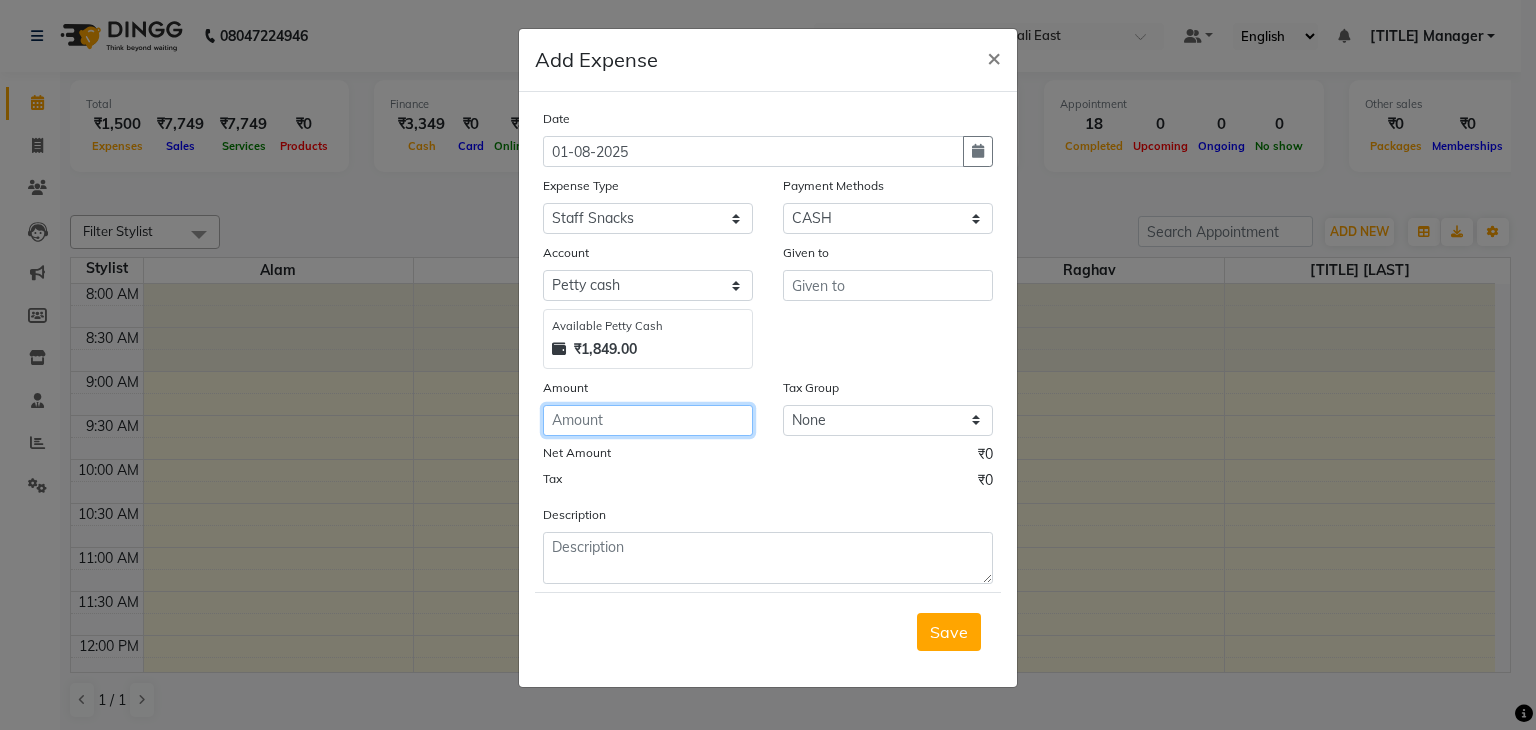 click 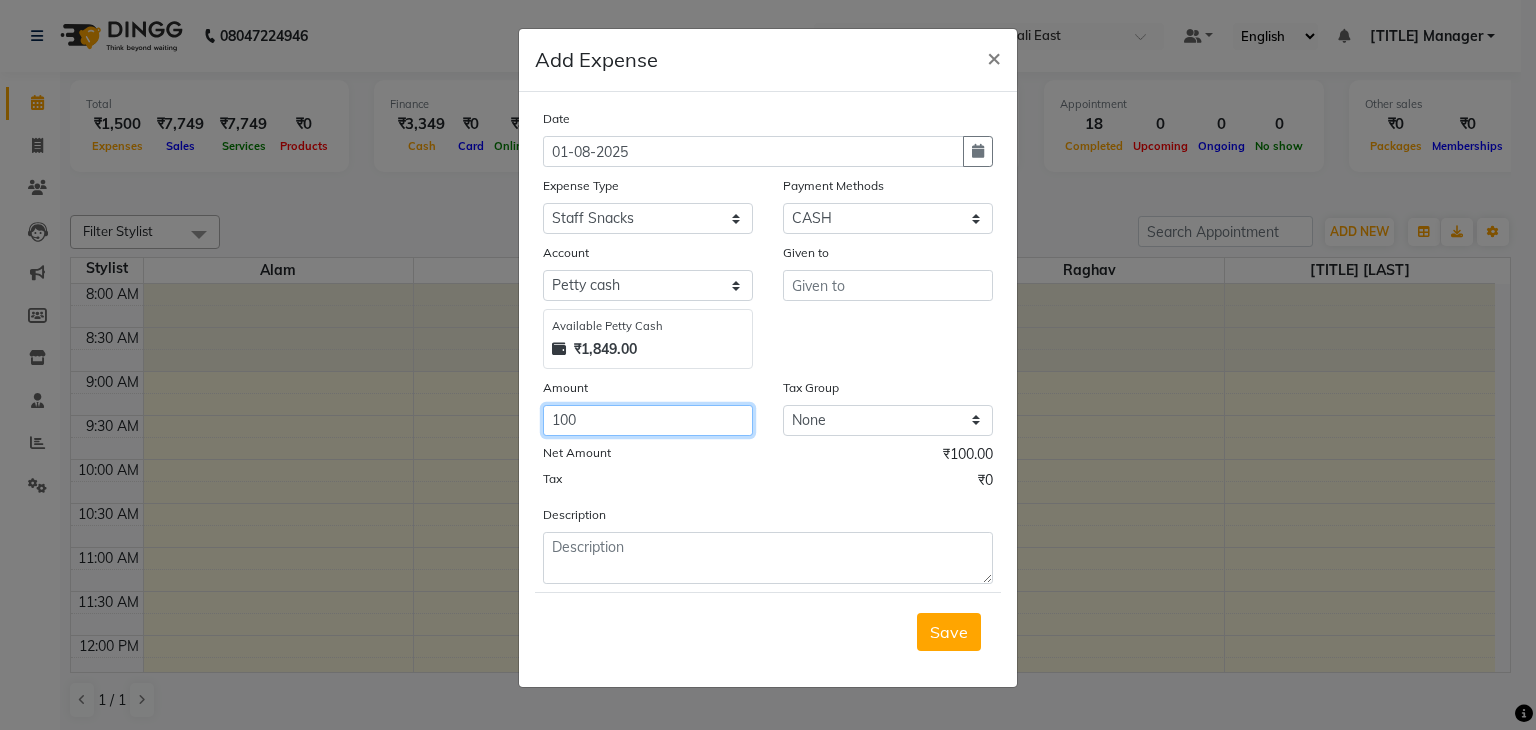 type on "100" 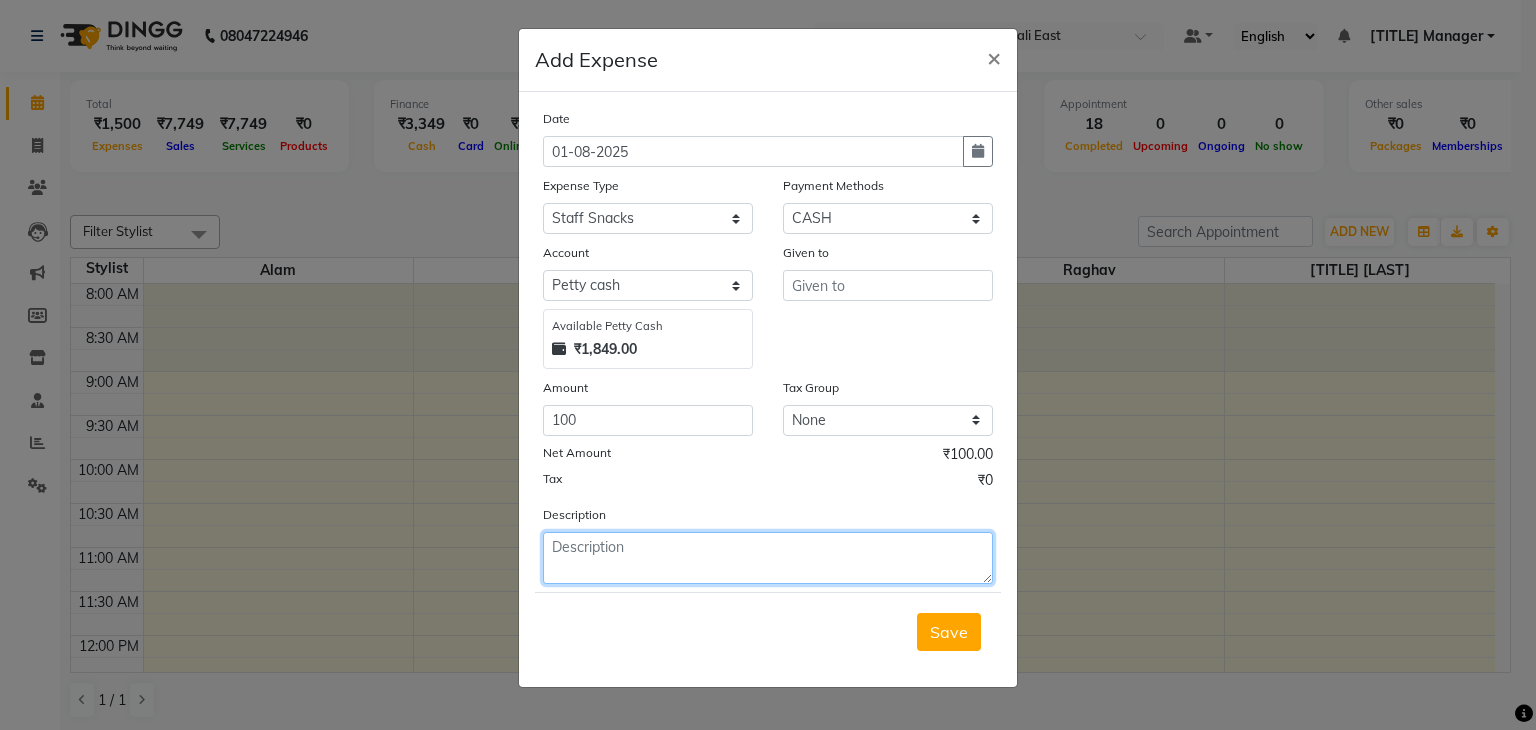 click 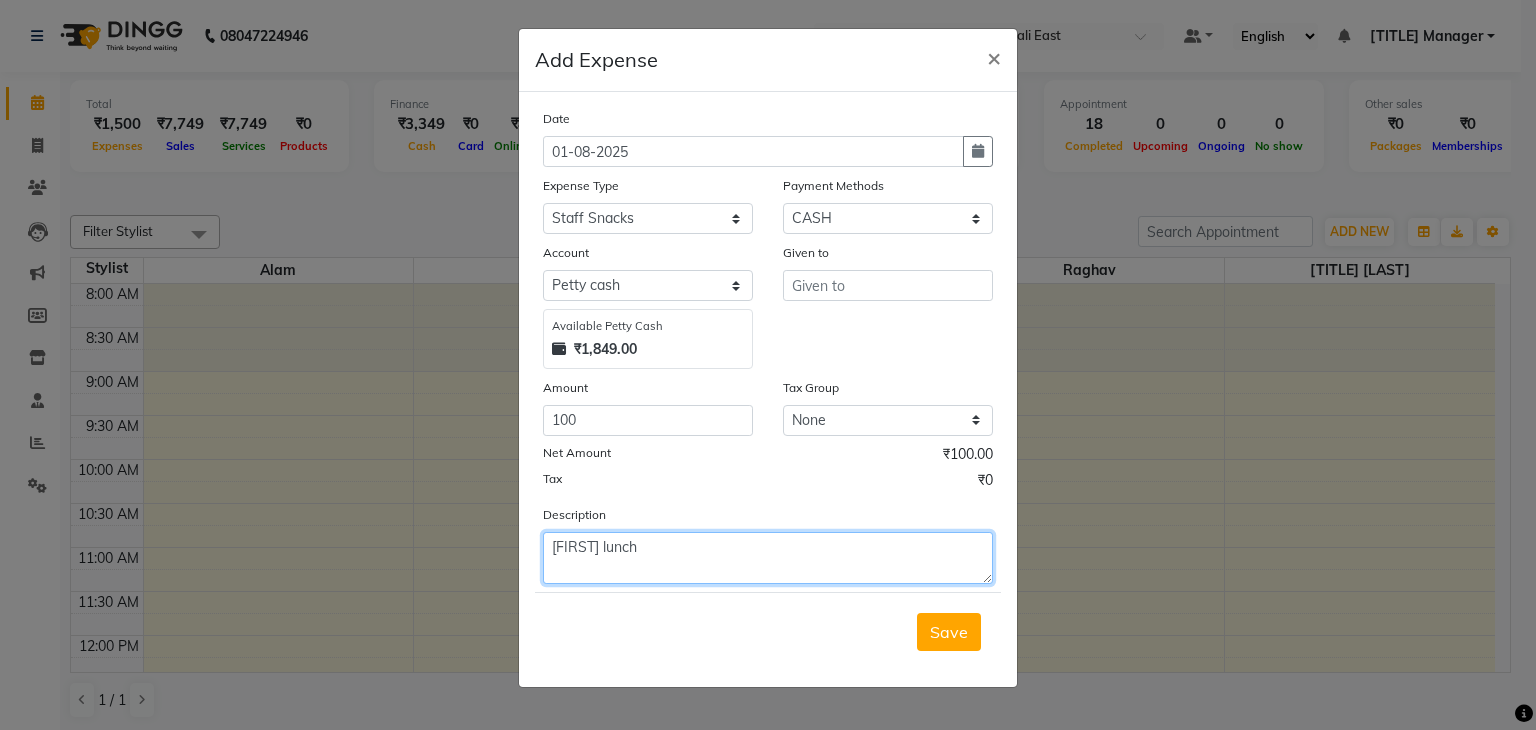 type on "aalam lunch" 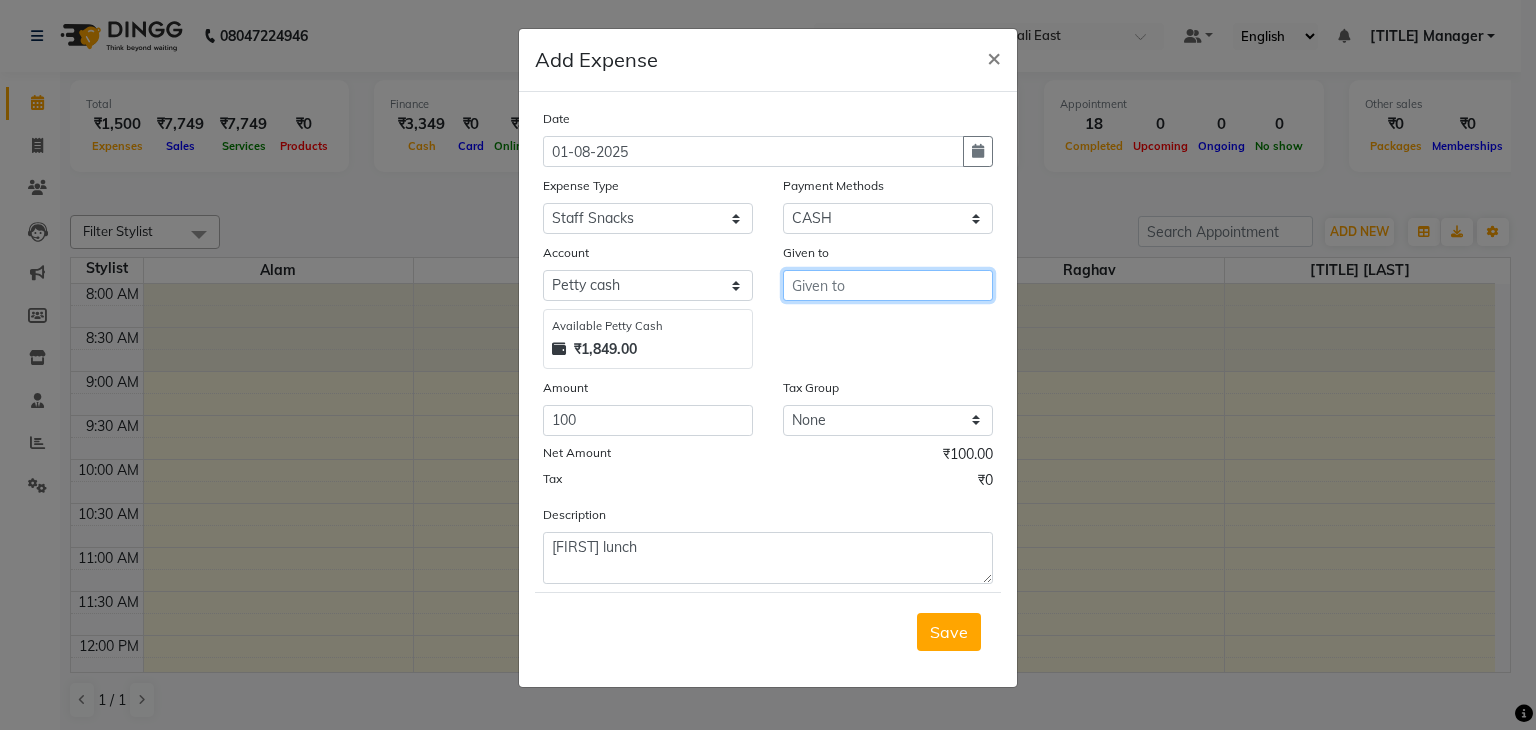 click at bounding box center [888, 285] 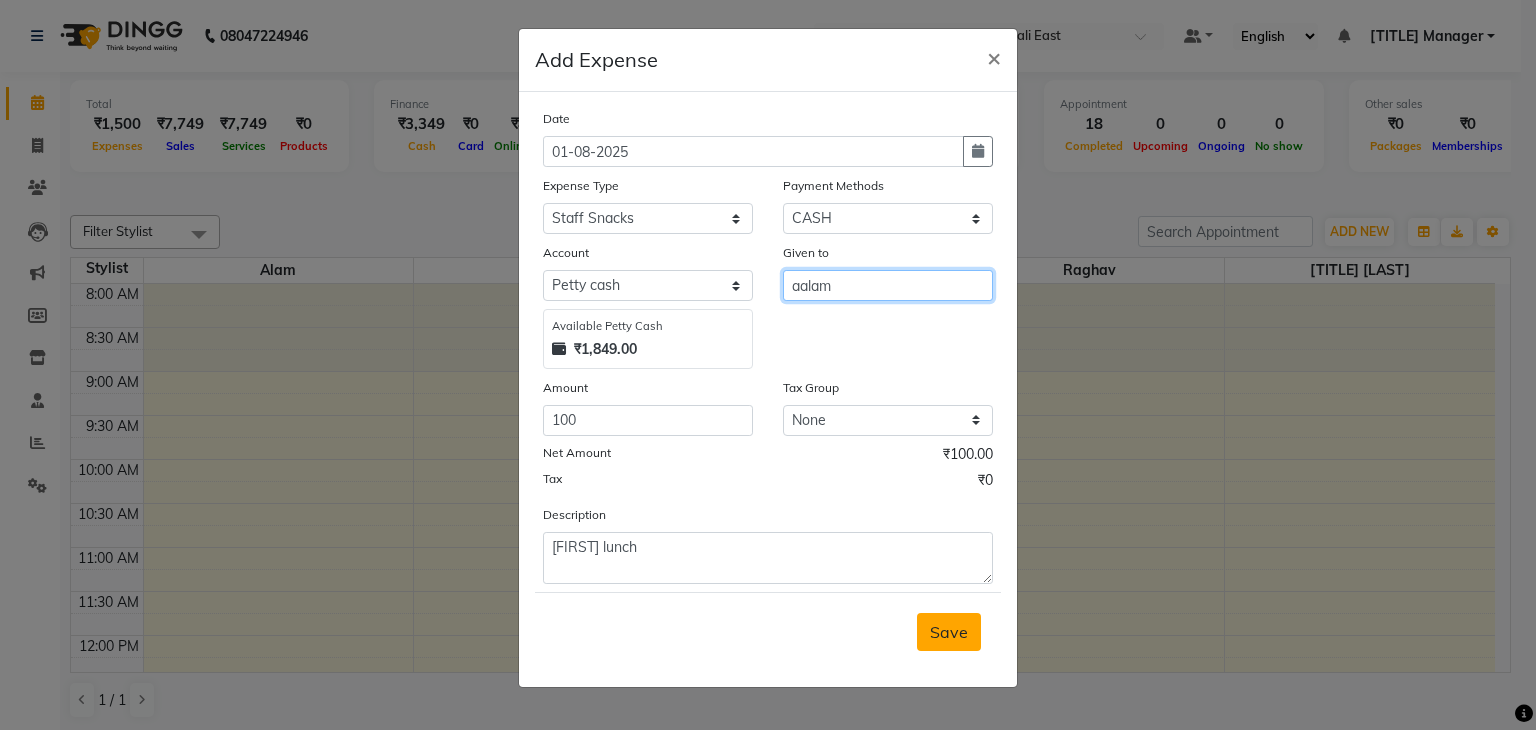 type on "aalam" 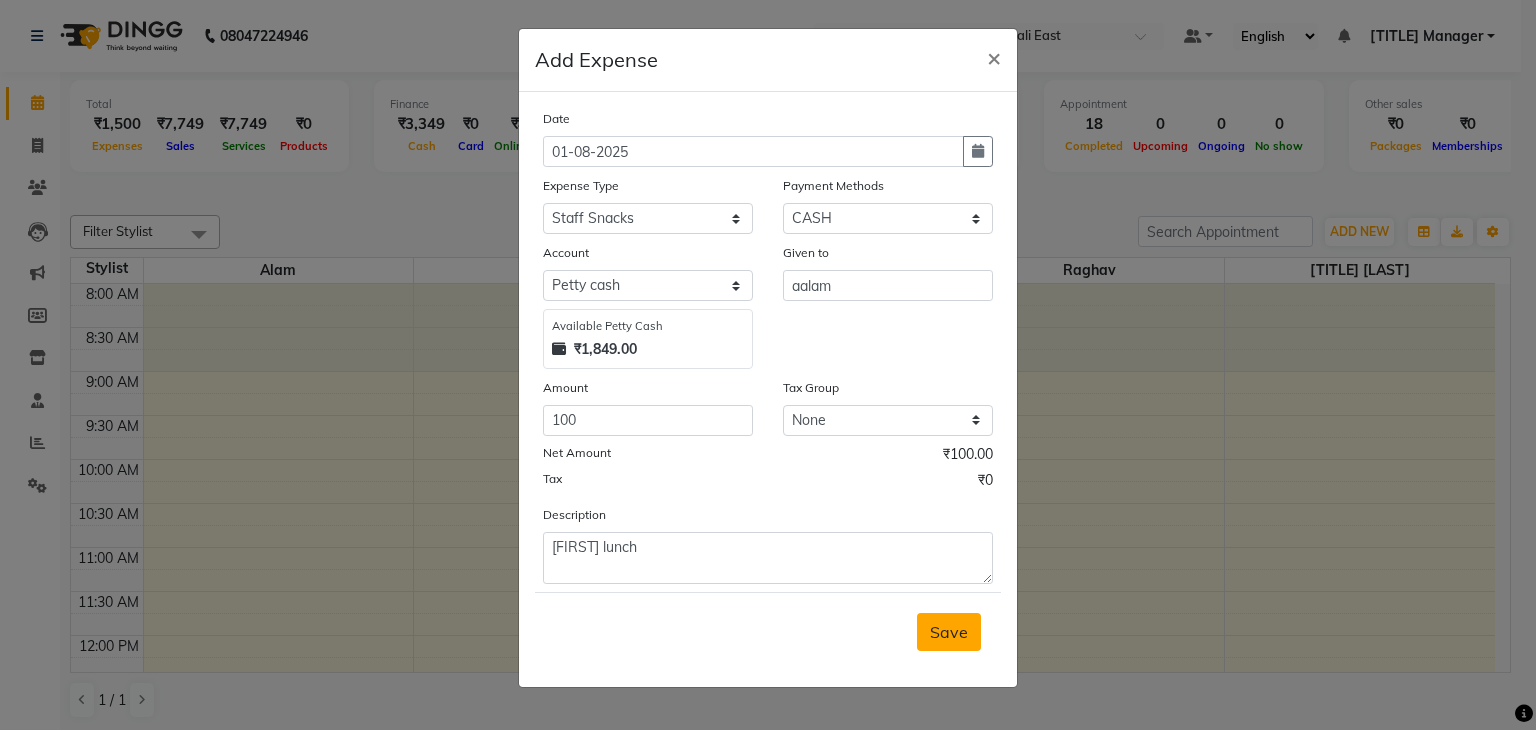 click on "Save" at bounding box center (949, 632) 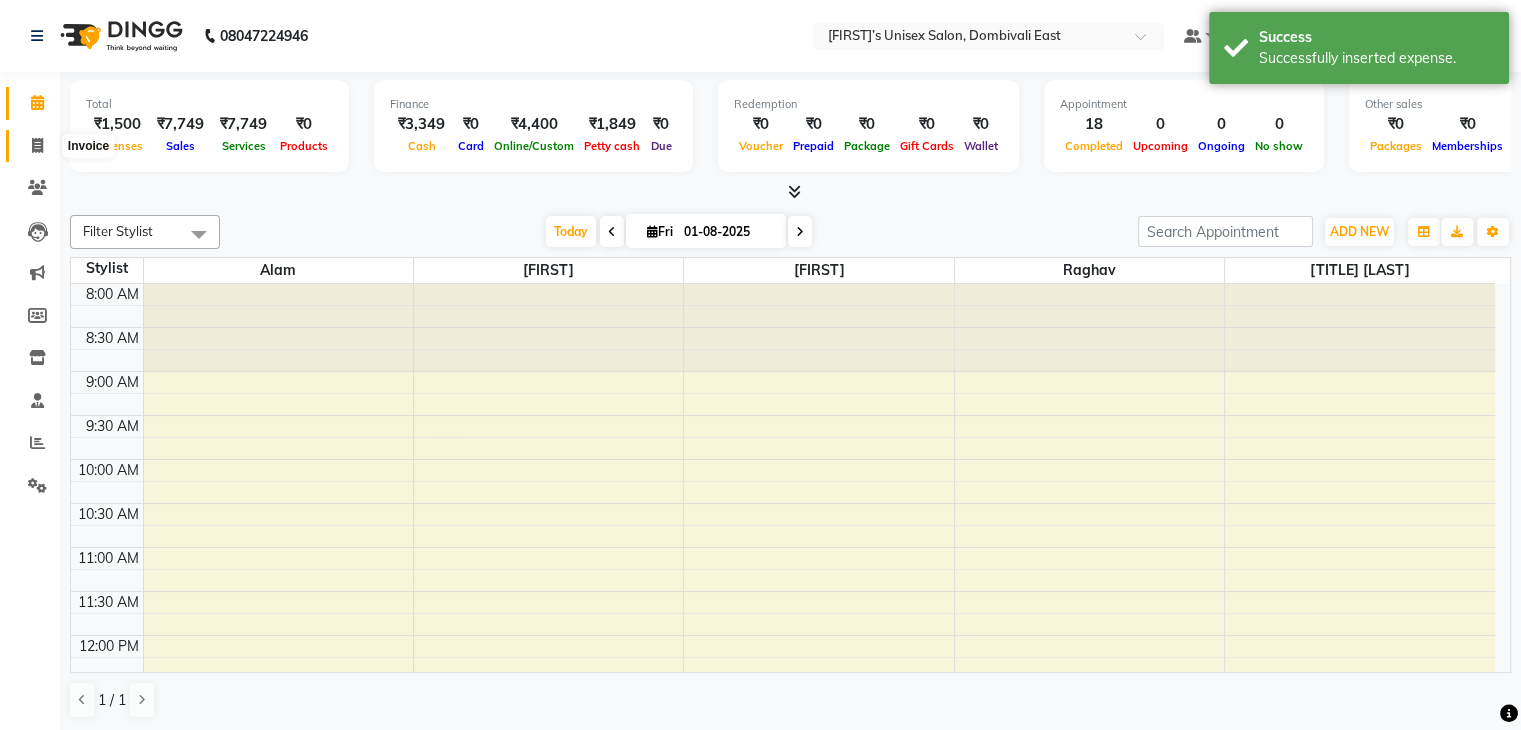click 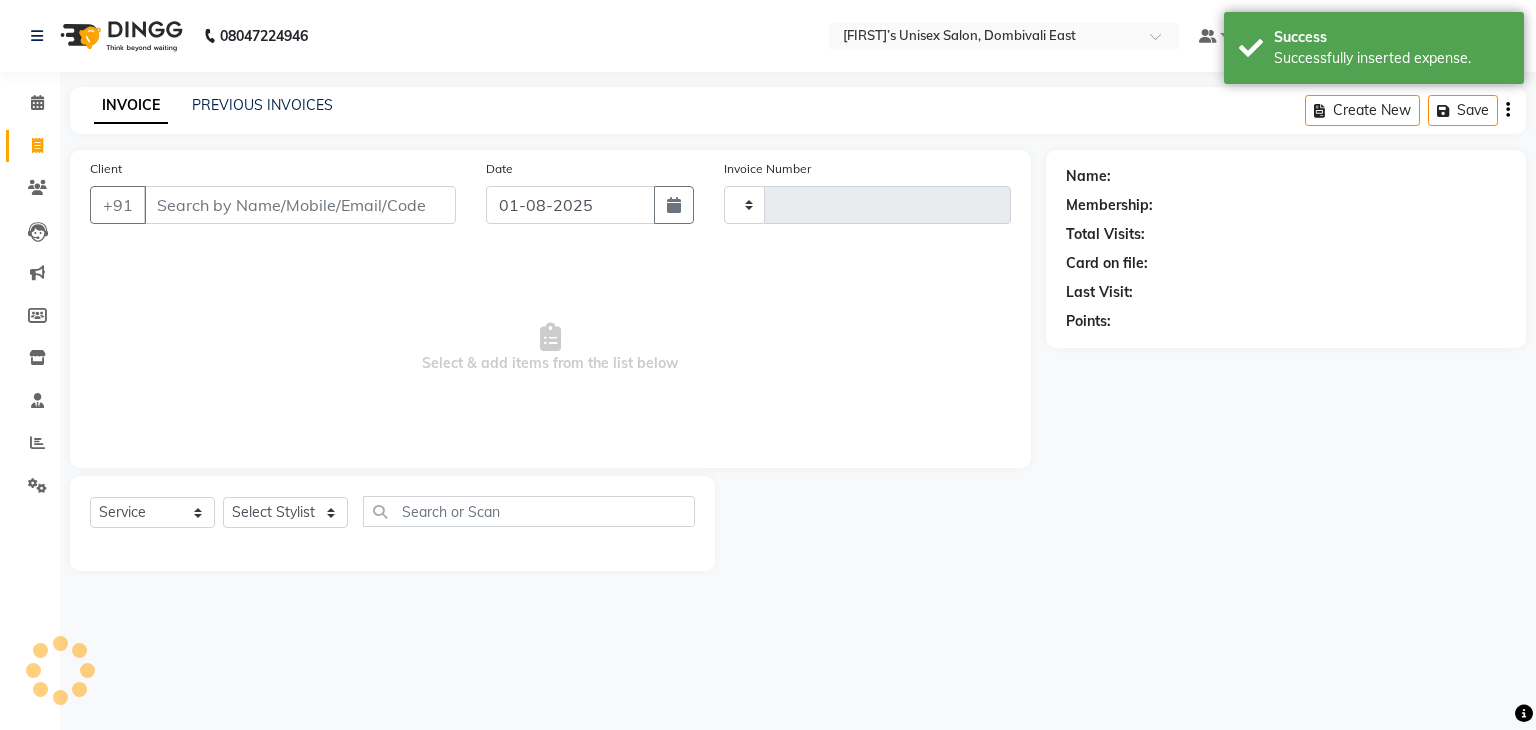 type on "0019" 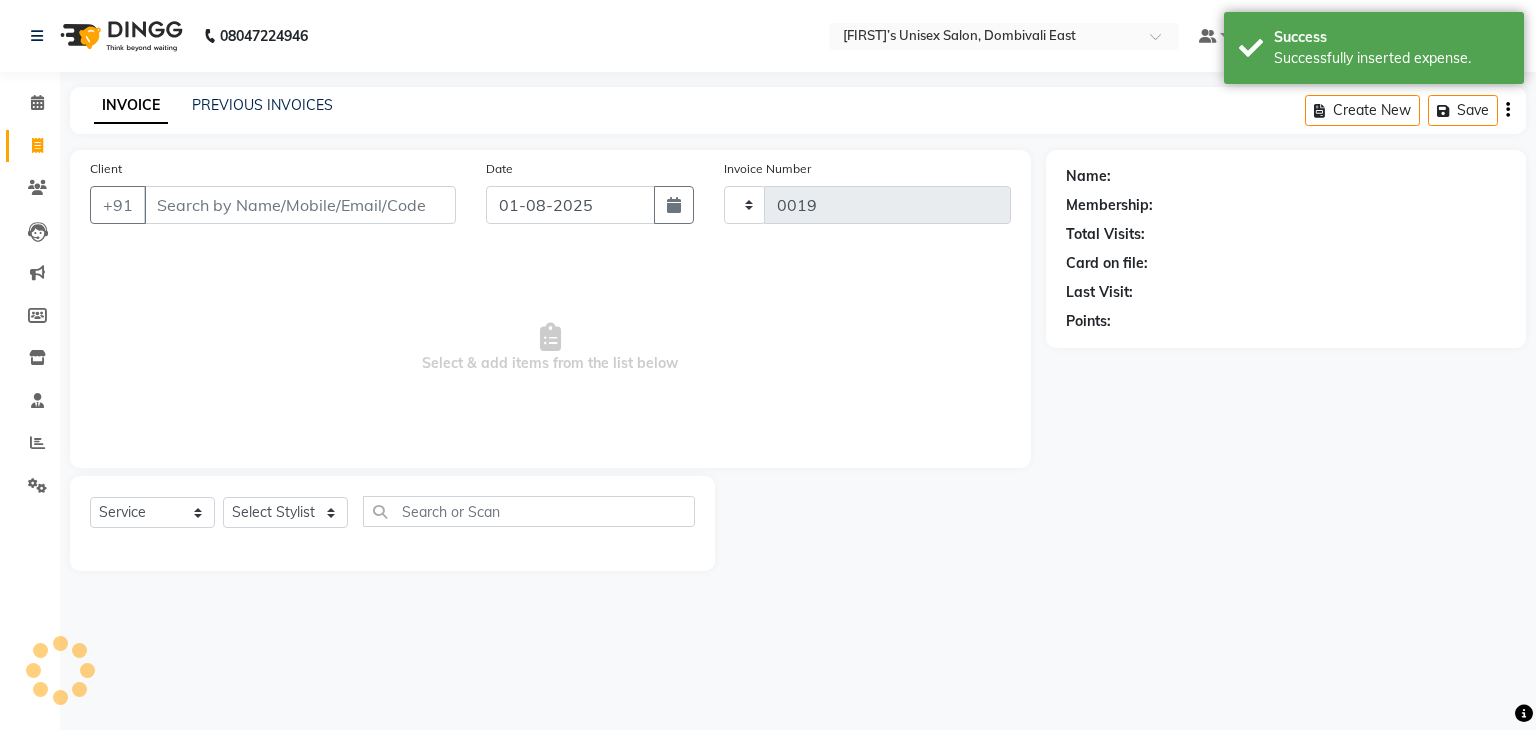 select on "8637" 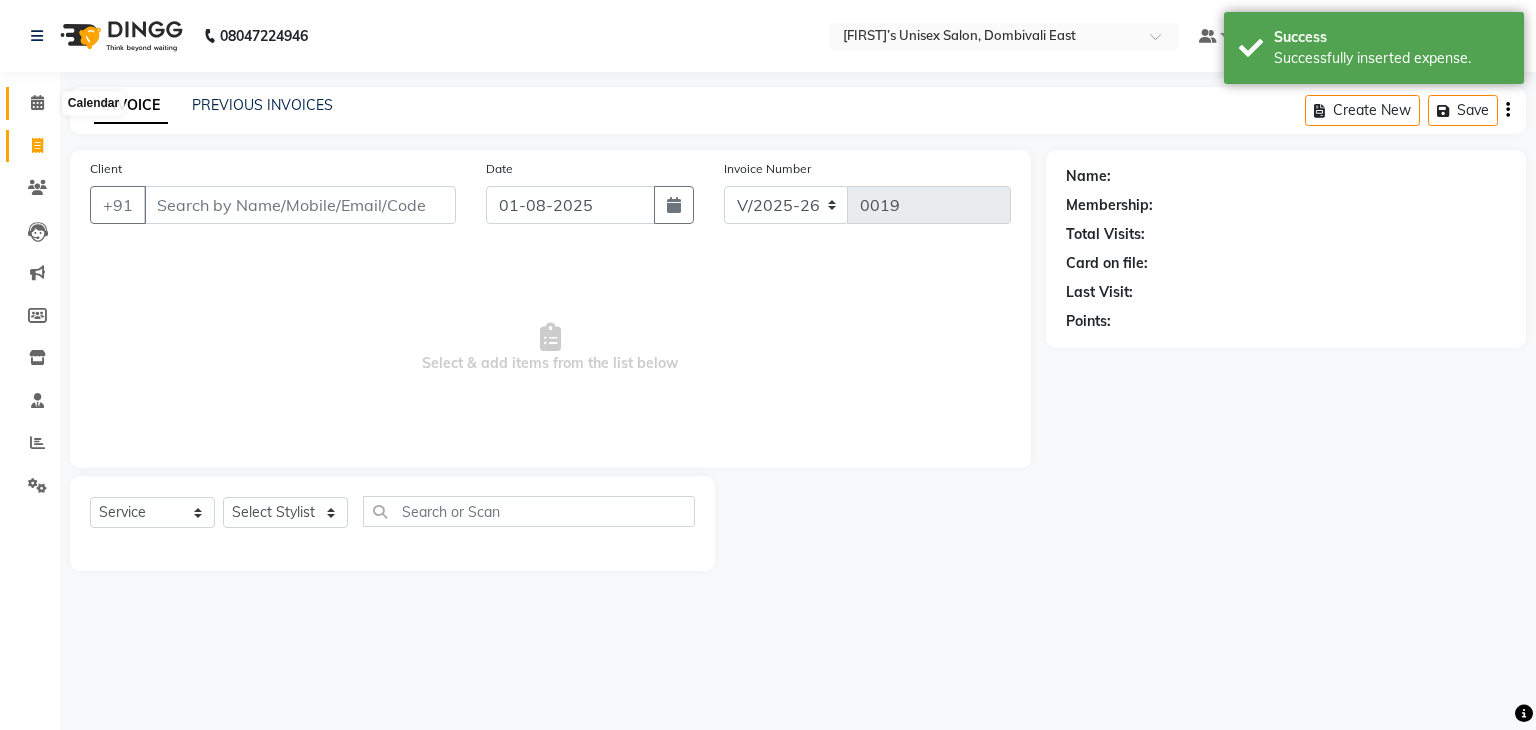 click 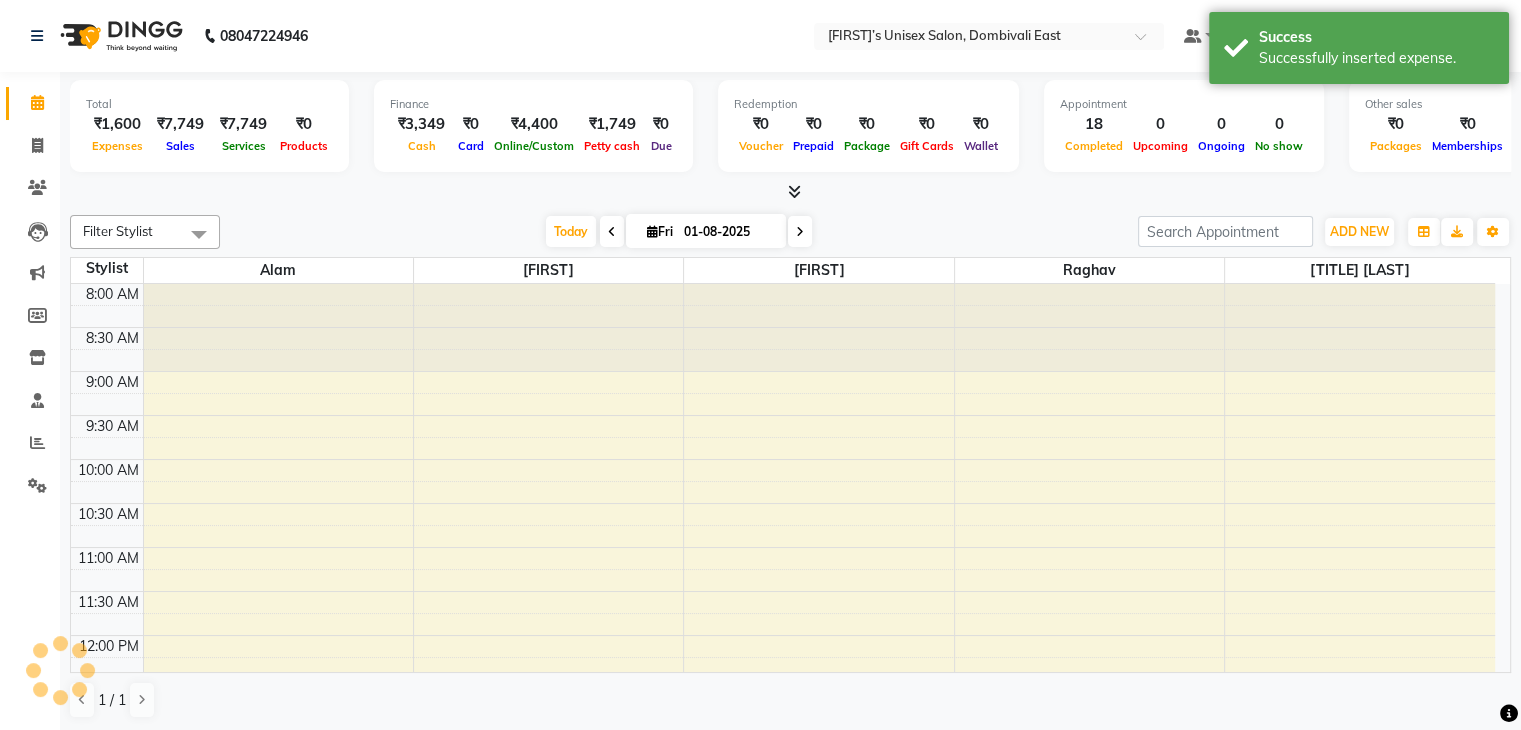 scroll, scrollTop: 0, scrollLeft: 0, axis: both 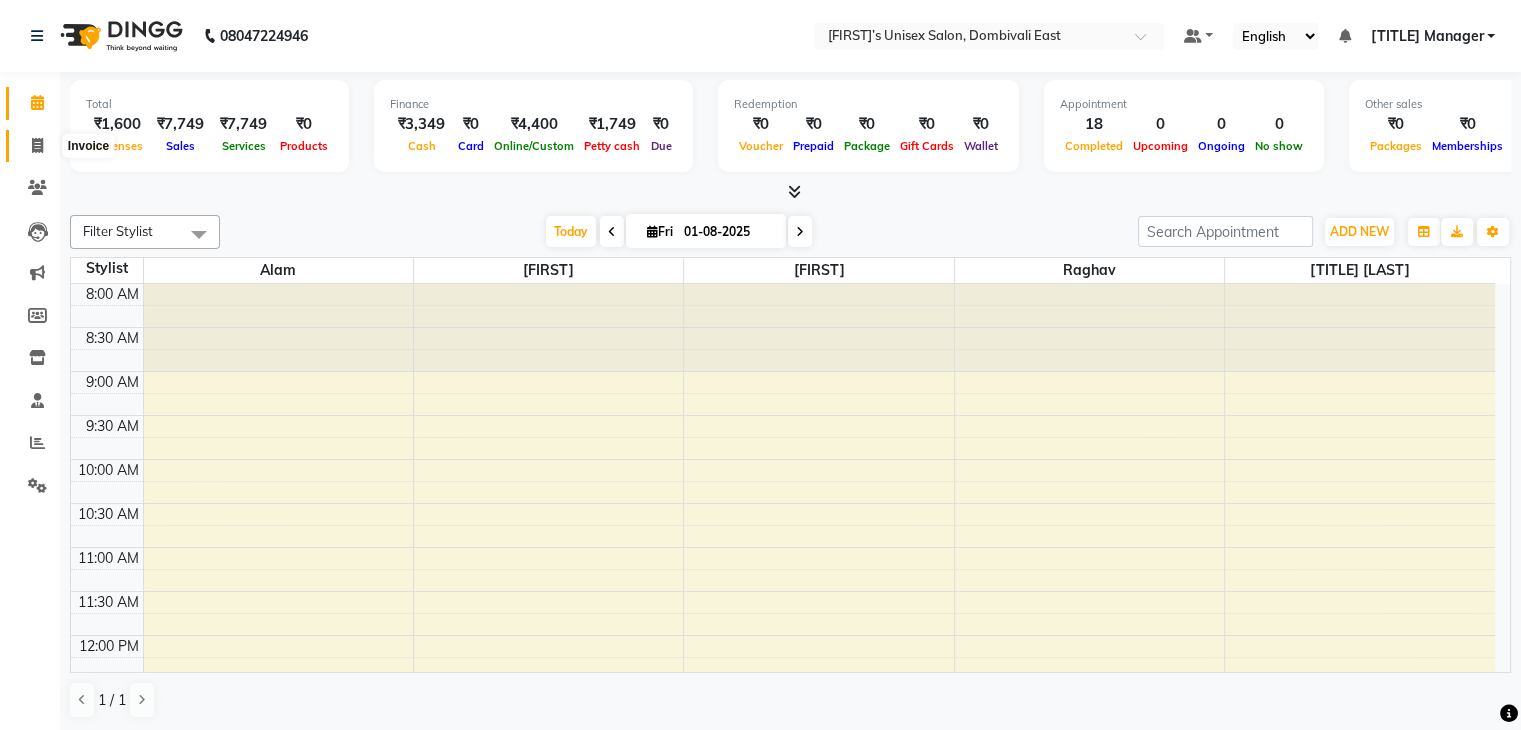 click 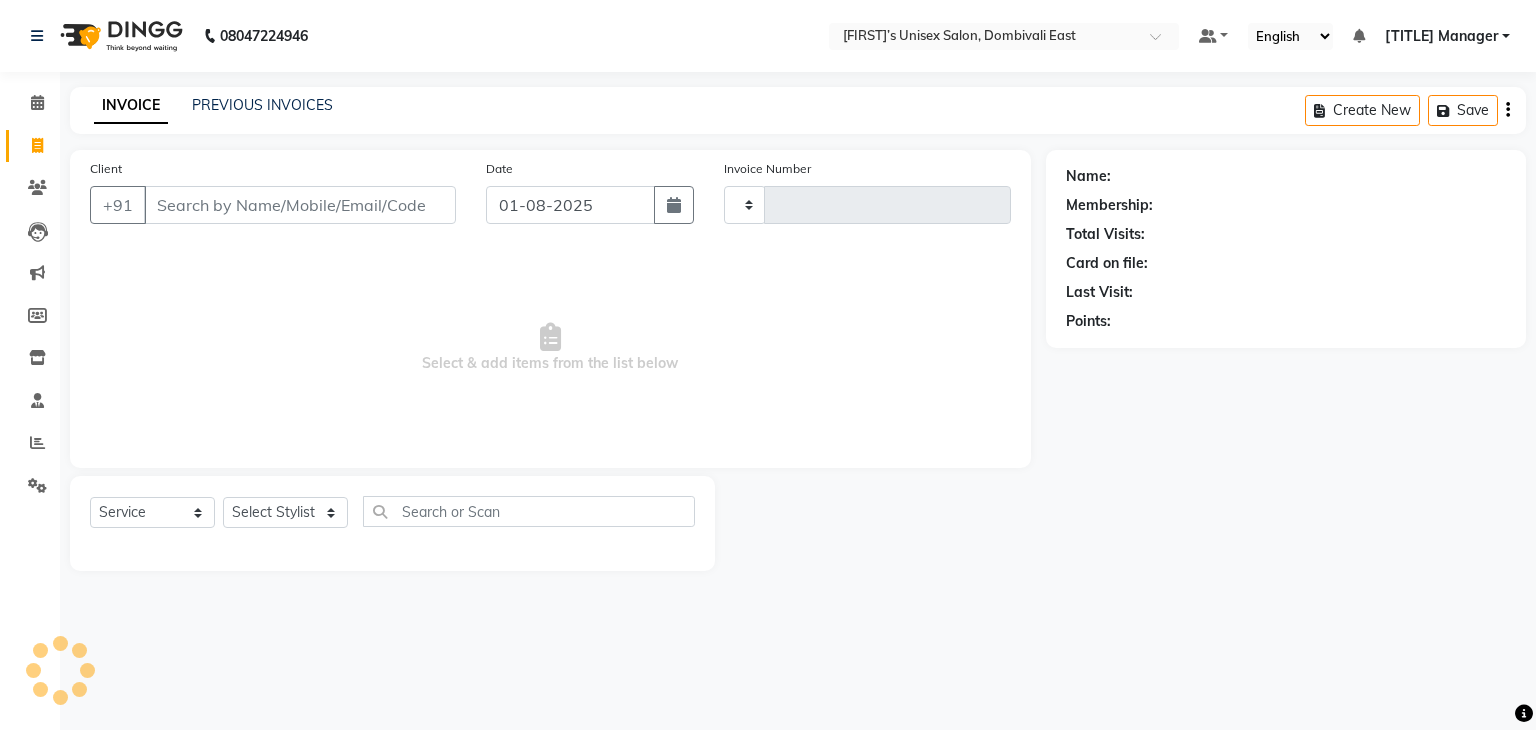 type on "0019" 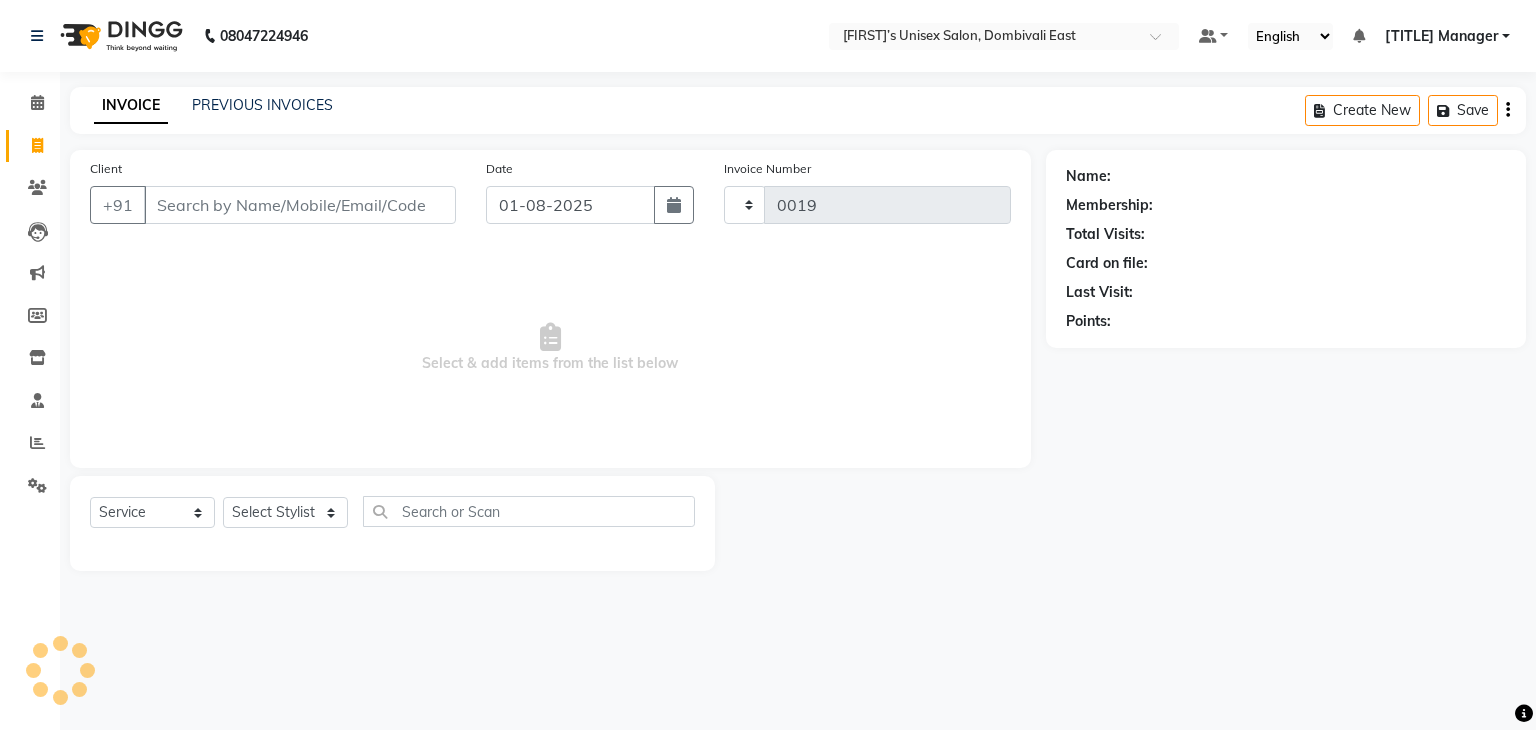select on "8637" 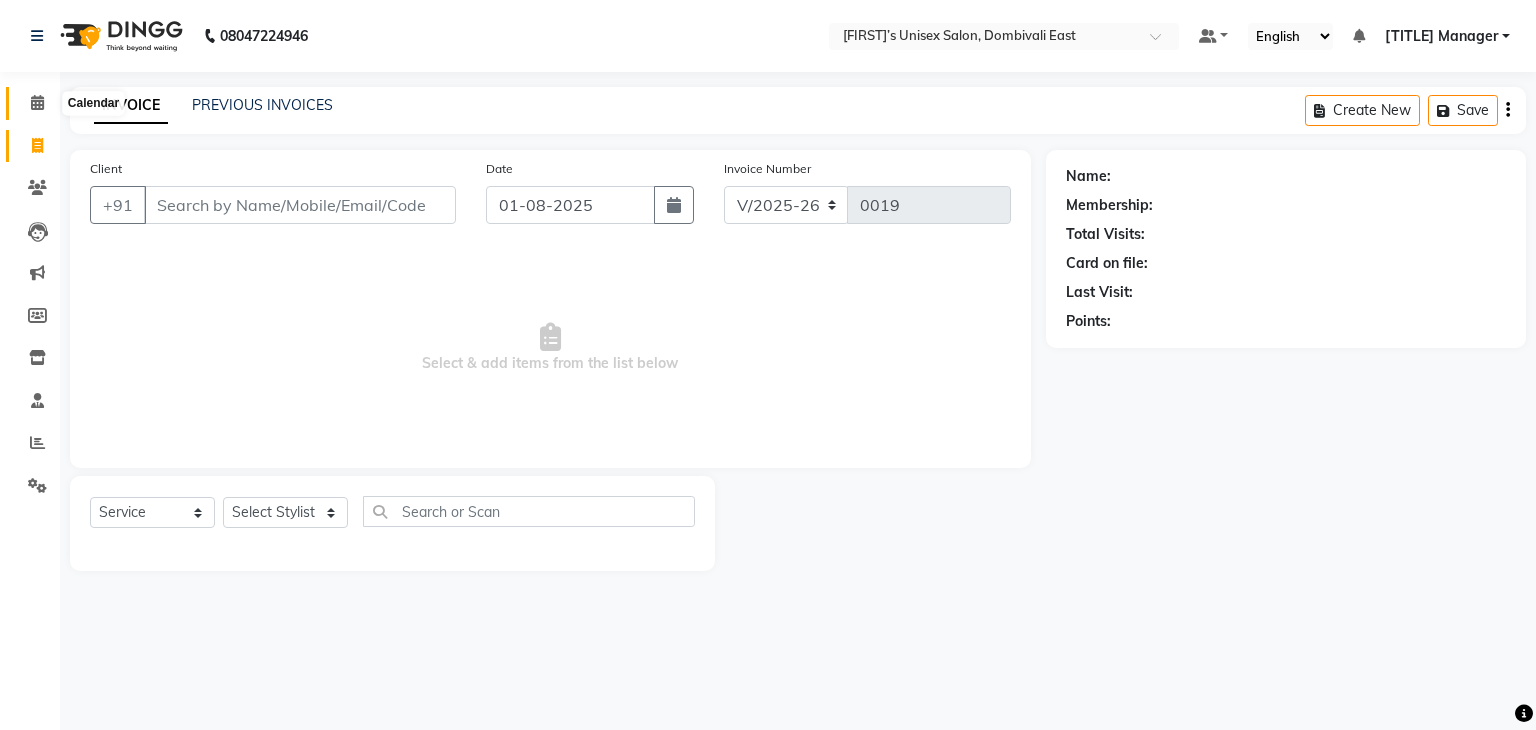 click 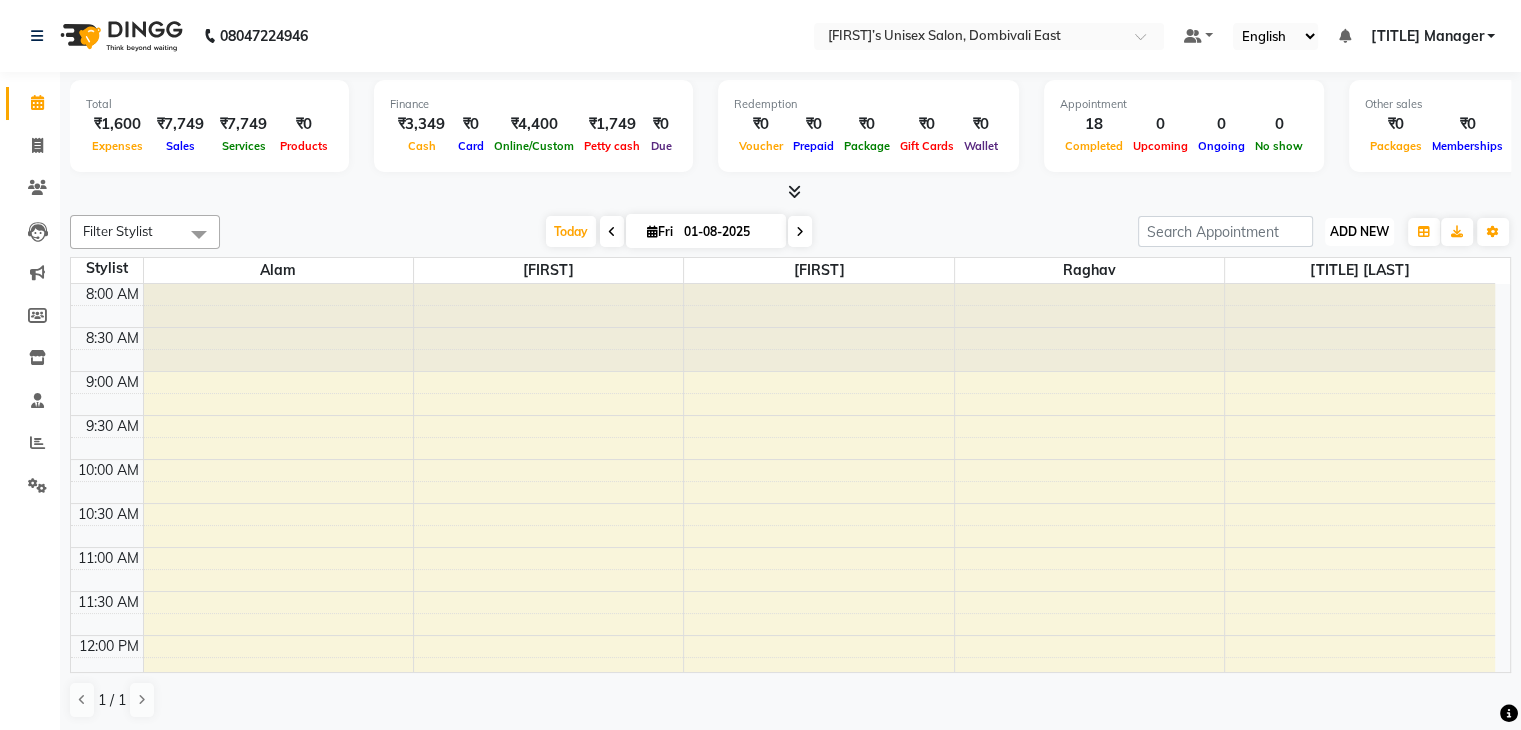 click on "ADD NEW" at bounding box center [1359, 231] 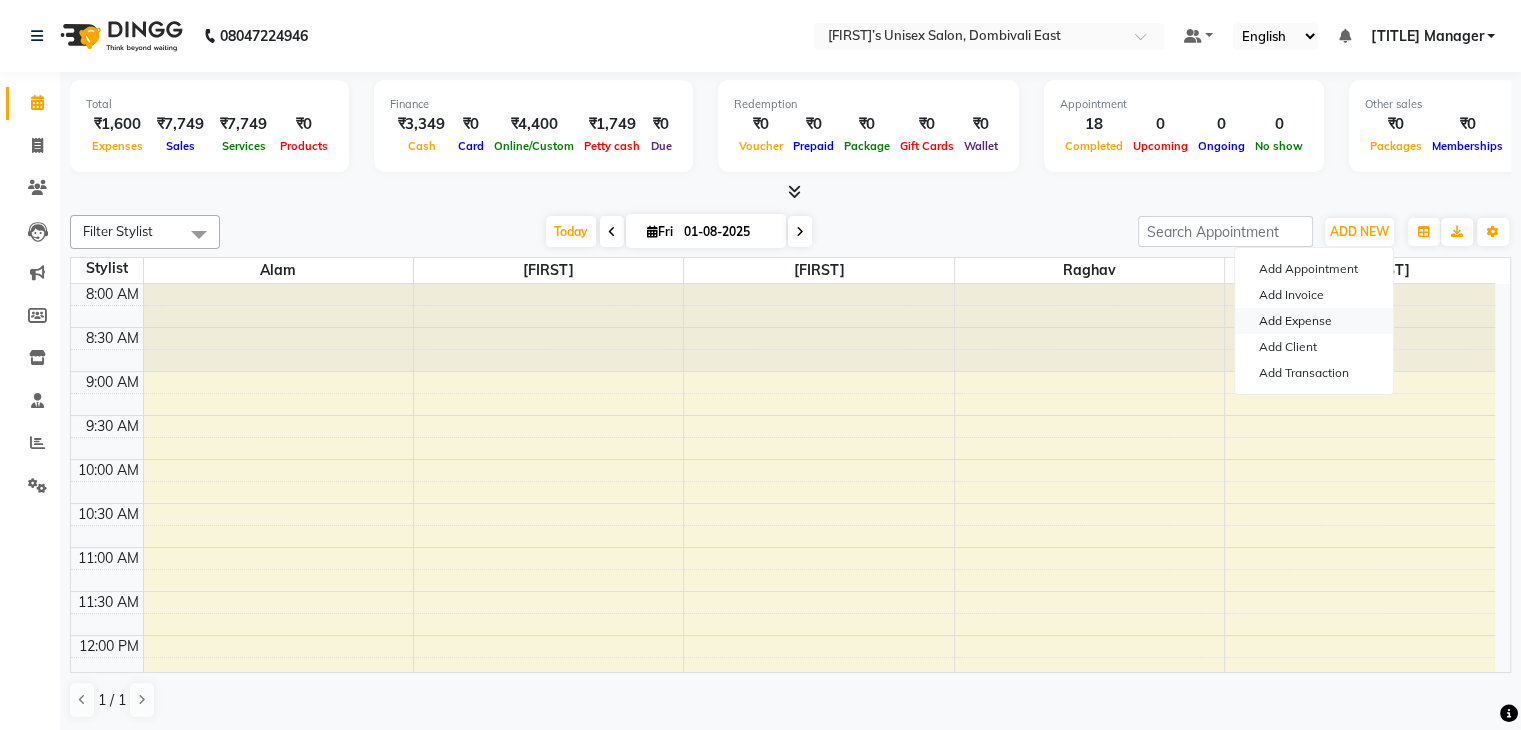 click on "Add Expense" at bounding box center (1314, 321) 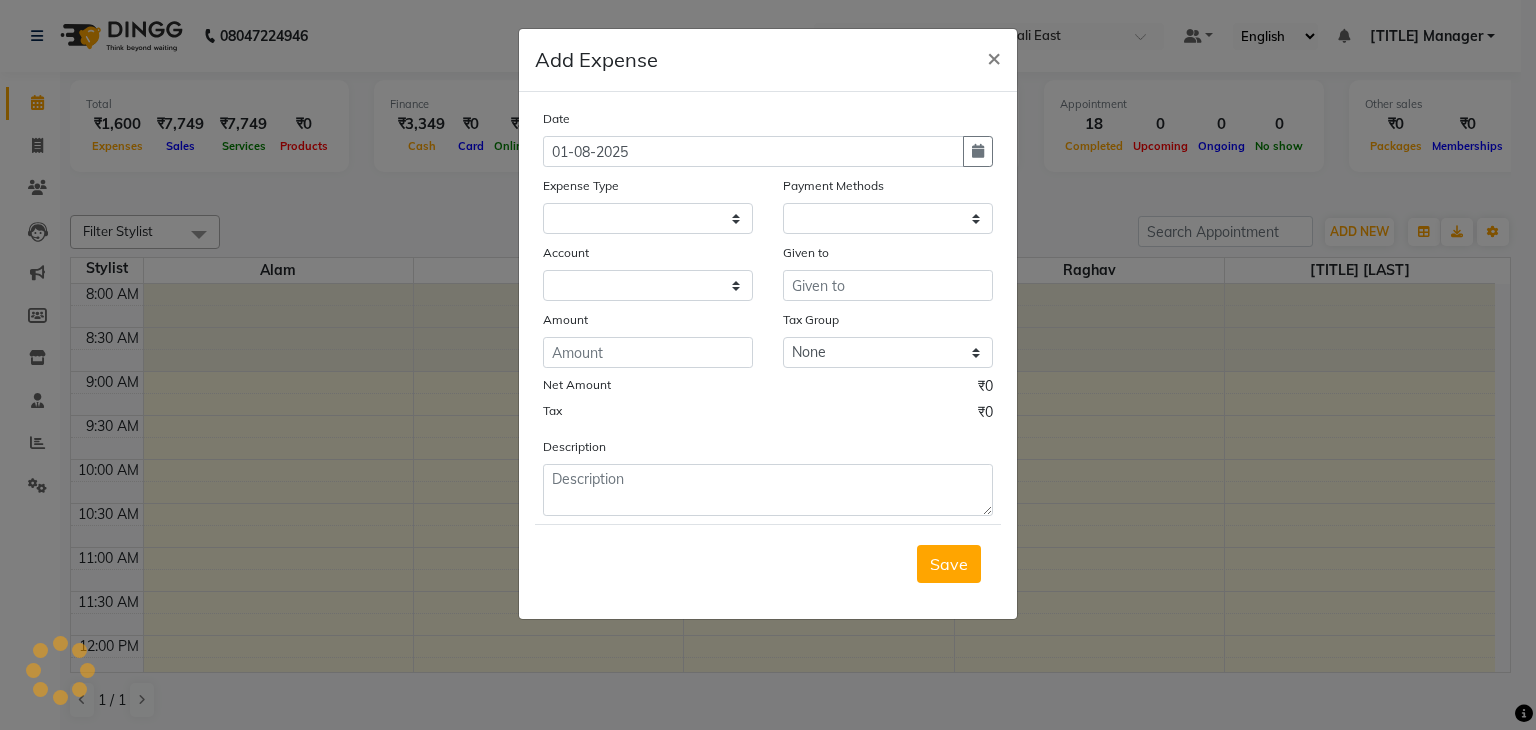 select on "1" 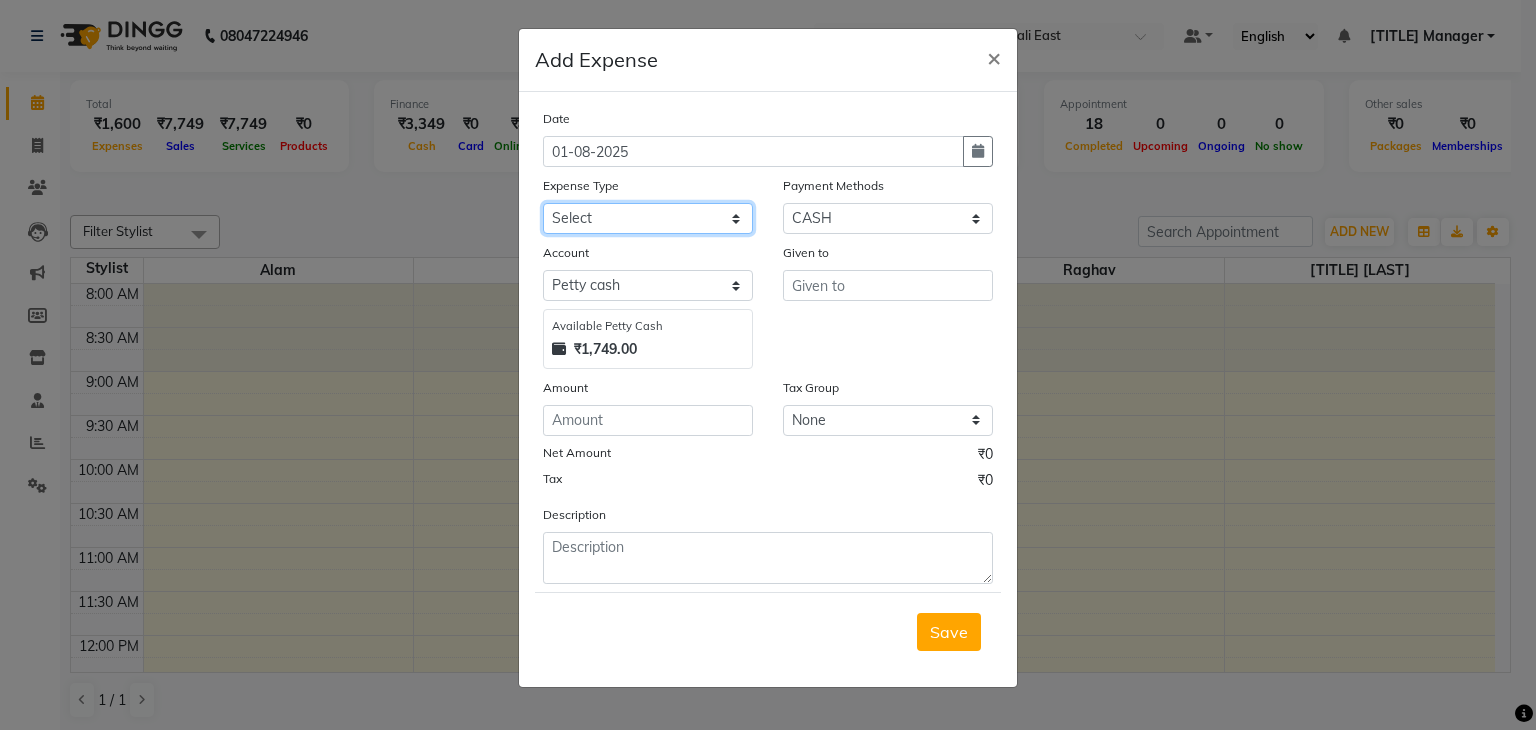 click on "Select Advance Salary ASWINI BANCI Bank charges Car maintenance  Cash transfer to bank Cash transfer to hub Client Snacks Clinical charges DALY REKAING Equipment Fuel Govt fee HOME EXP Incentive Insurance International purchase Loan Repayment Maintenance mama commission Marketing Miscellaneous MONEY BOX MRA neesam commission Other Pantry Product Rent SACHIN SHOP EXPENSE Staff Snacks STAF TIP Tax Tea & Refreshment Utilities WATER" 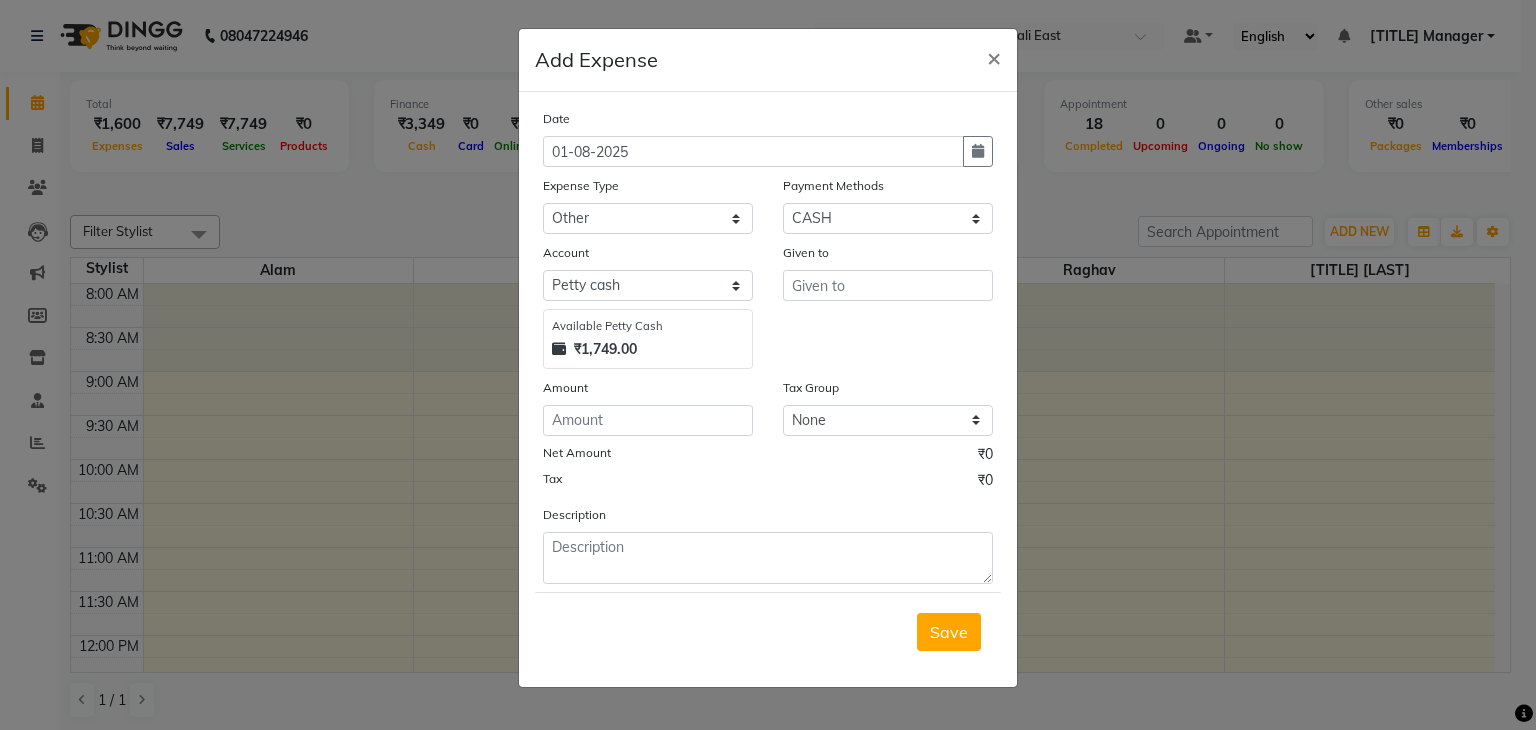 click on "Add Expense  × Date 01-08-2025 Expense Type Select Advance Salary ASWINI BANCI Bank charges Car maintenance  Cash transfer to bank Cash transfer to hub Client Snacks Clinical charges DALY REKAING Equipment Fuel Govt fee HOME EXP Incentive Insurance International purchase Loan Repayment Maintenance mama commission Marketing Miscellaneous MONEY BOX MRA neesam commission Other Pantry Product Rent SACHIN SHOP EXPENSE Staff Snacks STAF TIP Tax Tea & Refreshment Utilities WATER Payment Methods Select Points Prepaid Package CASH UPI Wallet Account Select Petty cash Default account Available Petty Cash ₹1,749.00 Given to Amount Tax Group None GST Net Amount ₹0 Tax ₹0 Description  Save" 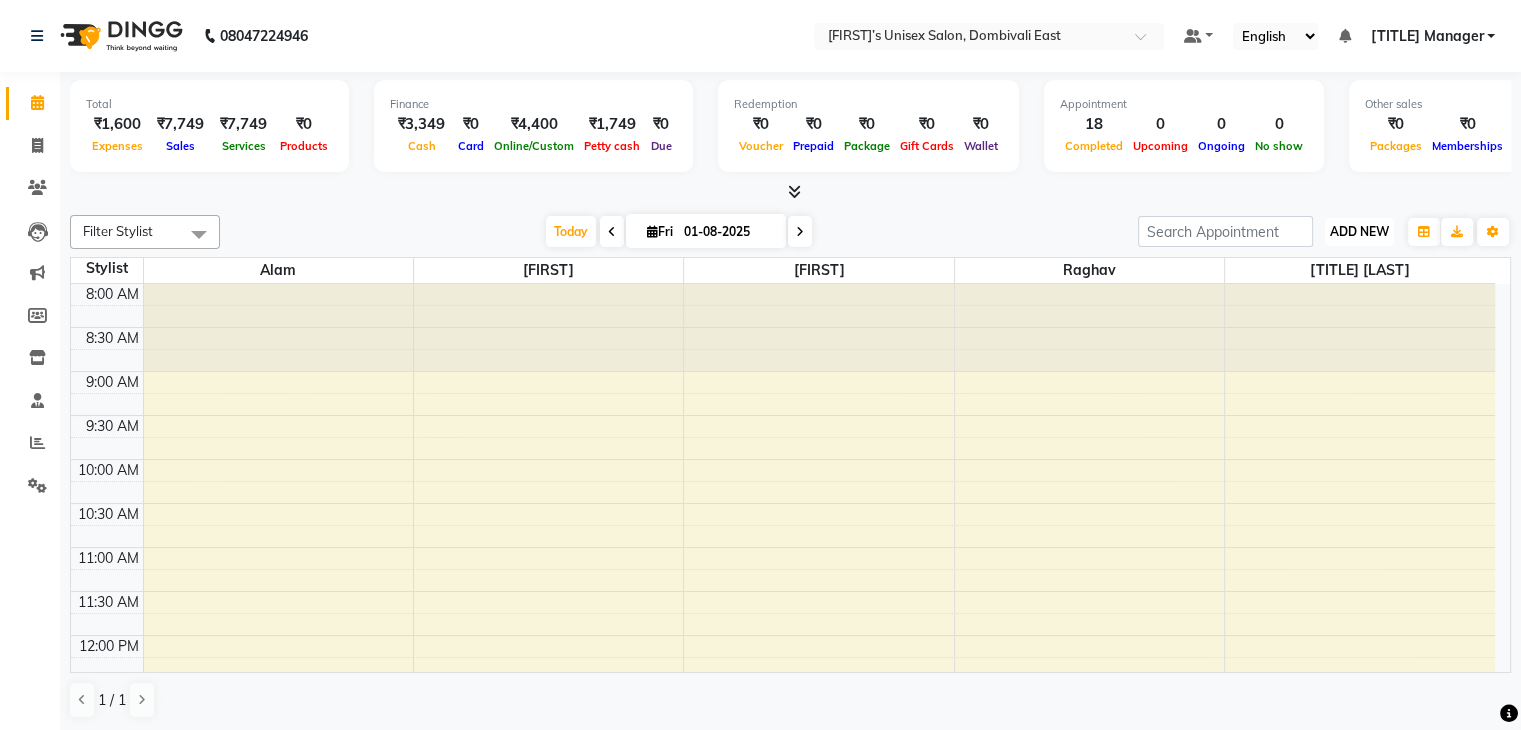 click on "ADD NEW Toggle Dropdown" at bounding box center [1359, 232] 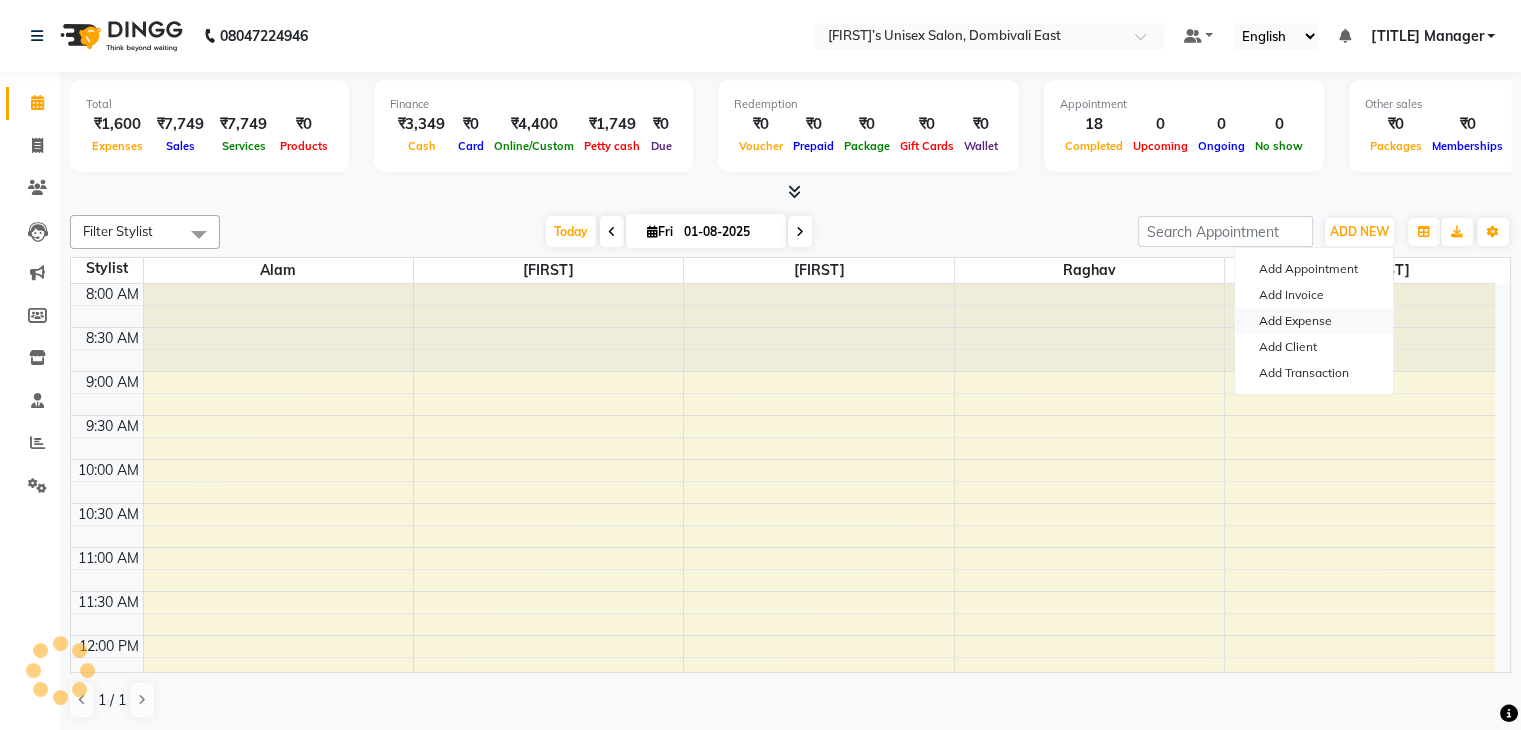 click on "Add Expense" at bounding box center [1314, 321] 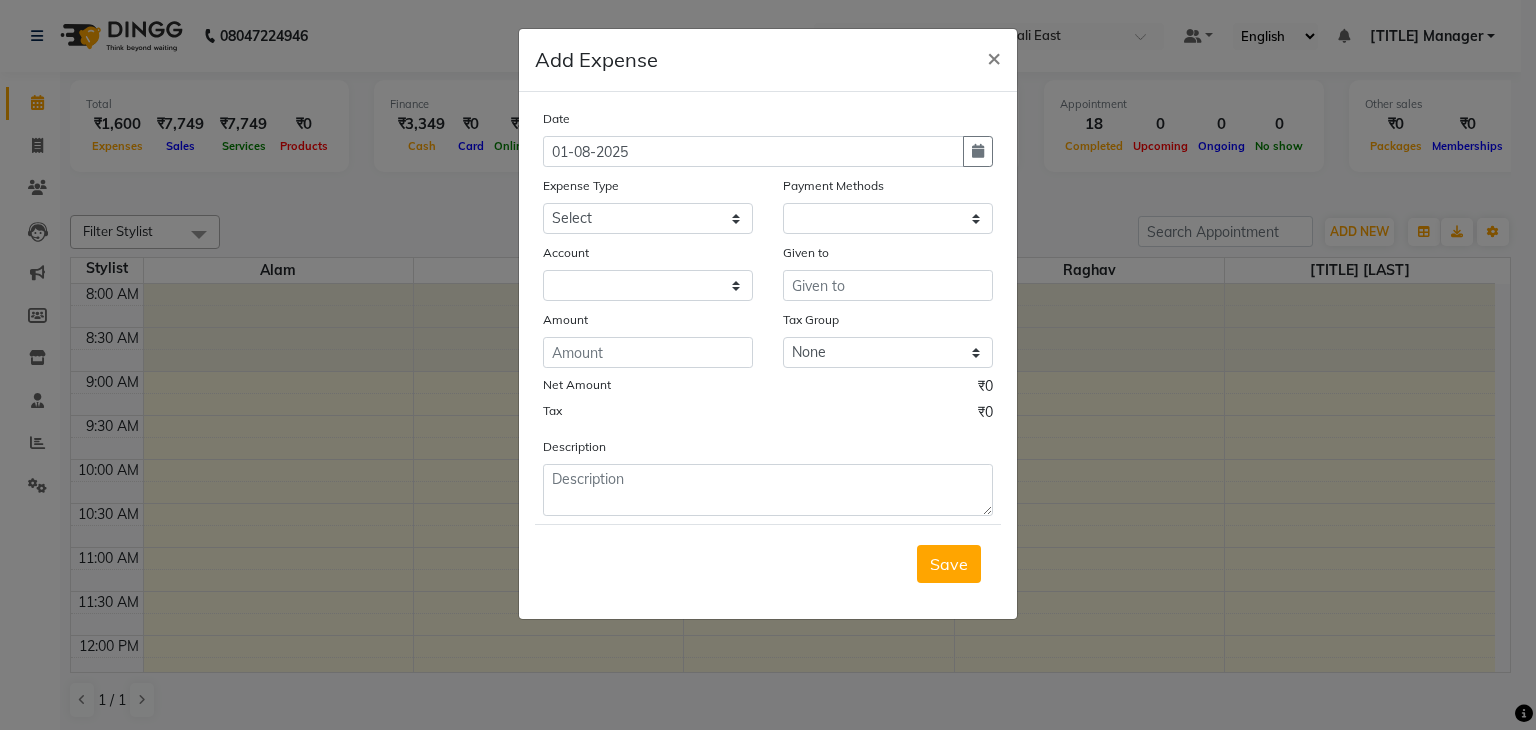 select on "1" 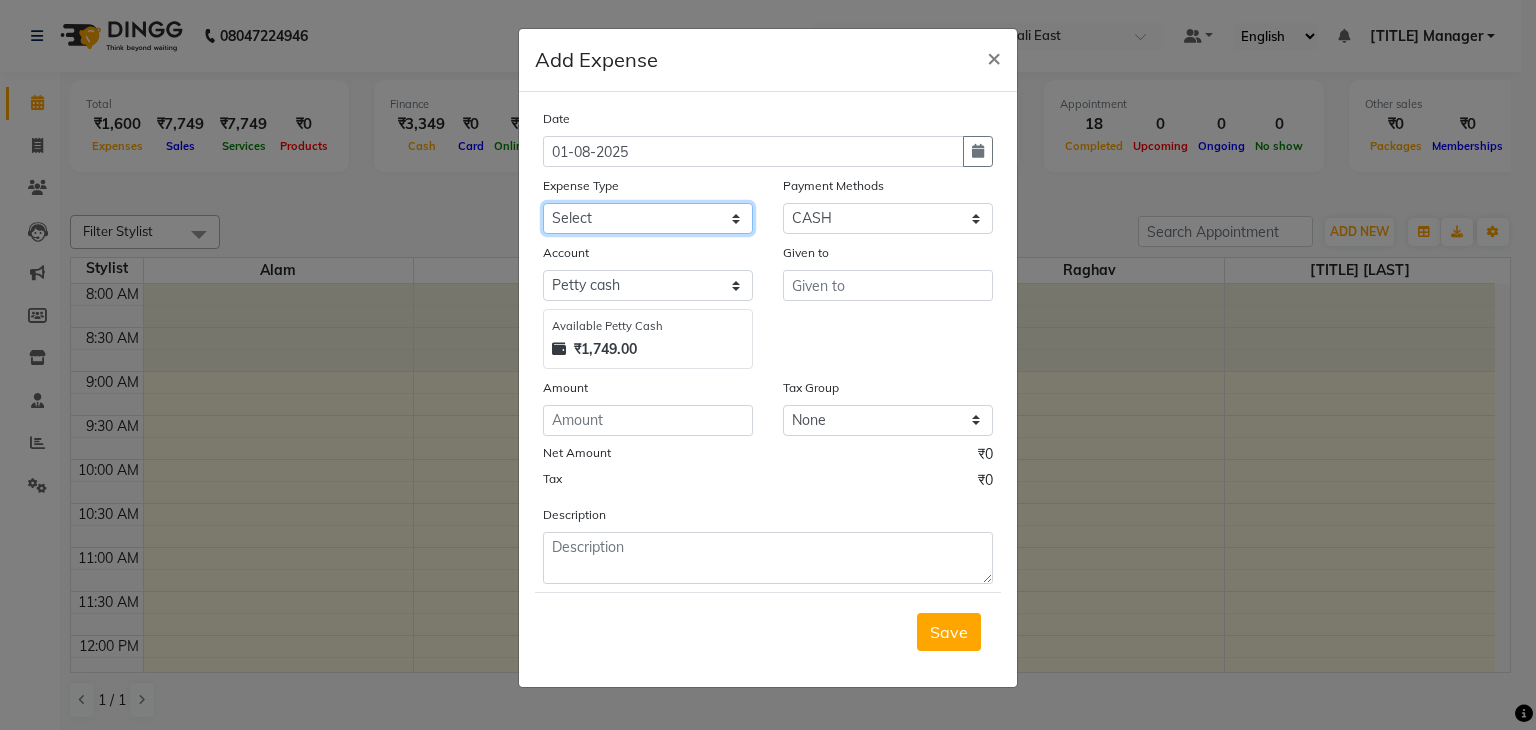 click on "Select Advance Salary ASWINI BANCI Bank charges Car maintenance  Cash transfer to bank Cash transfer to hub Client Snacks Clinical charges DALY REKAING Equipment Fuel Govt fee HOME EXP Incentive Insurance International purchase Loan Repayment Maintenance mama commission Marketing Miscellaneous MONEY BOX MRA neesam commission Other Pantry Product Rent SACHIN SHOP EXPENSE Staff Snacks STAF TIP Tax Tea & Refreshment Utilities WATER" 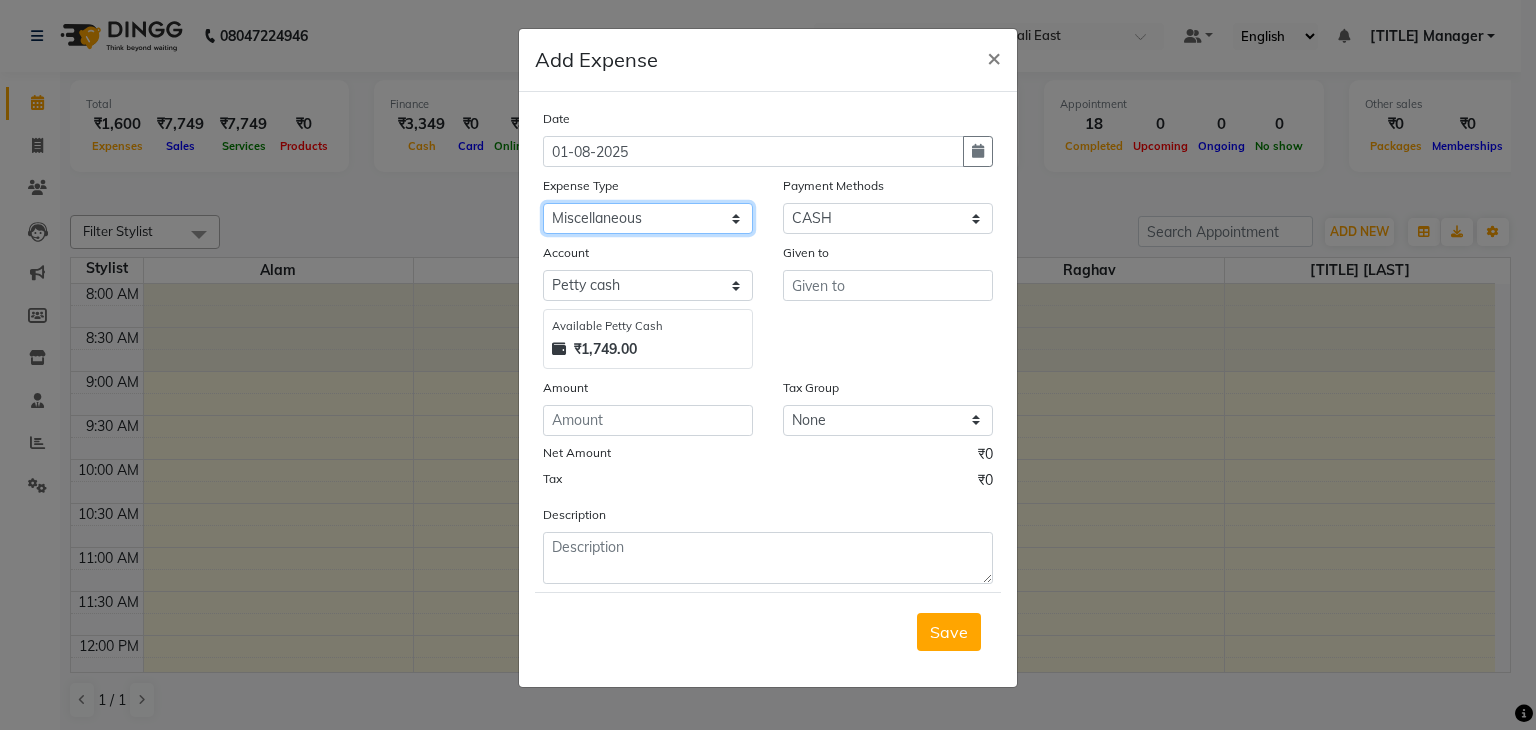 click on "Select Advance Salary ASWINI BANCI Bank charges Car maintenance  Cash transfer to bank Cash transfer to hub Client Snacks Clinical charges DALY REKAING Equipment Fuel Govt fee HOME EXP Incentive Insurance International purchase Loan Repayment Maintenance mama commission Marketing Miscellaneous MONEY BOX MRA neesam commission Other Pantry Product Rent SACHIN SHOP EXPENSE Staff Snacks STAF TIP Tax Tea & Refreshment Utilities WATER" 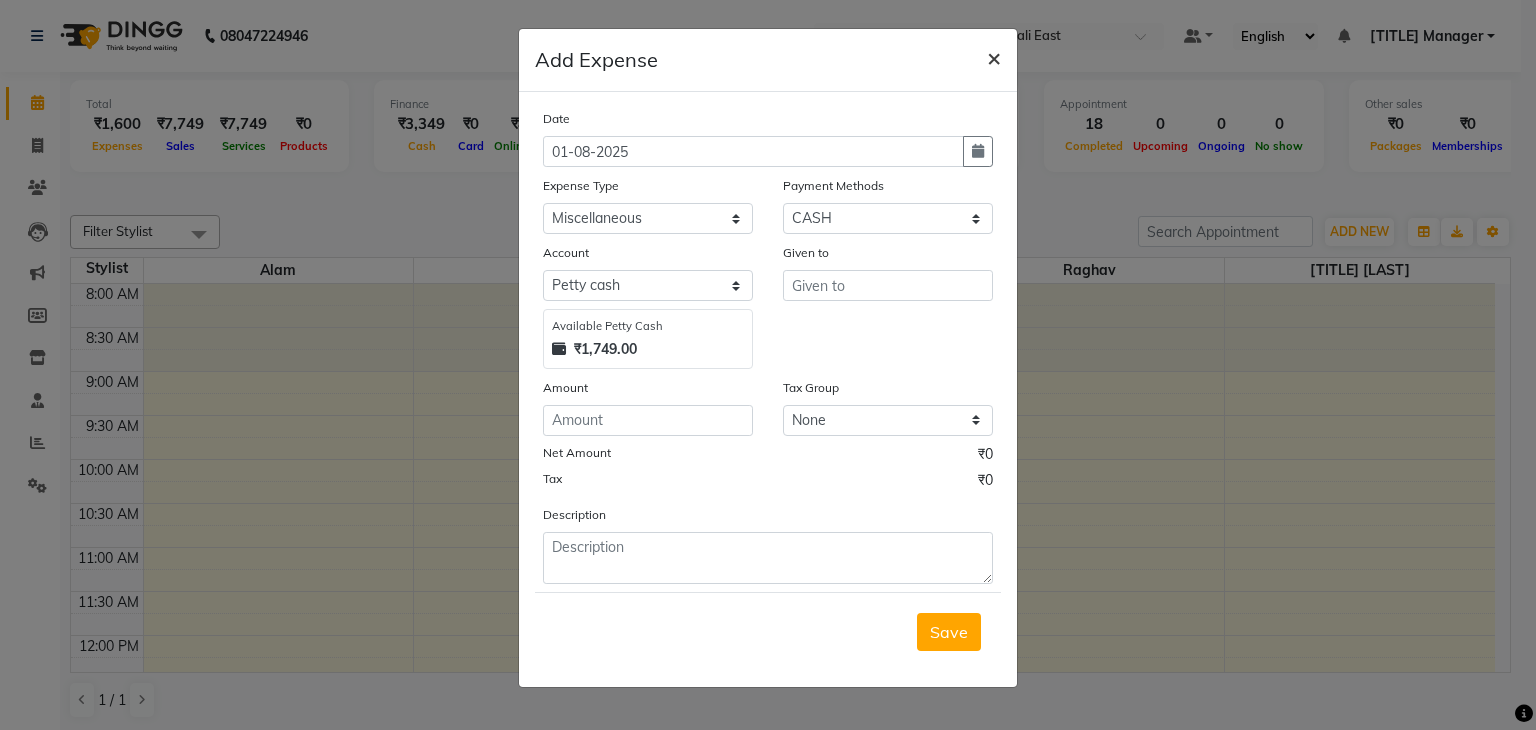 click on "×" 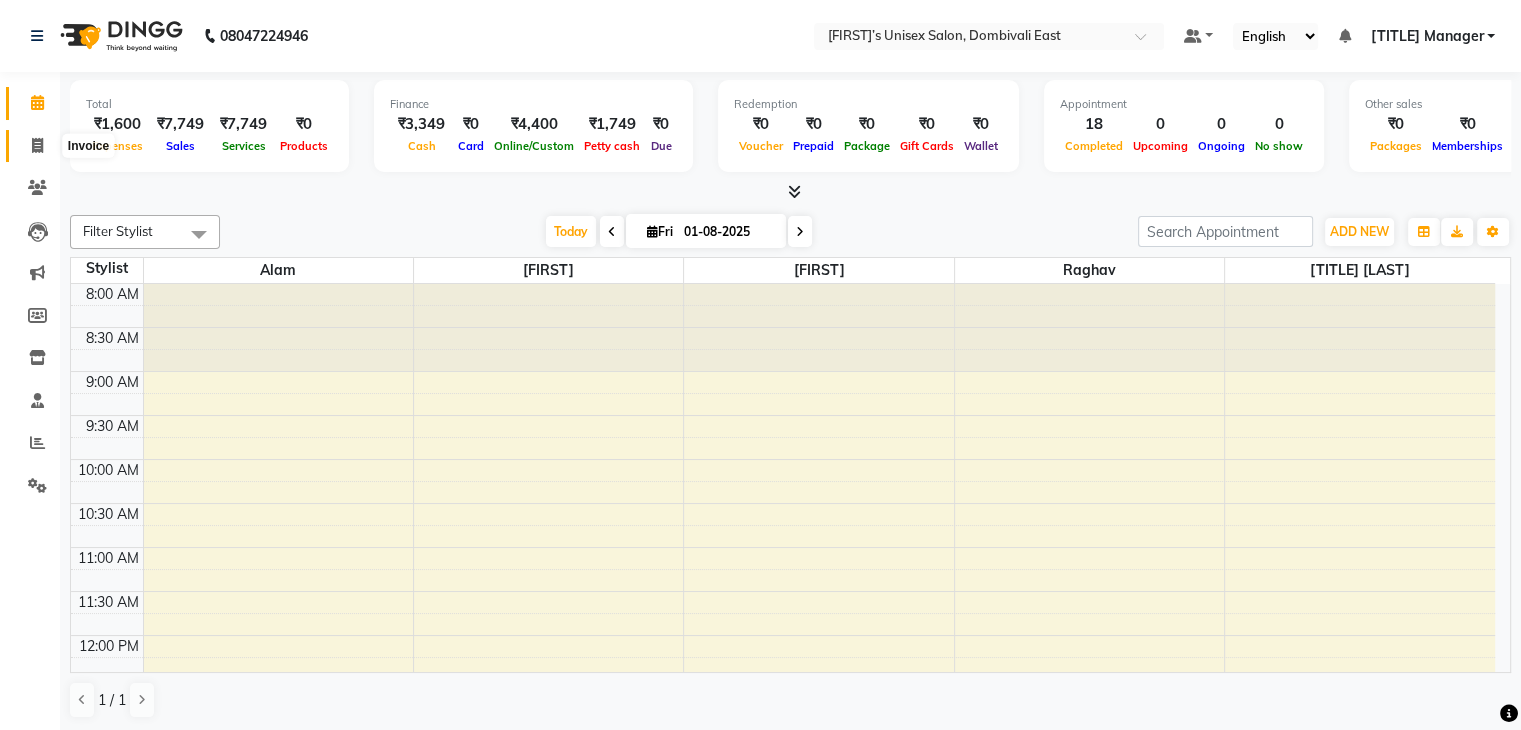 click 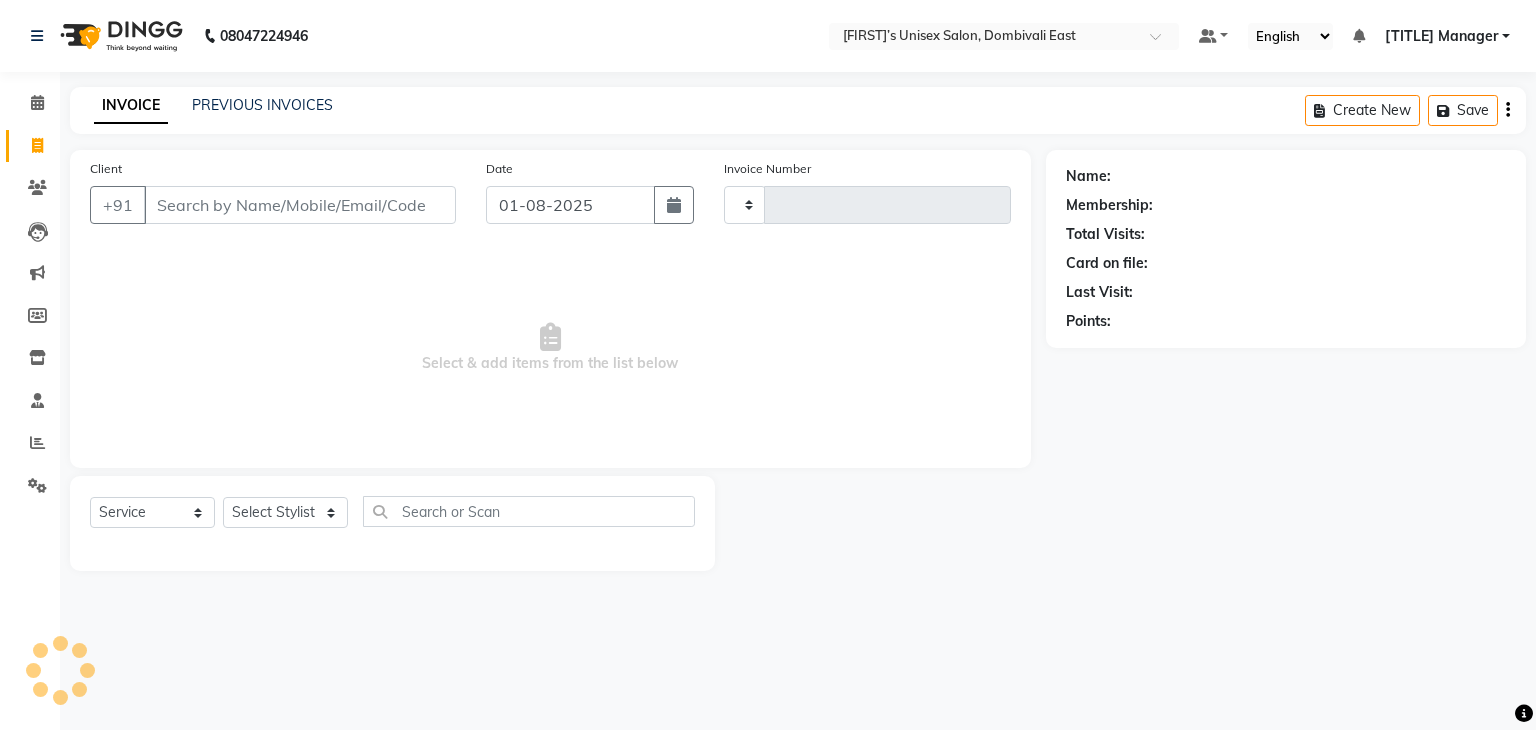 type on "0019" 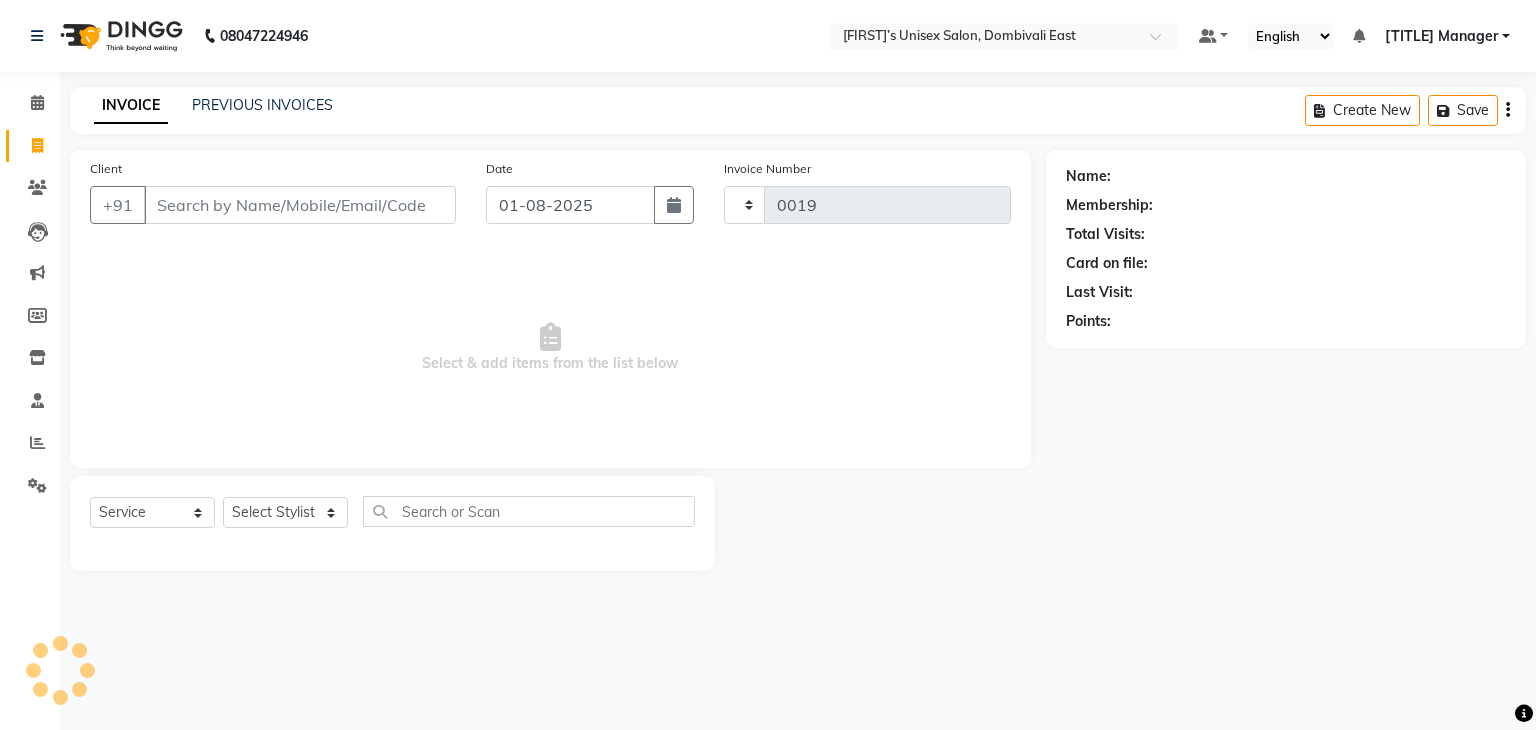 select on "8637" 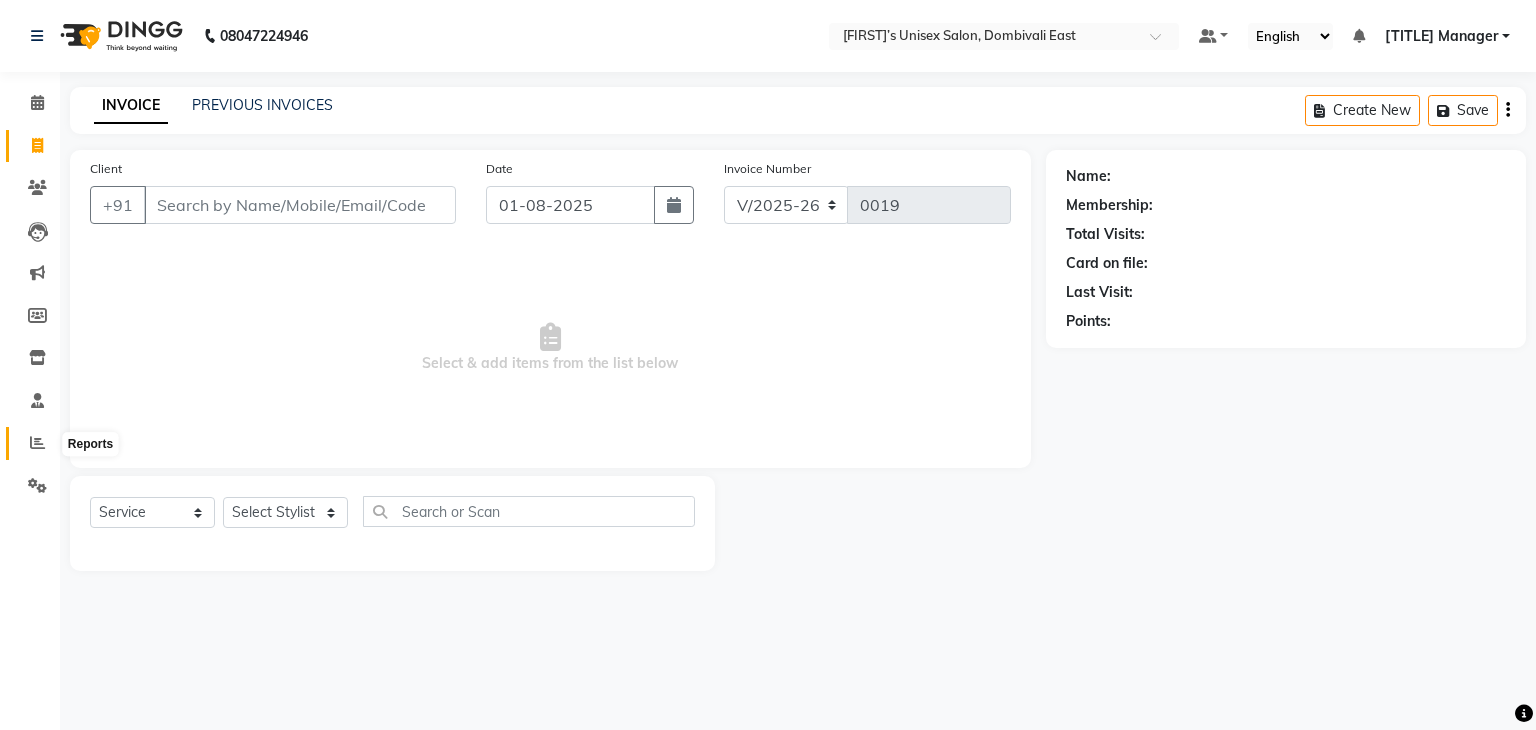 click 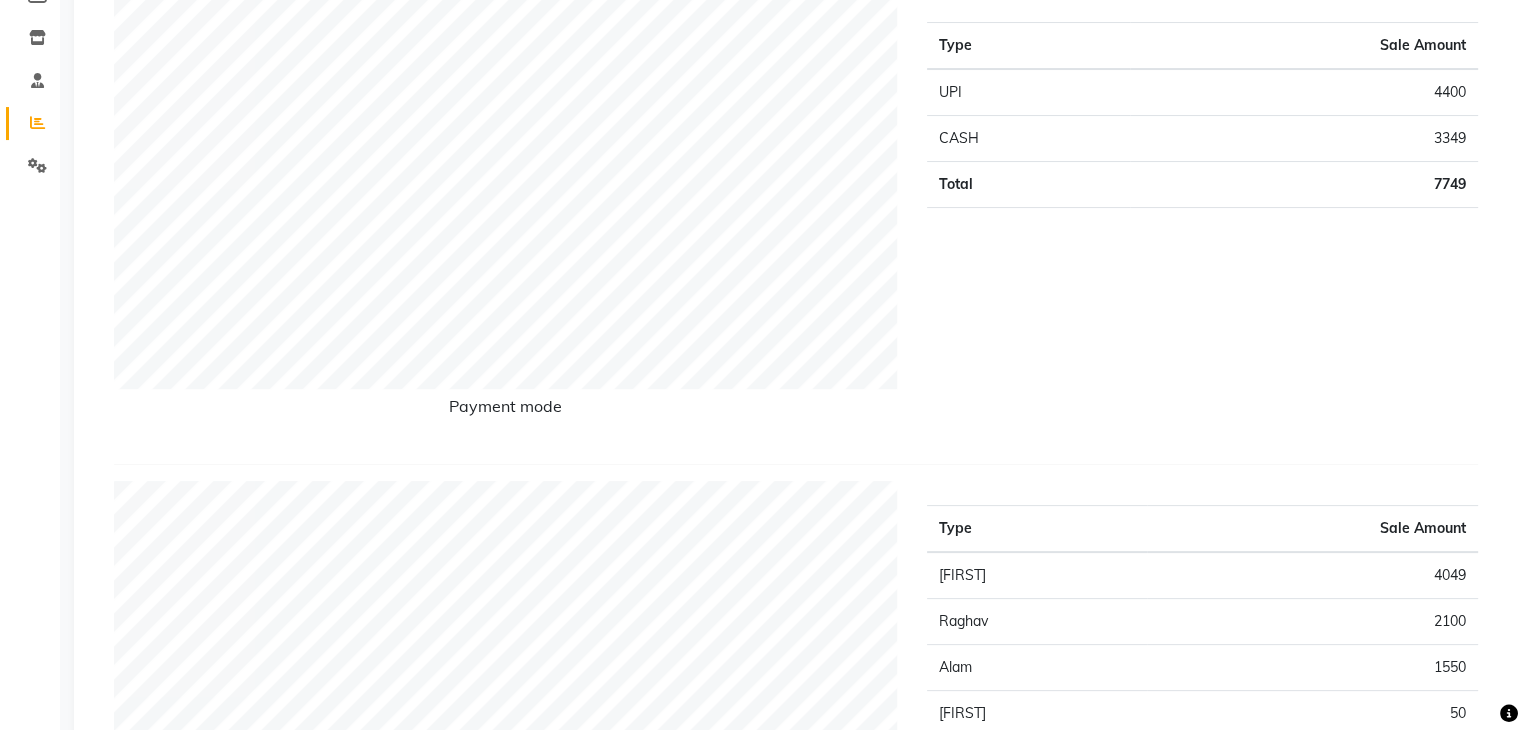 scroll, scrollTop: 360, scrollLeft: 0, axis: vertical 